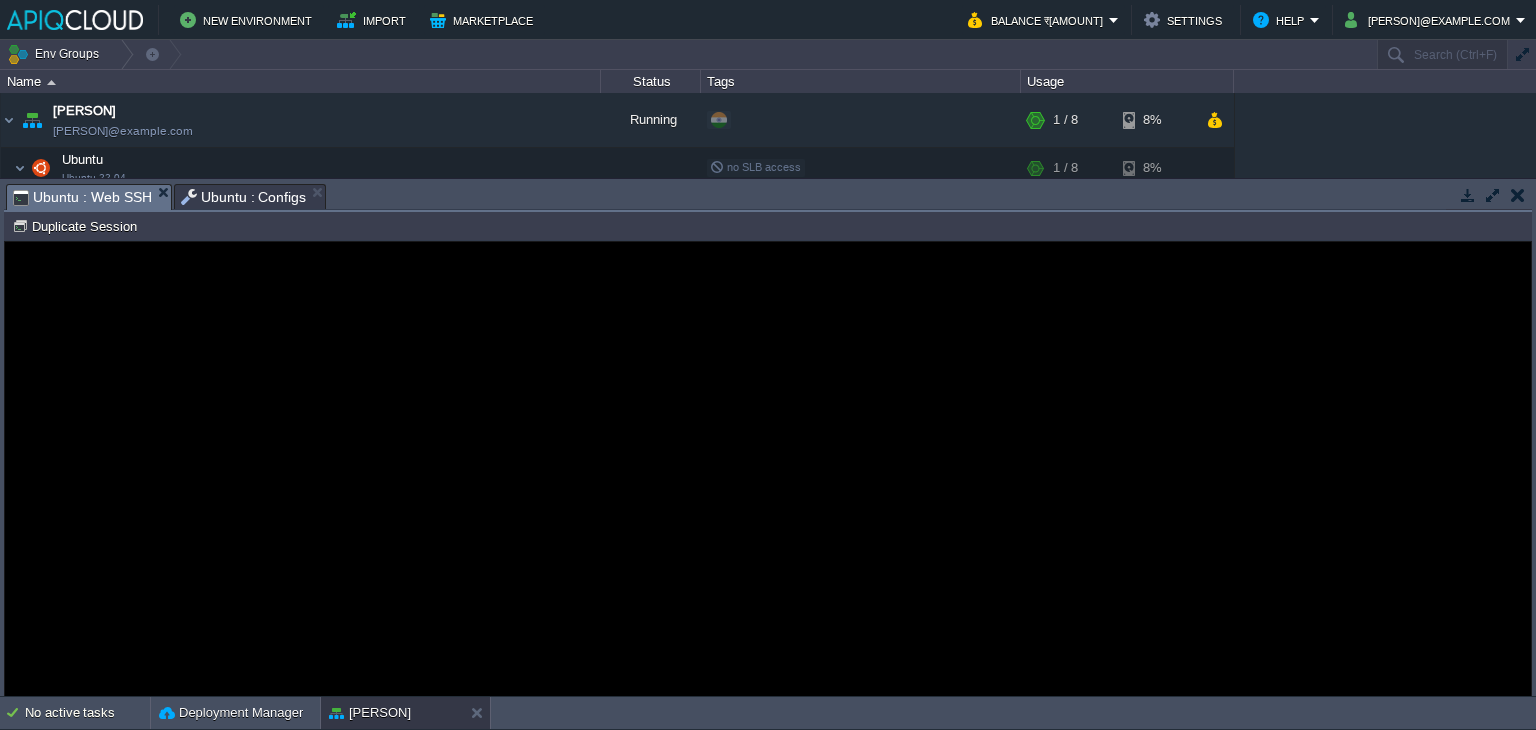 scroll, scrollTop: 0, scrollLeft: 0, axis: both 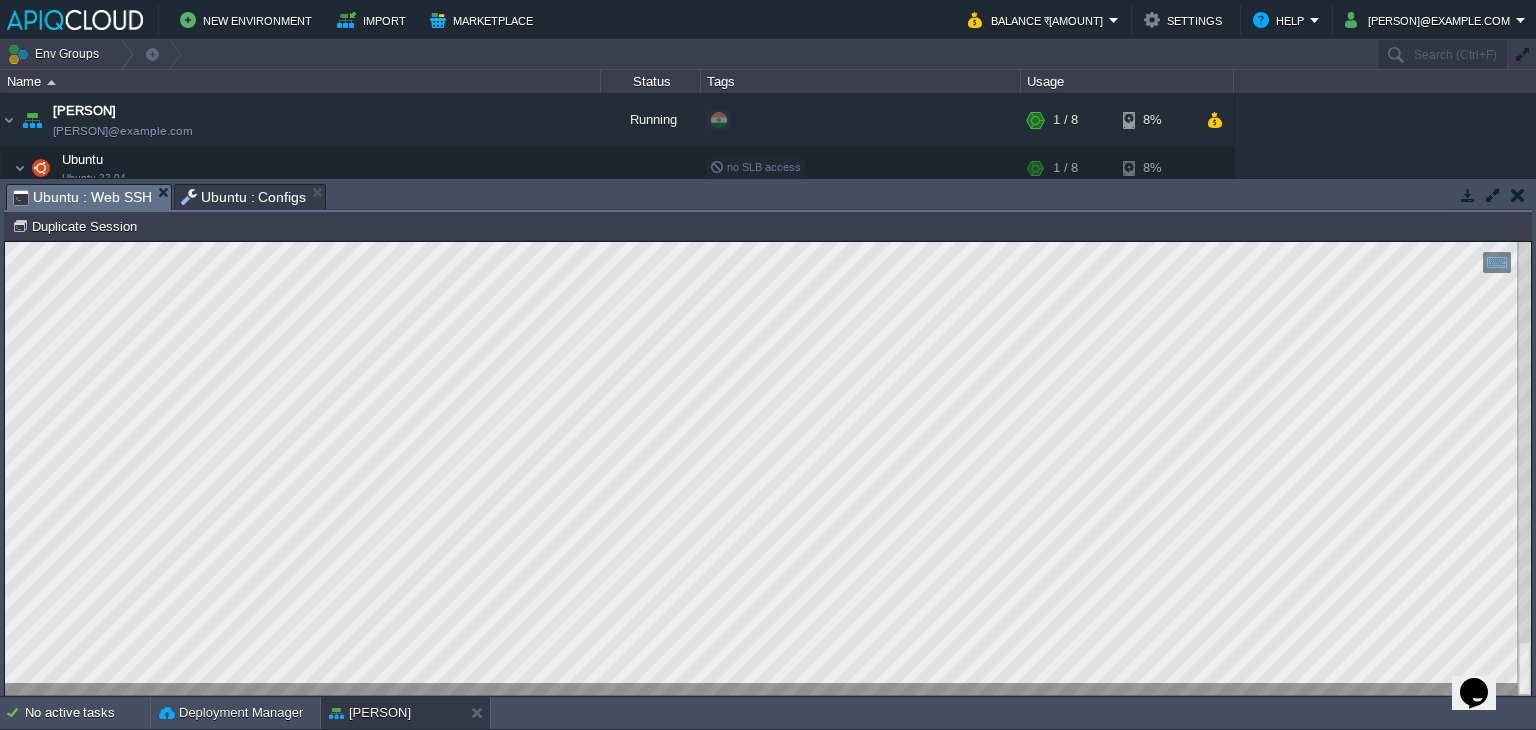 click on "Ubuntu : Configs" at bounding box center [244, 197] 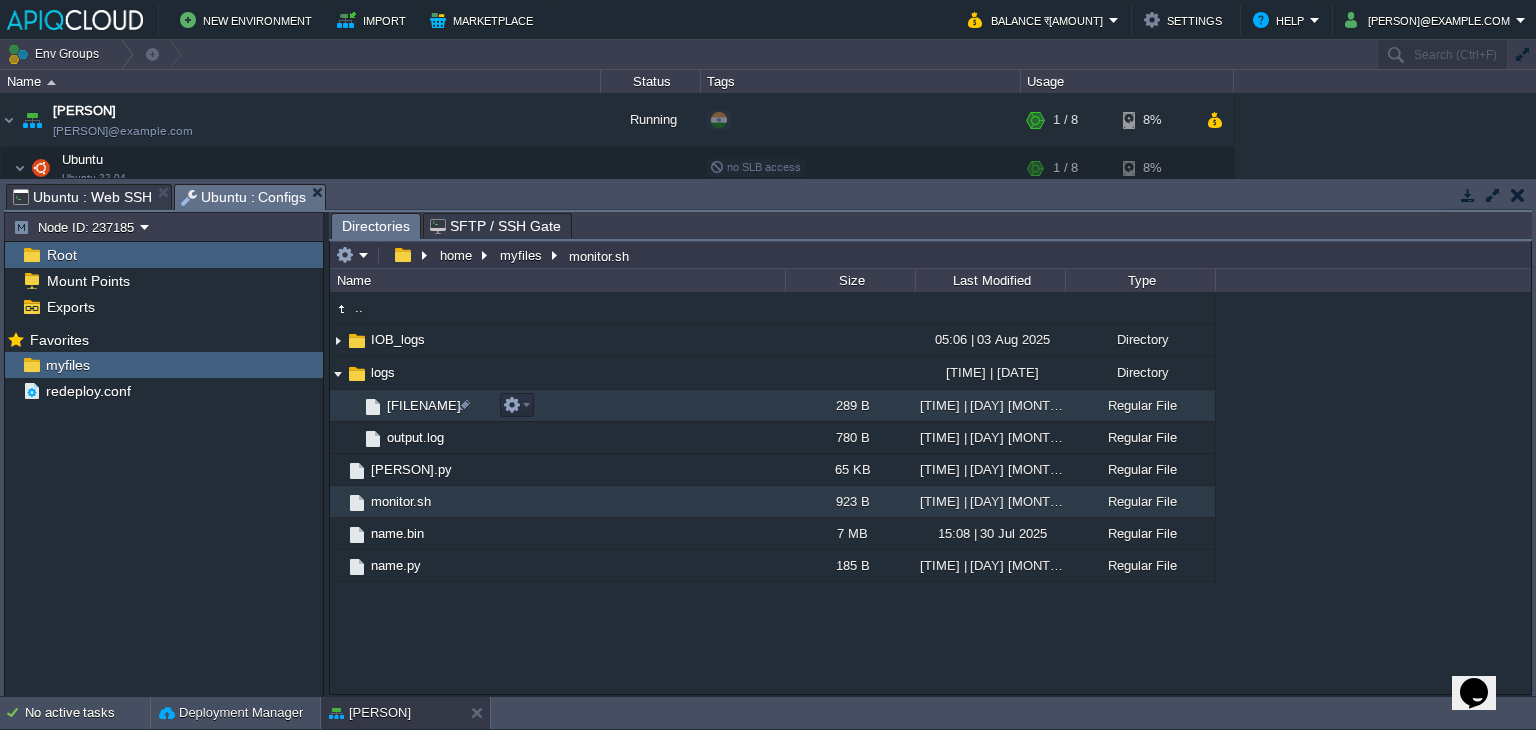 click on "[FILENAME]" at bounding box center (424, 405) 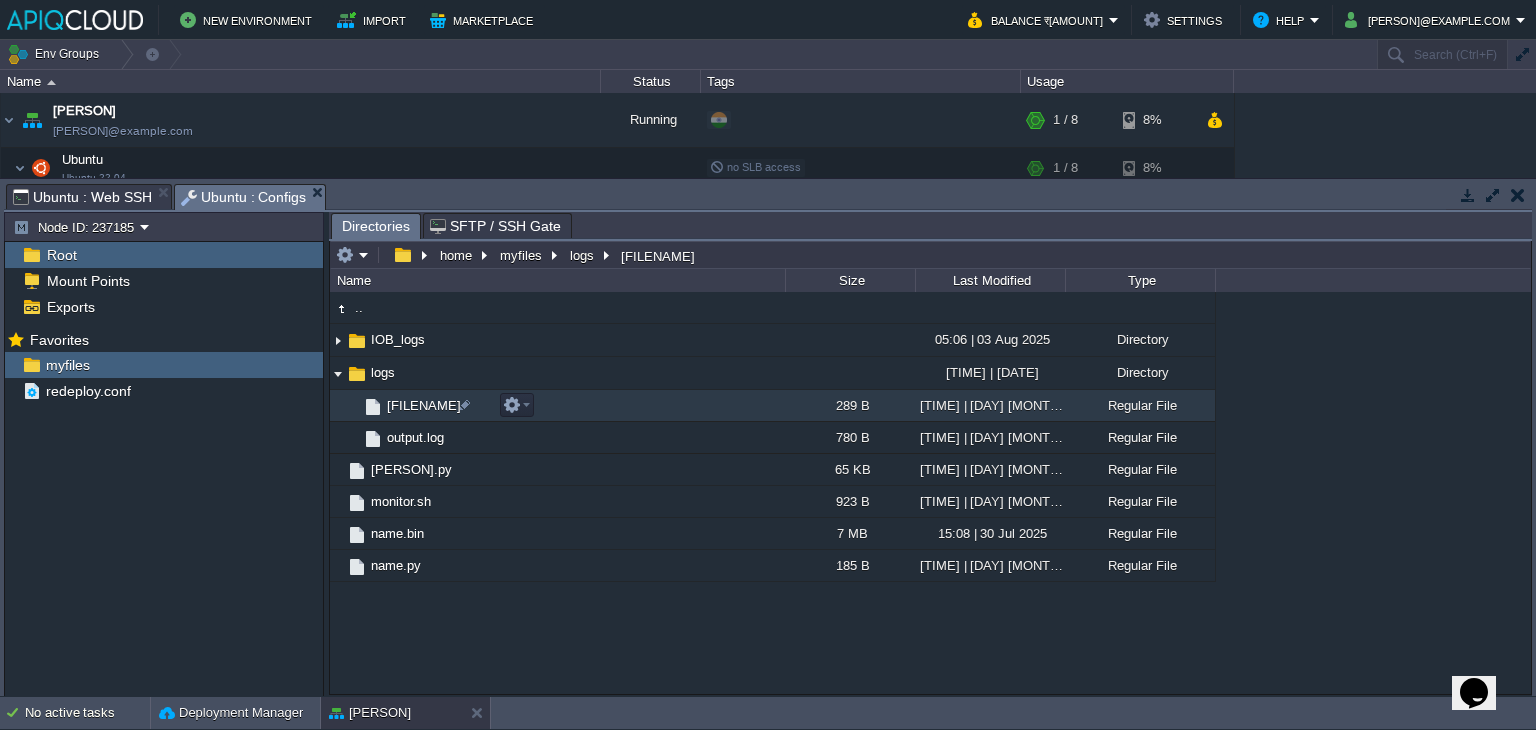 click on "[FILENAME]" at bounding box center (424, 405) 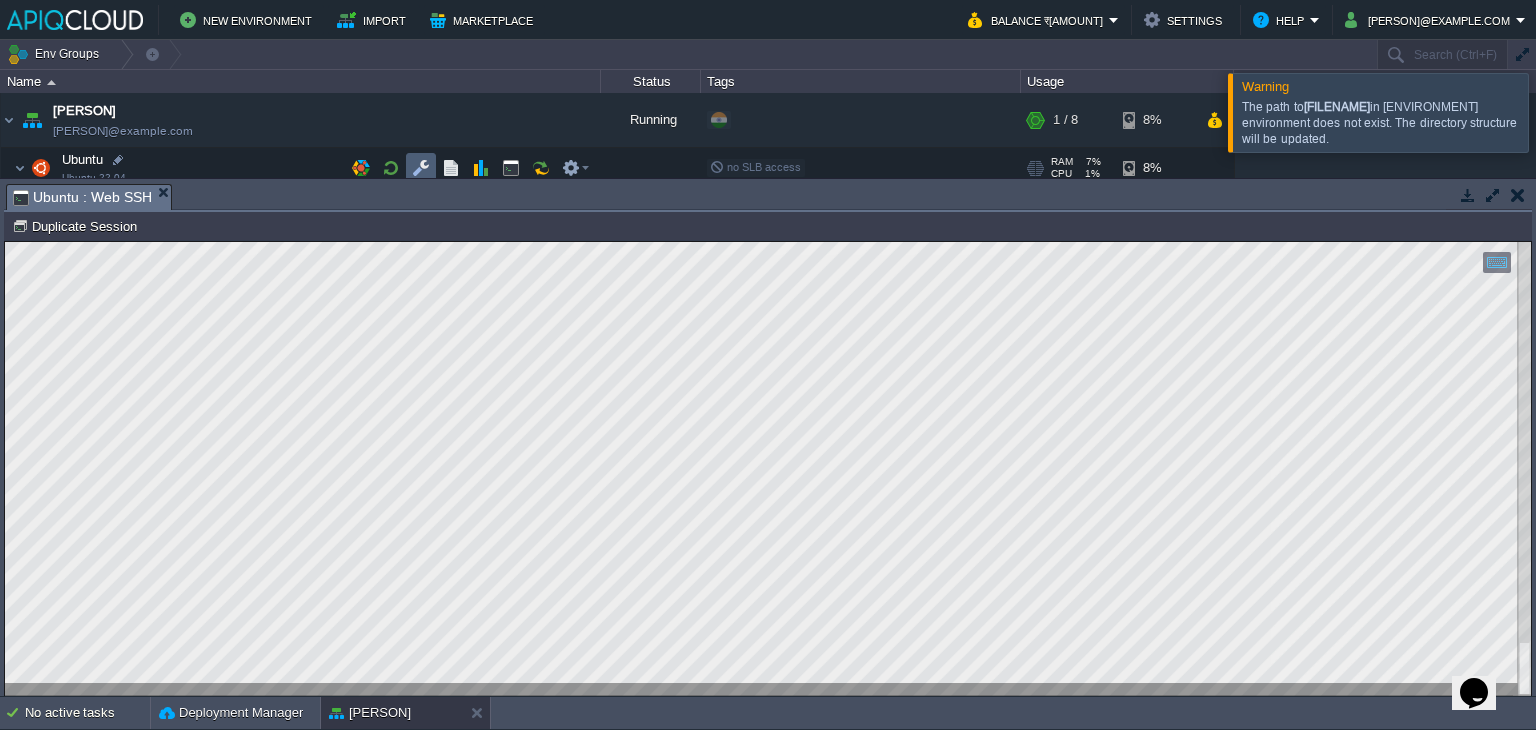 click at bounding box center (421, 168) 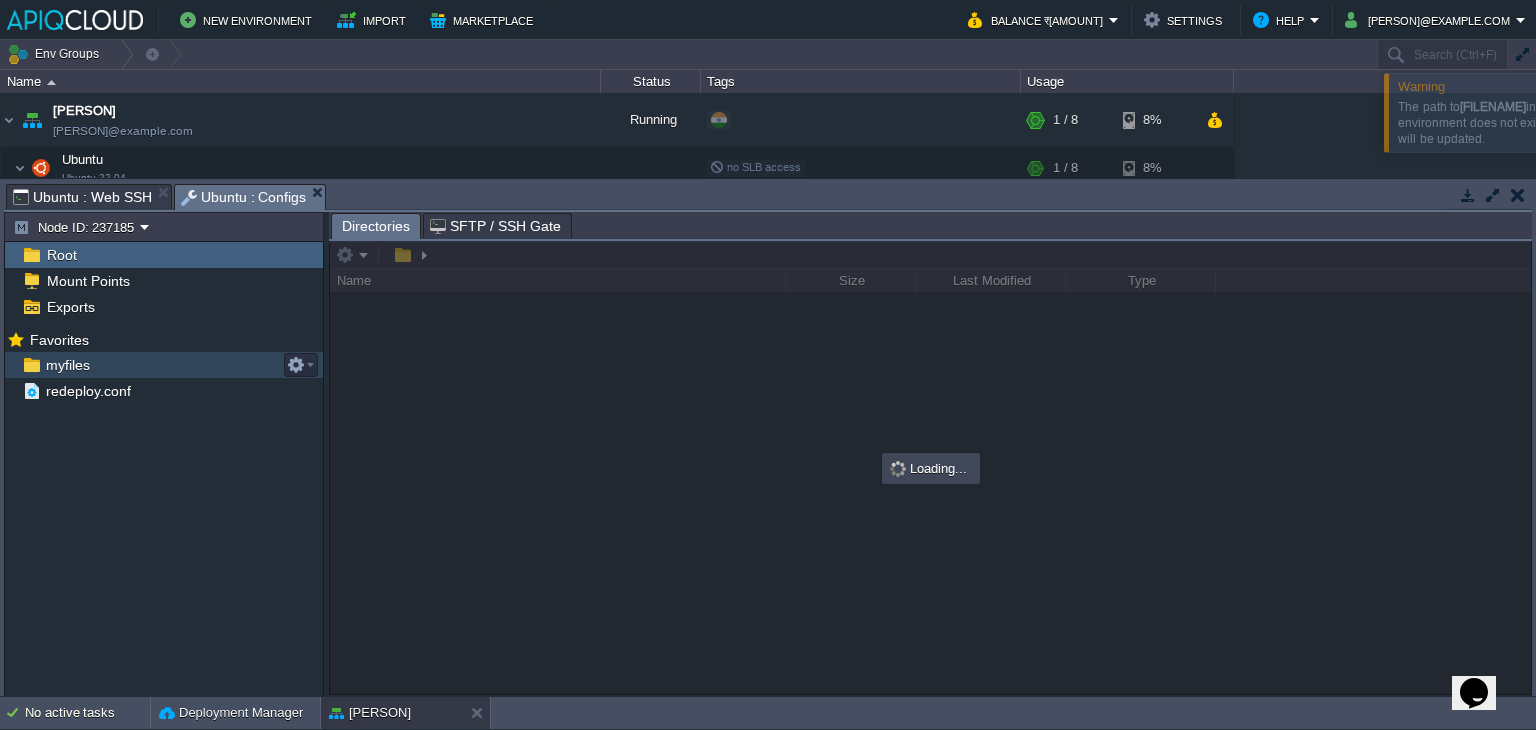 click on "myfiles" at bounding box center (67, 365) 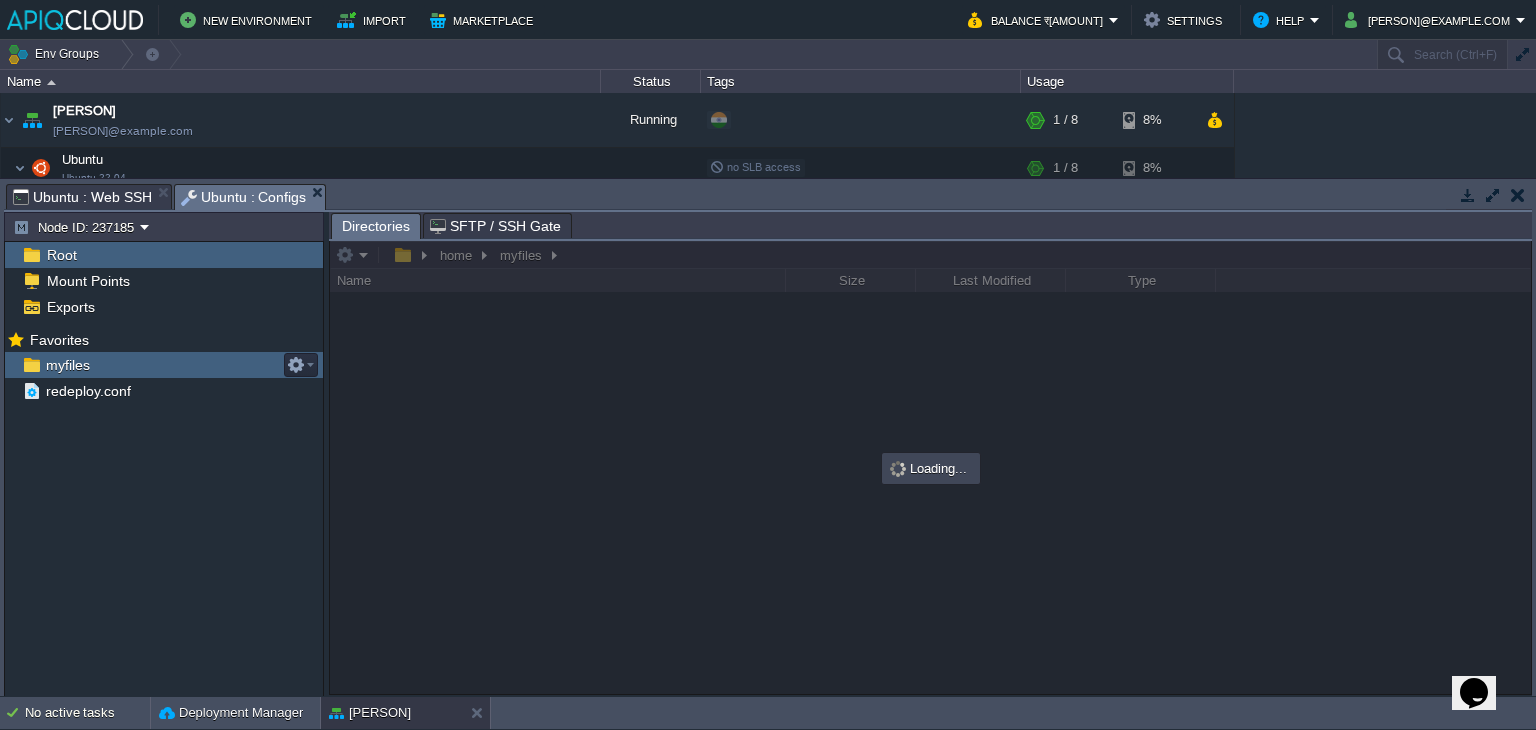 click on "myfiles" at bounding box center (67, 365) 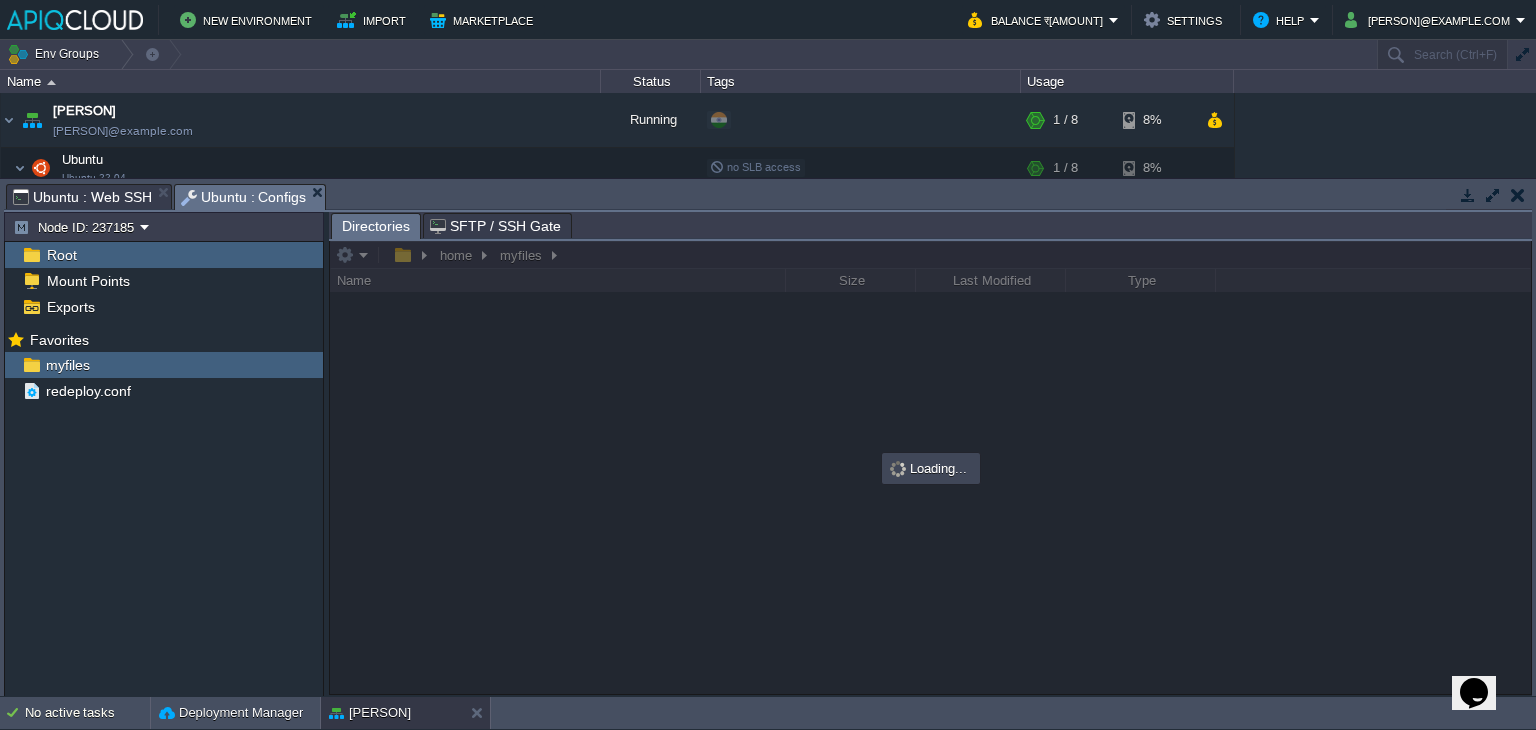 drag, startPoint x: 37, startPoint y: 597, endPoint x: 68, endPoint y: 562, distance: 46.75468 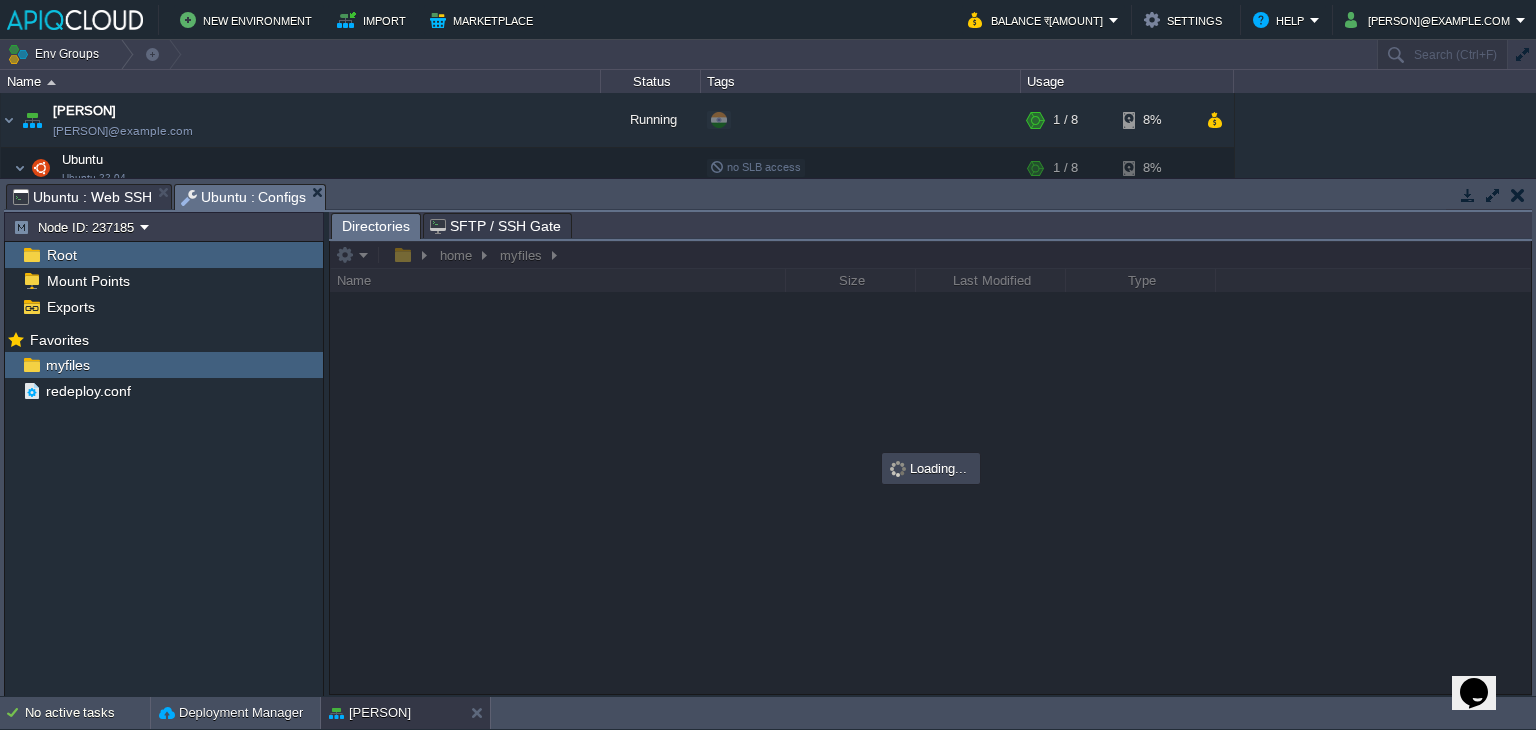 click on "Mark the most frequently used files and directories as Favorites to easily access them within this panel. Favorites myfiles redeploy.conf" at bounding box center (164, 513) 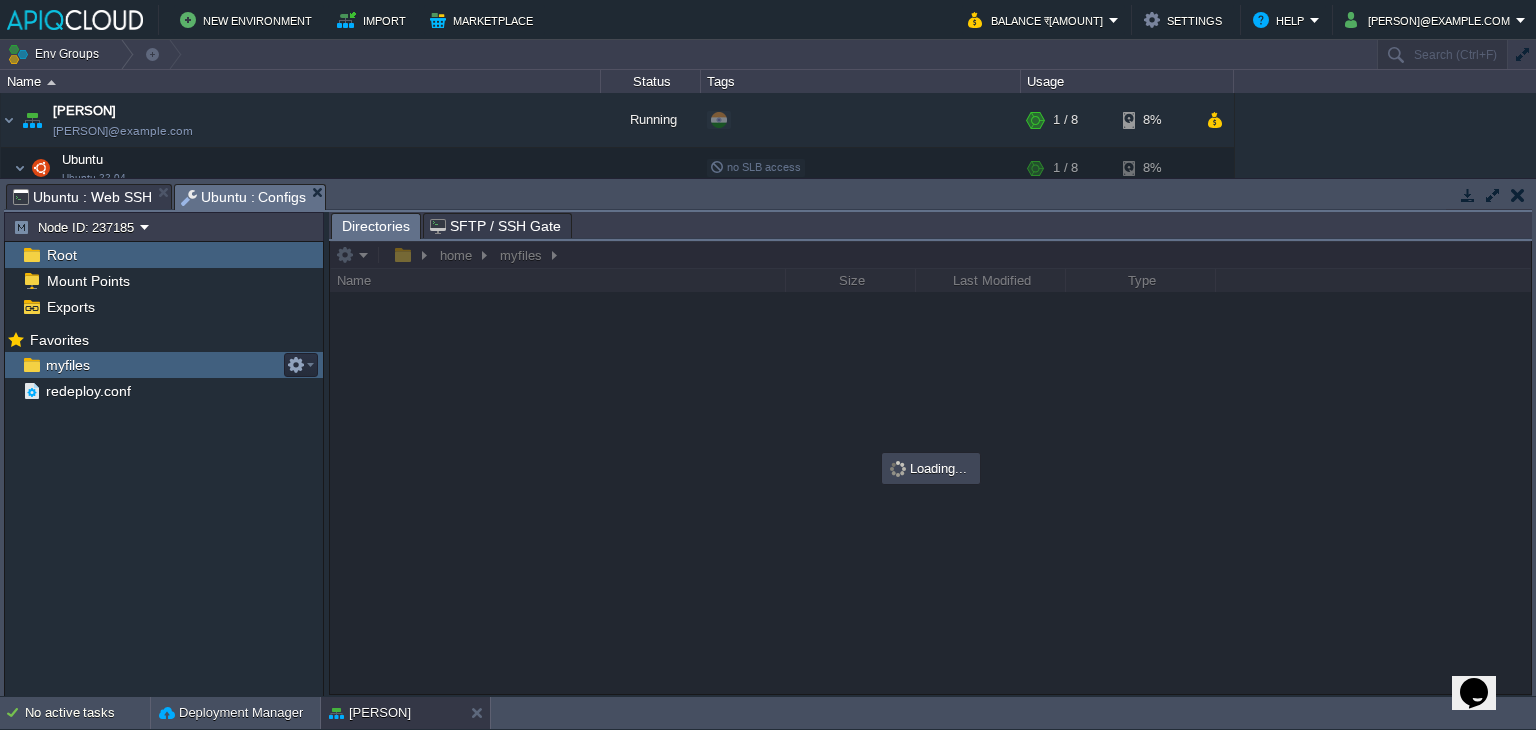 click on "myfiles" at bounding box center [67, 365] 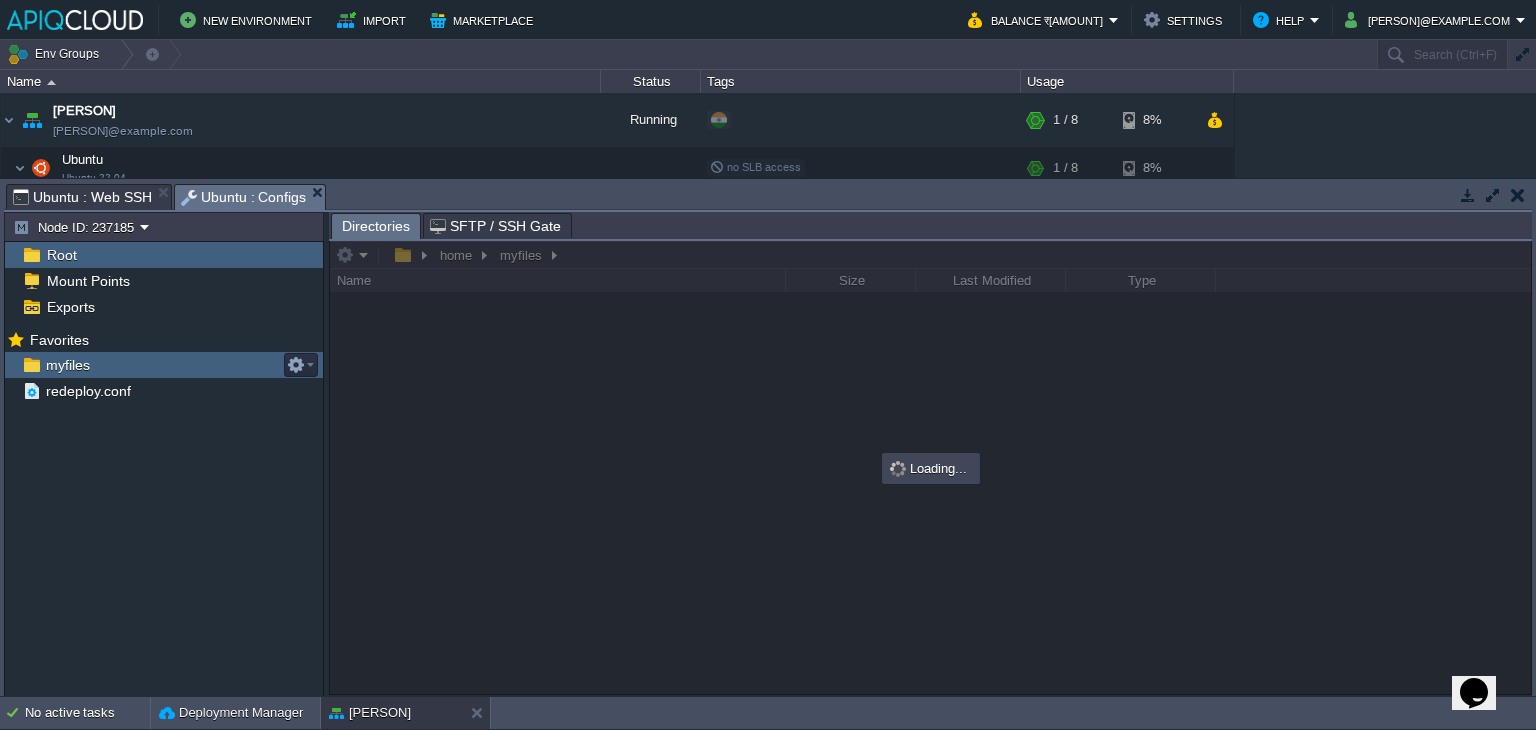 click on "myfiles" at bounding box center (67, 365) 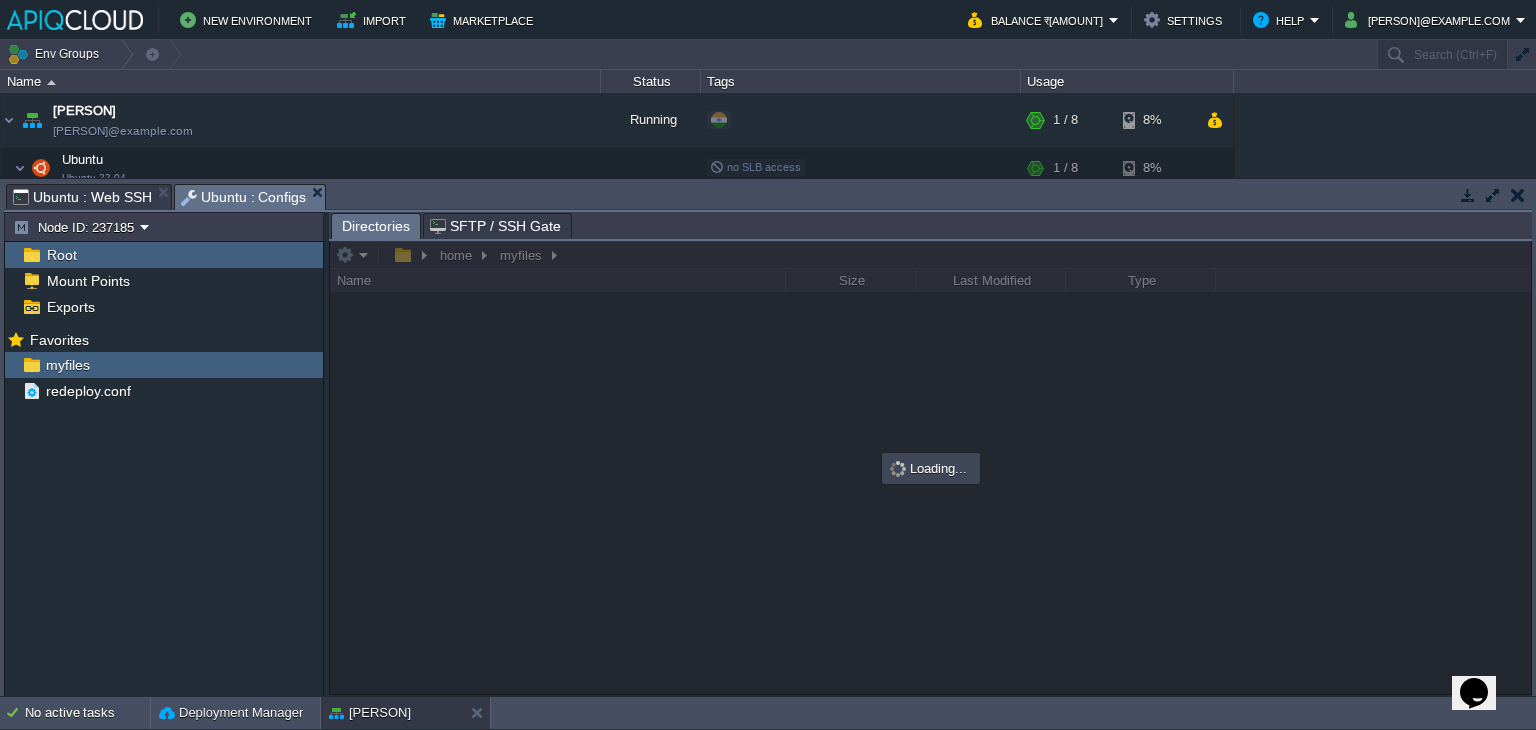click on "Mark the most frequently used files and directories as Favorites to easily access them within this panel. Favorites myfiles redeploy.conf" at bounding box center [164, 513] 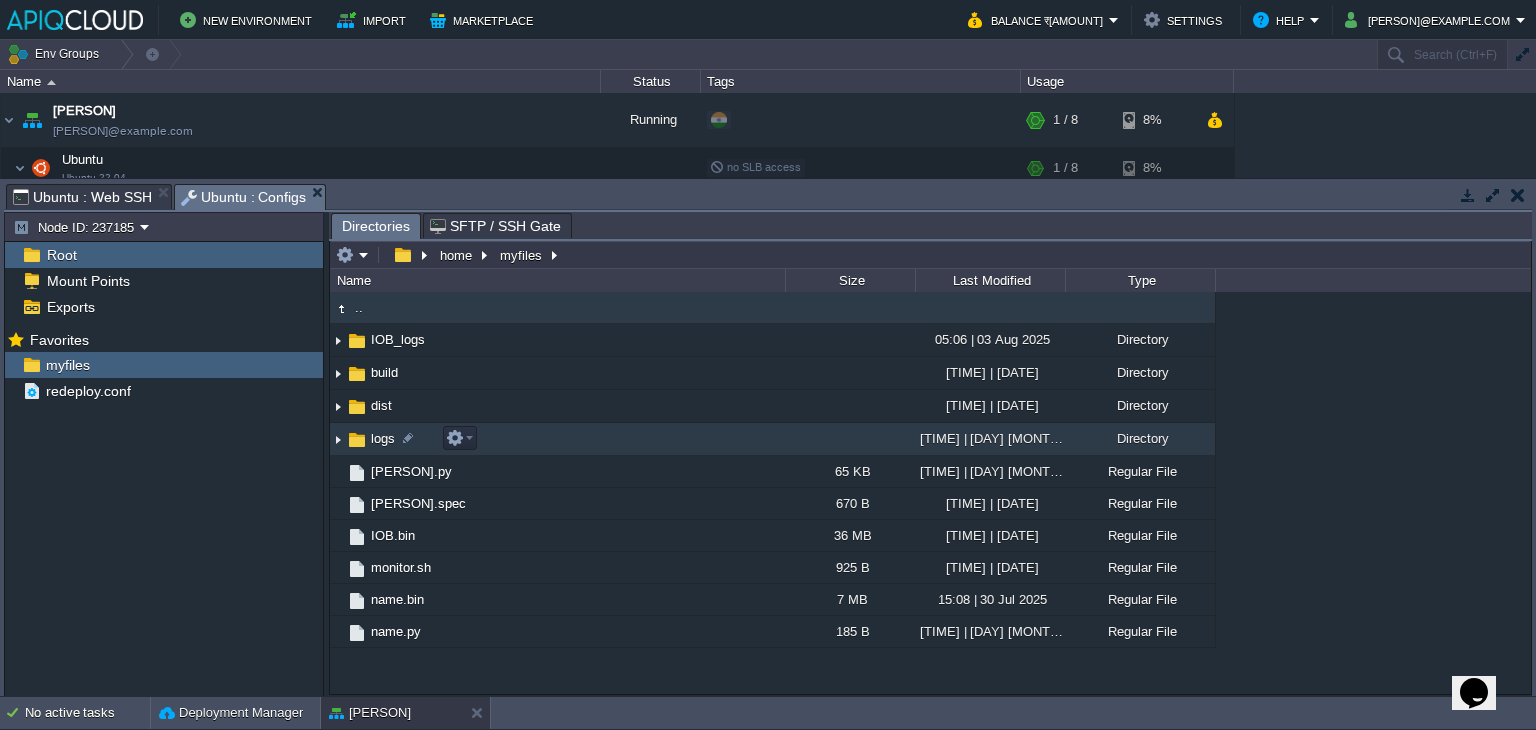 click at bounding box center [338, 439] 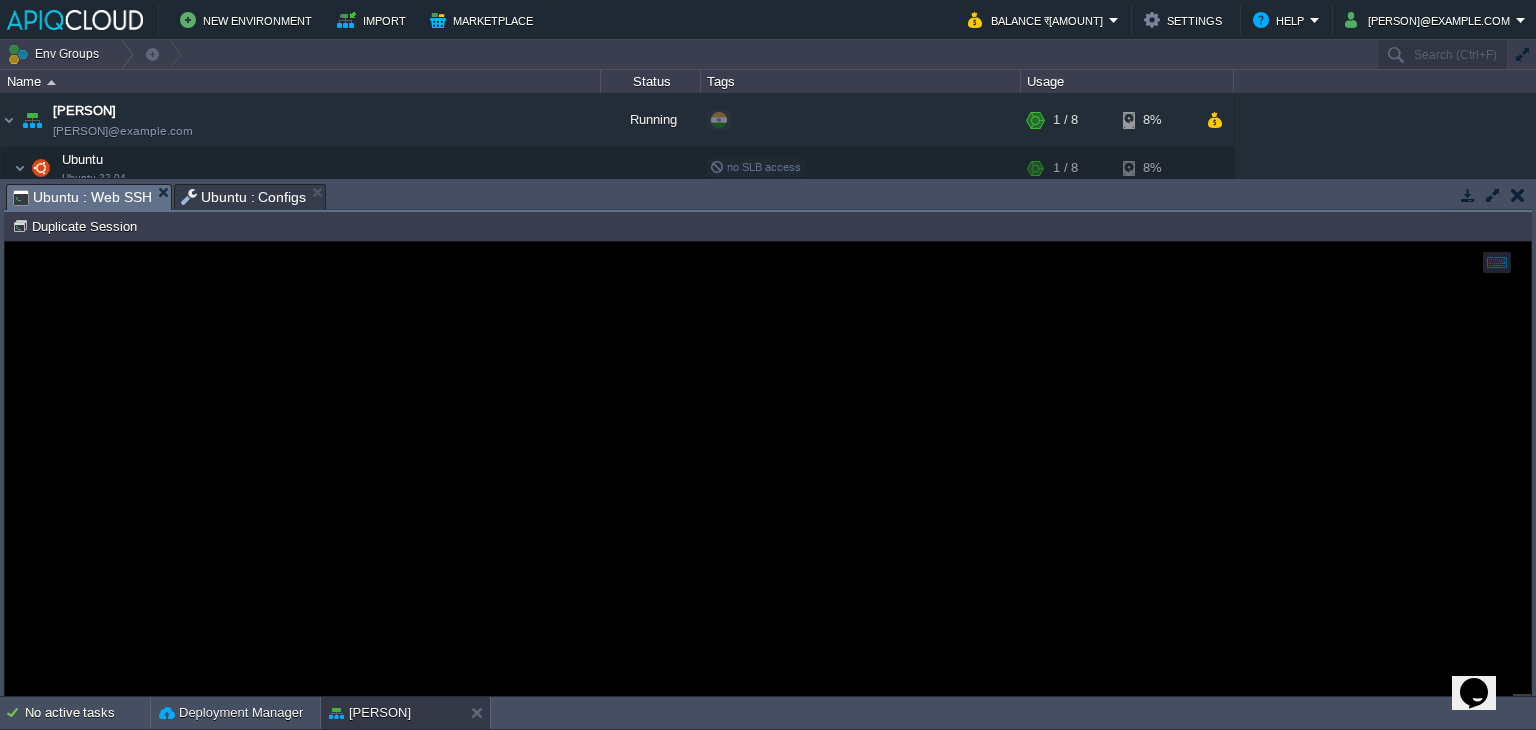 click on "Ubuntu : Web SSH" at bounding box center (82, 197) 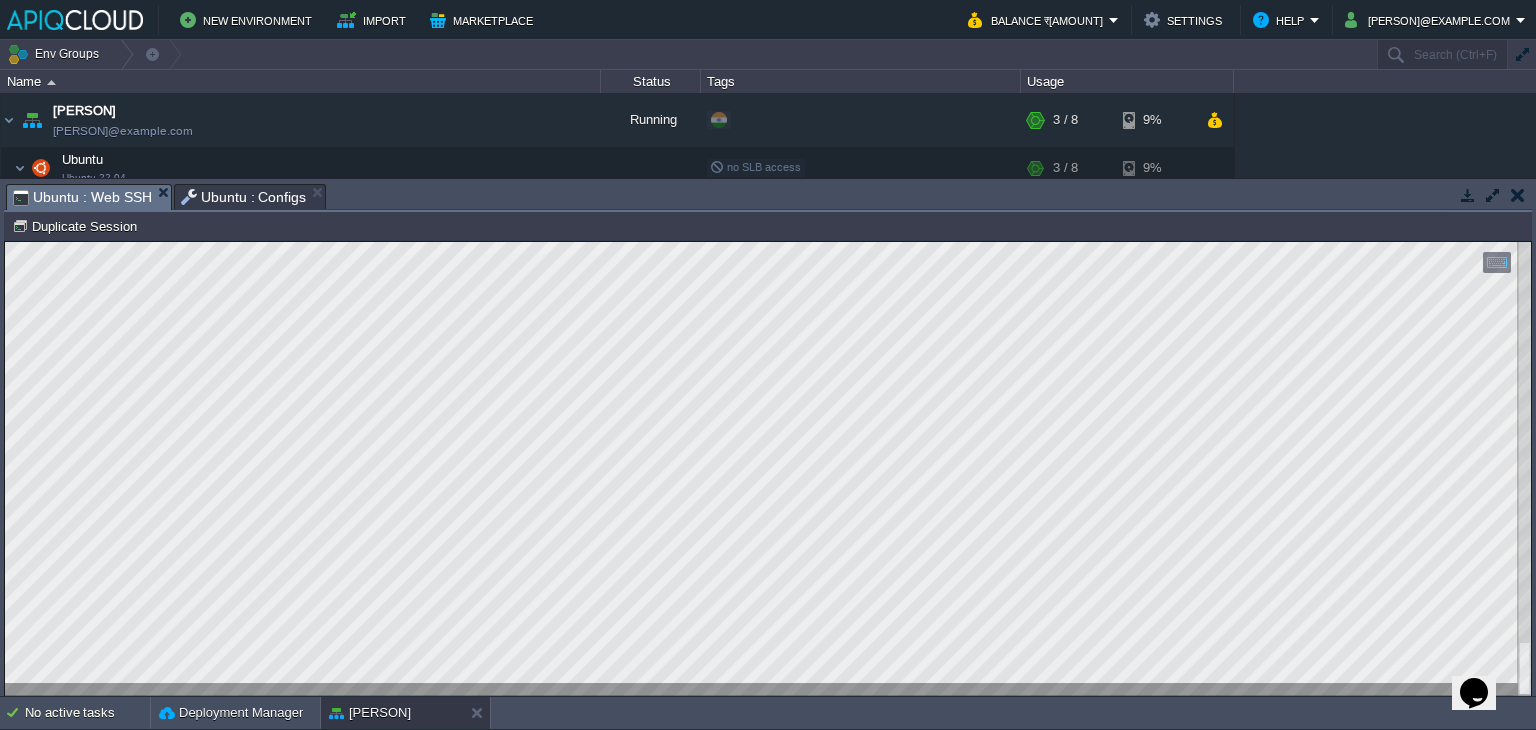 click on "Copy:                  Ctrl + Shift + C                                          Paste:                  Ctrl + V                                         Settings:                  Ctrl + Shift + Alt
0" at bounding box center (768, 242) 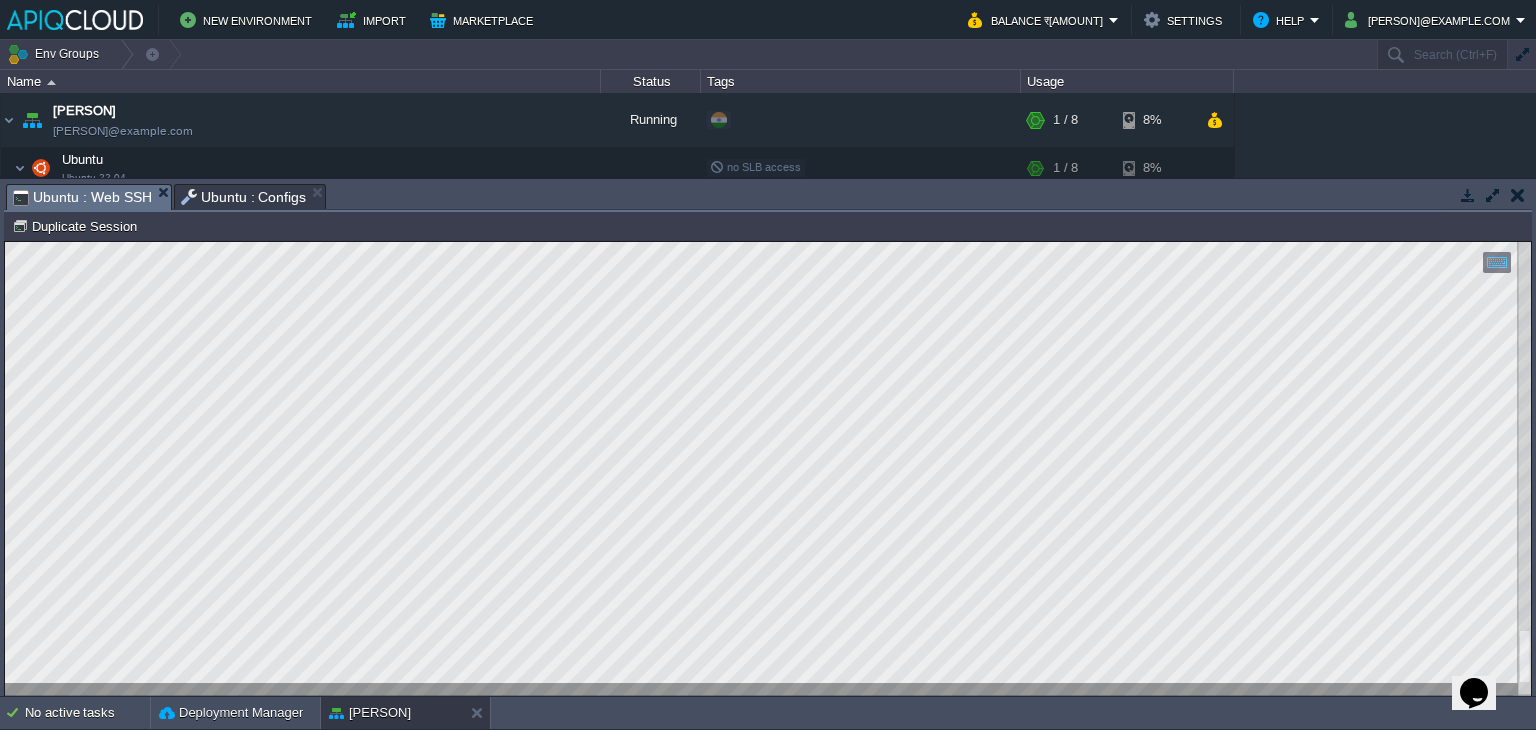 click on "Ubuntu : Web SSH" at bounding box center (92, 197) 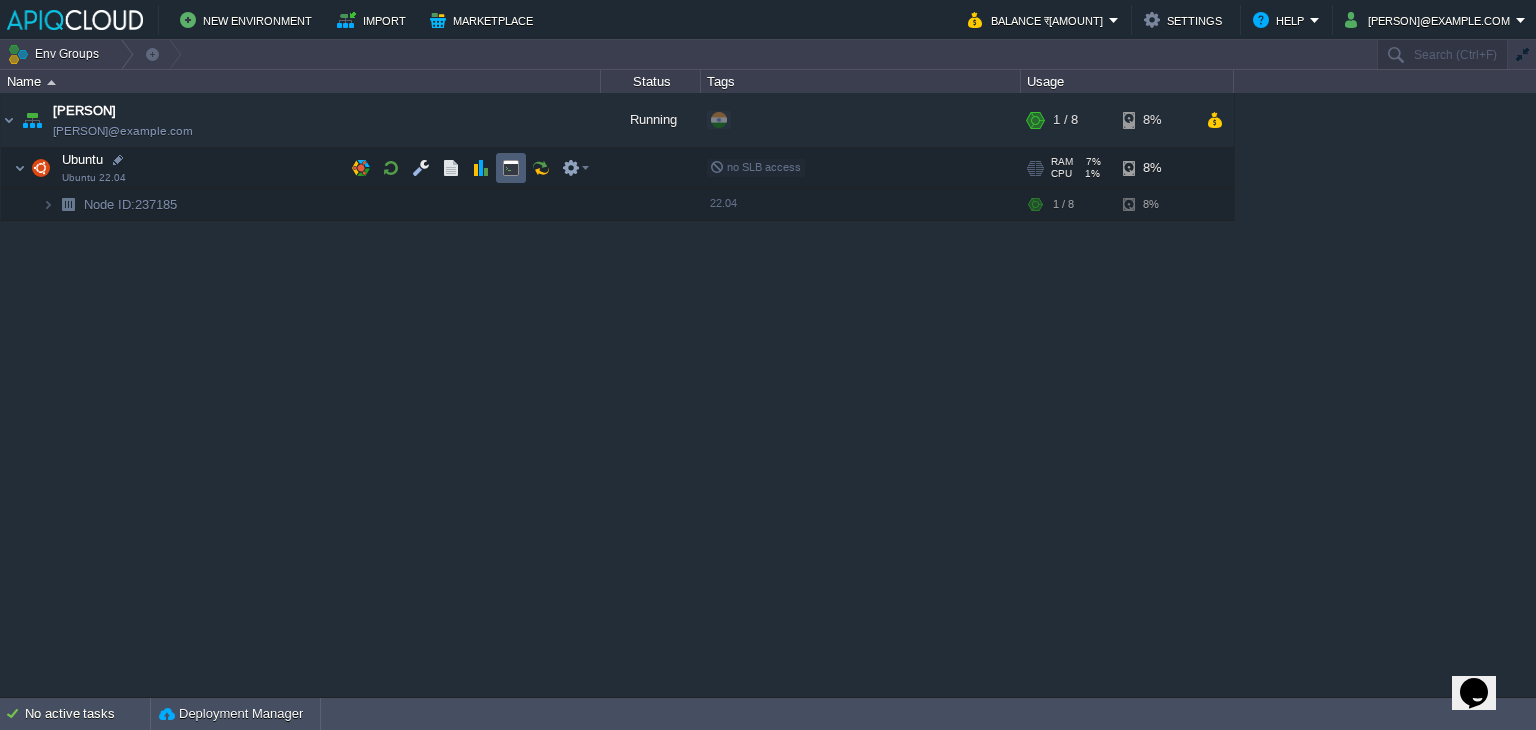 click at bounding box center (511, 168) 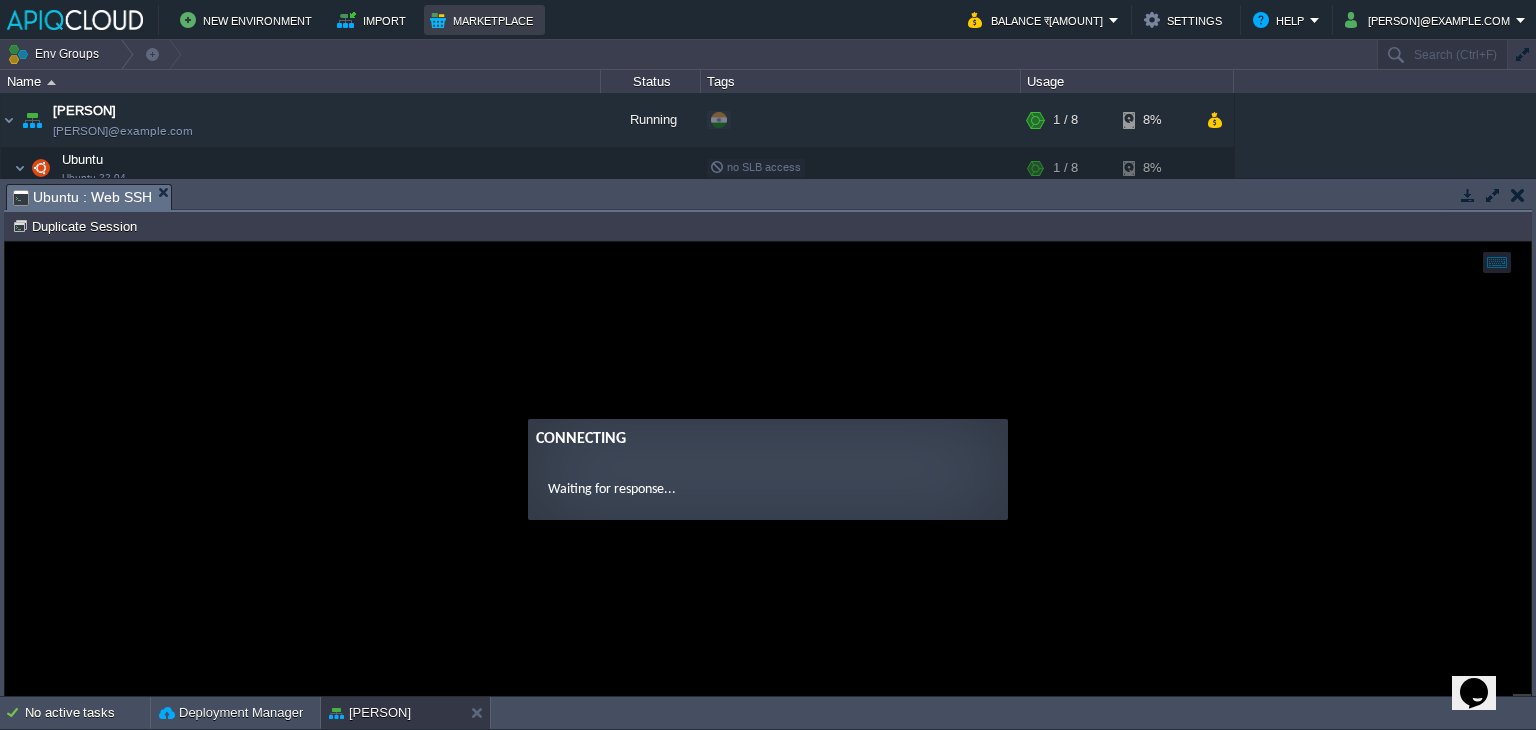 scroll, scrollTop: 0, scrollLeft: 0, axis: both 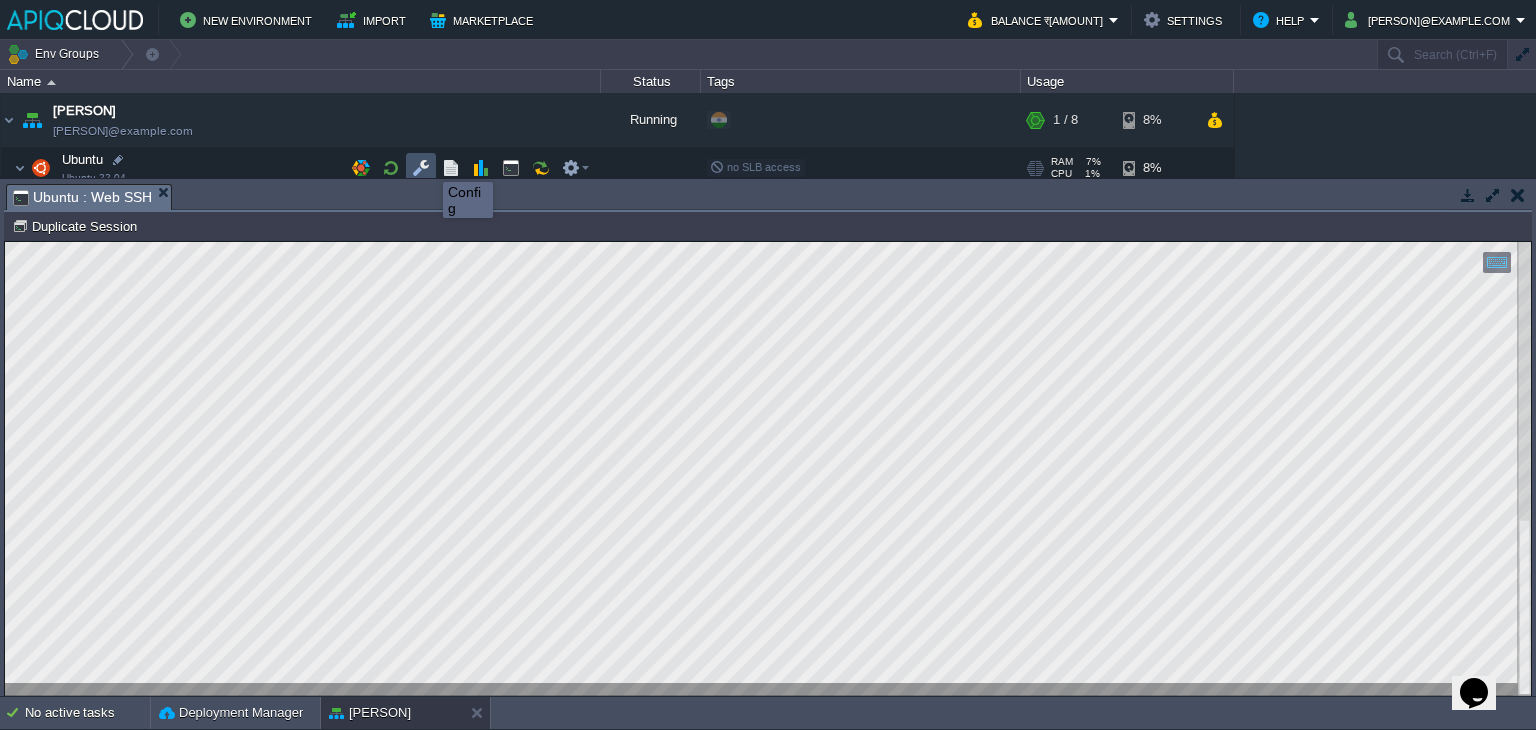 click at bounding box center [421, 168] 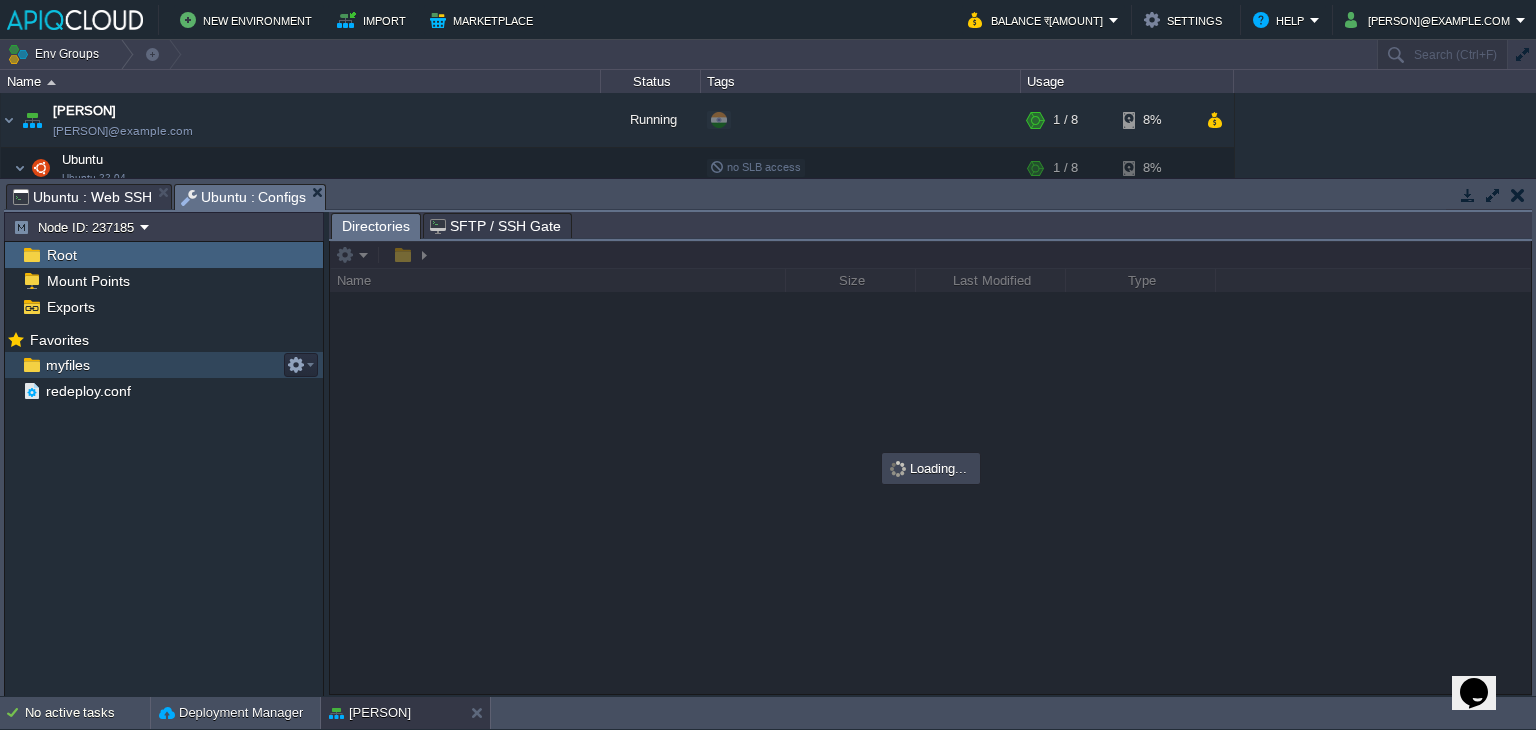click on "myfiles" at bounding box center (67, 365) 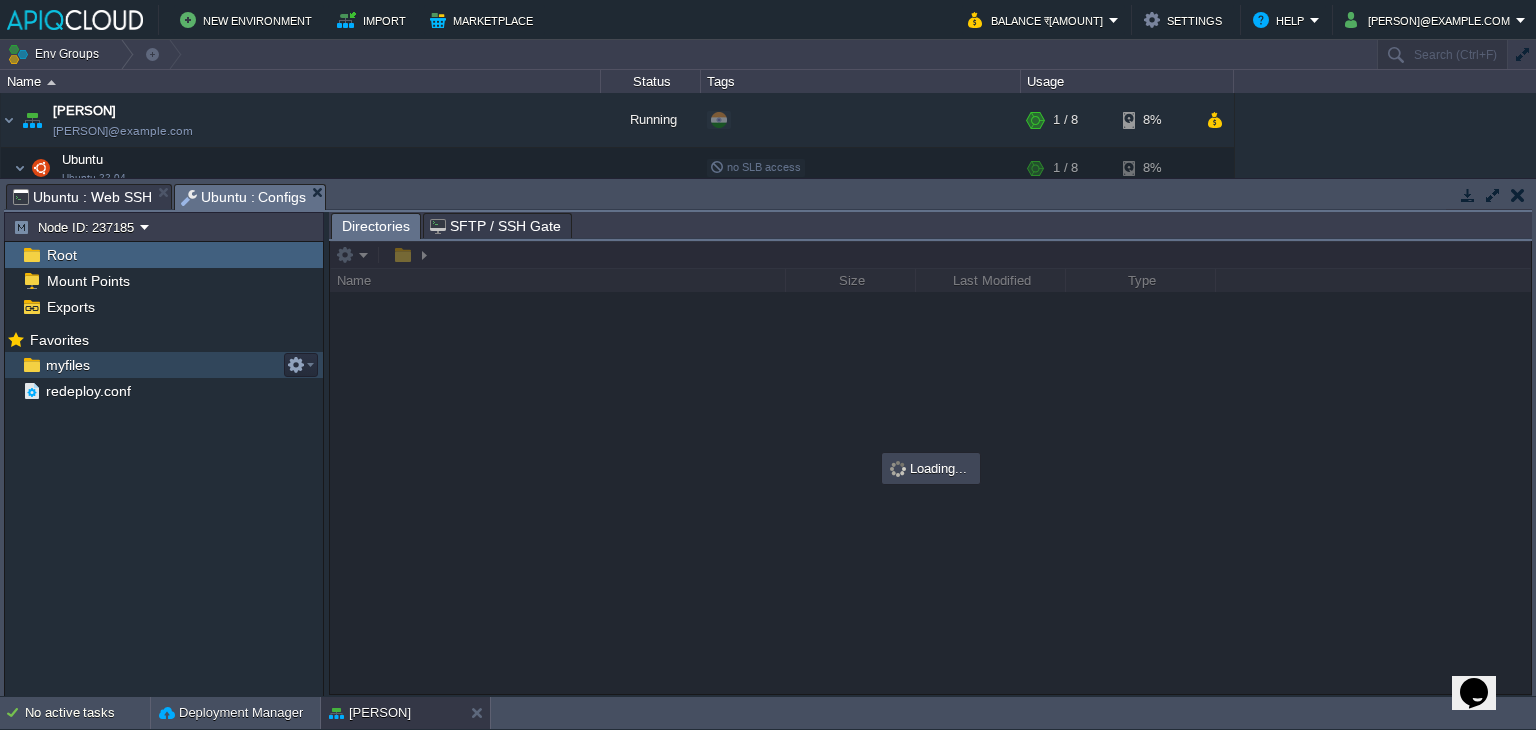 click on "myfiles" at bounding box center [67, 365] 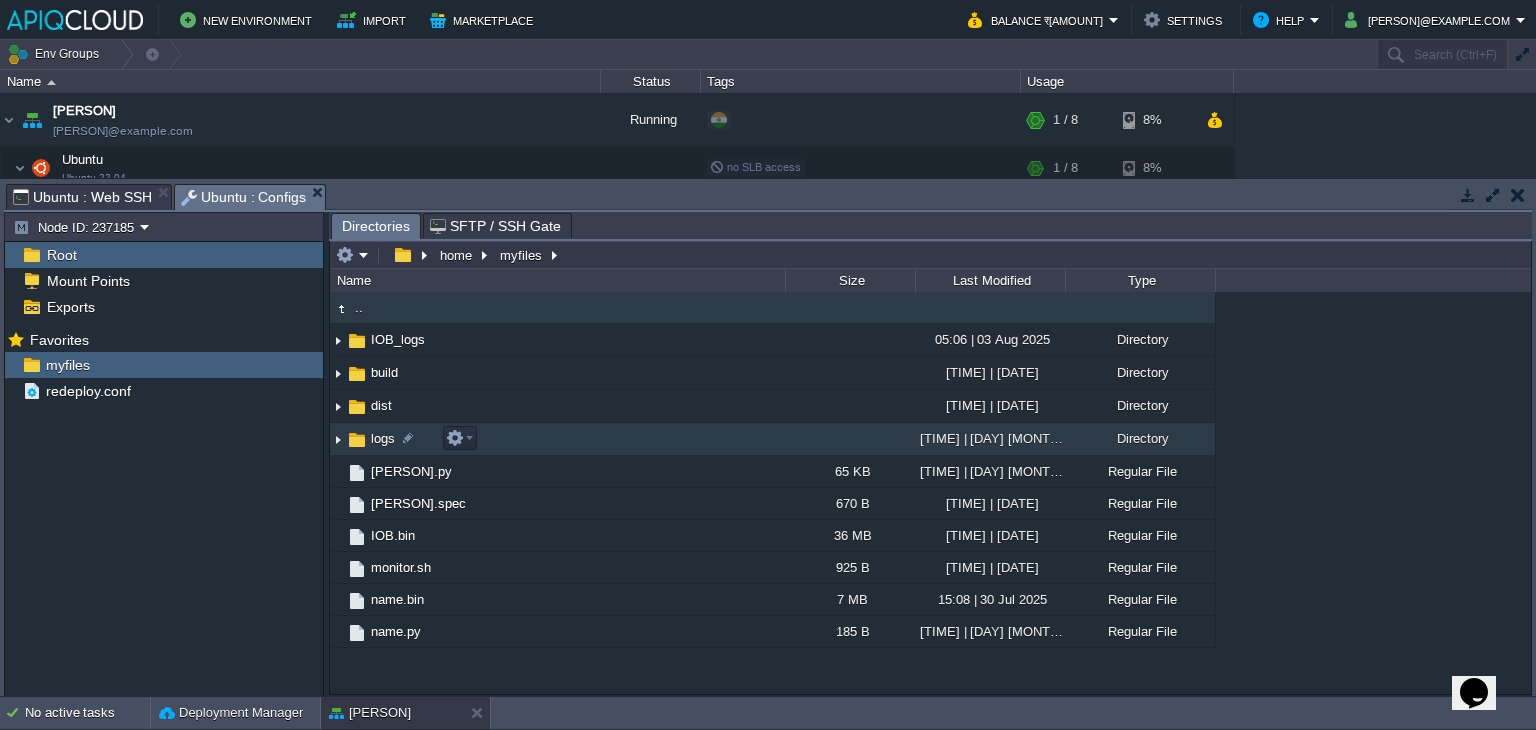 click at bounding box center [338, 439] 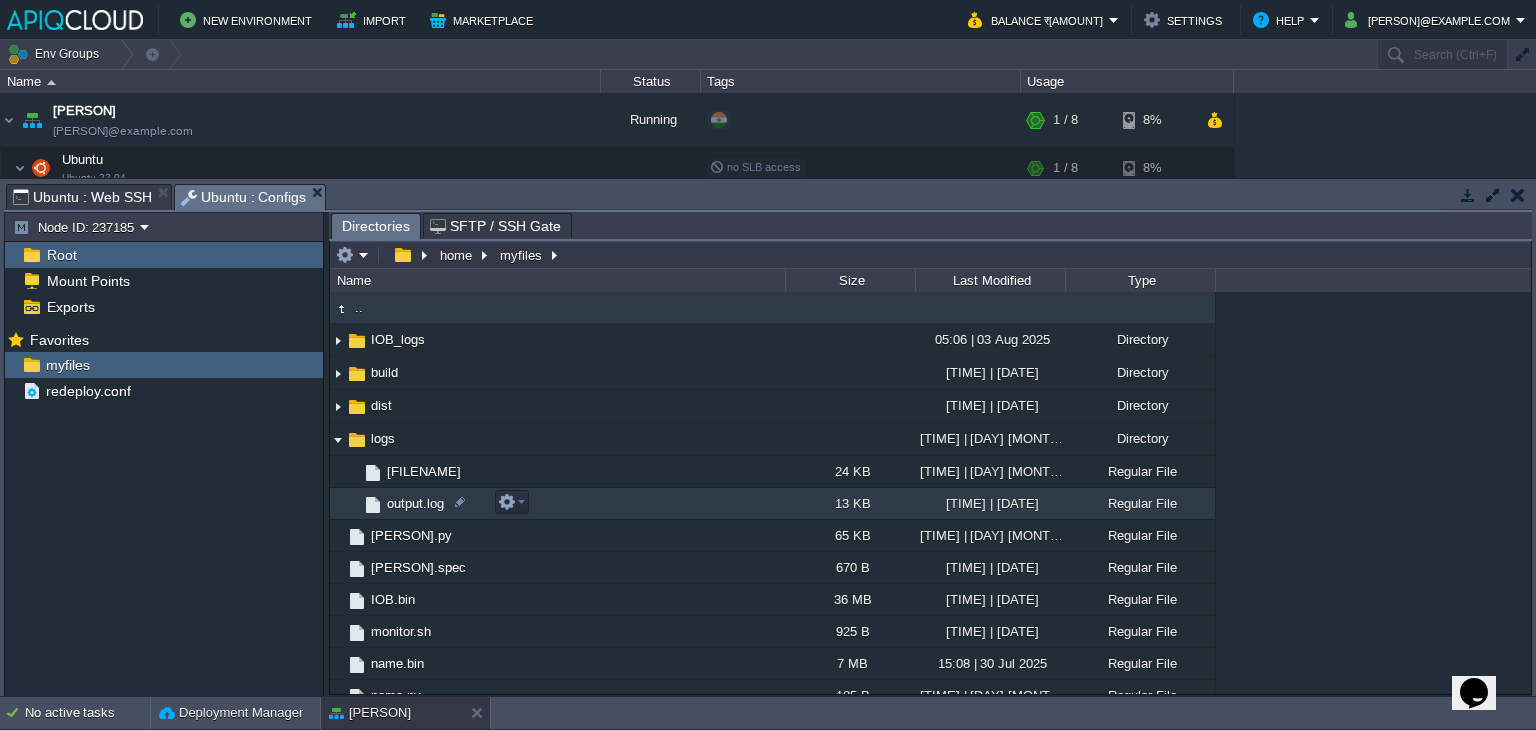 click on "output.log" at bounding box center [415, 503] 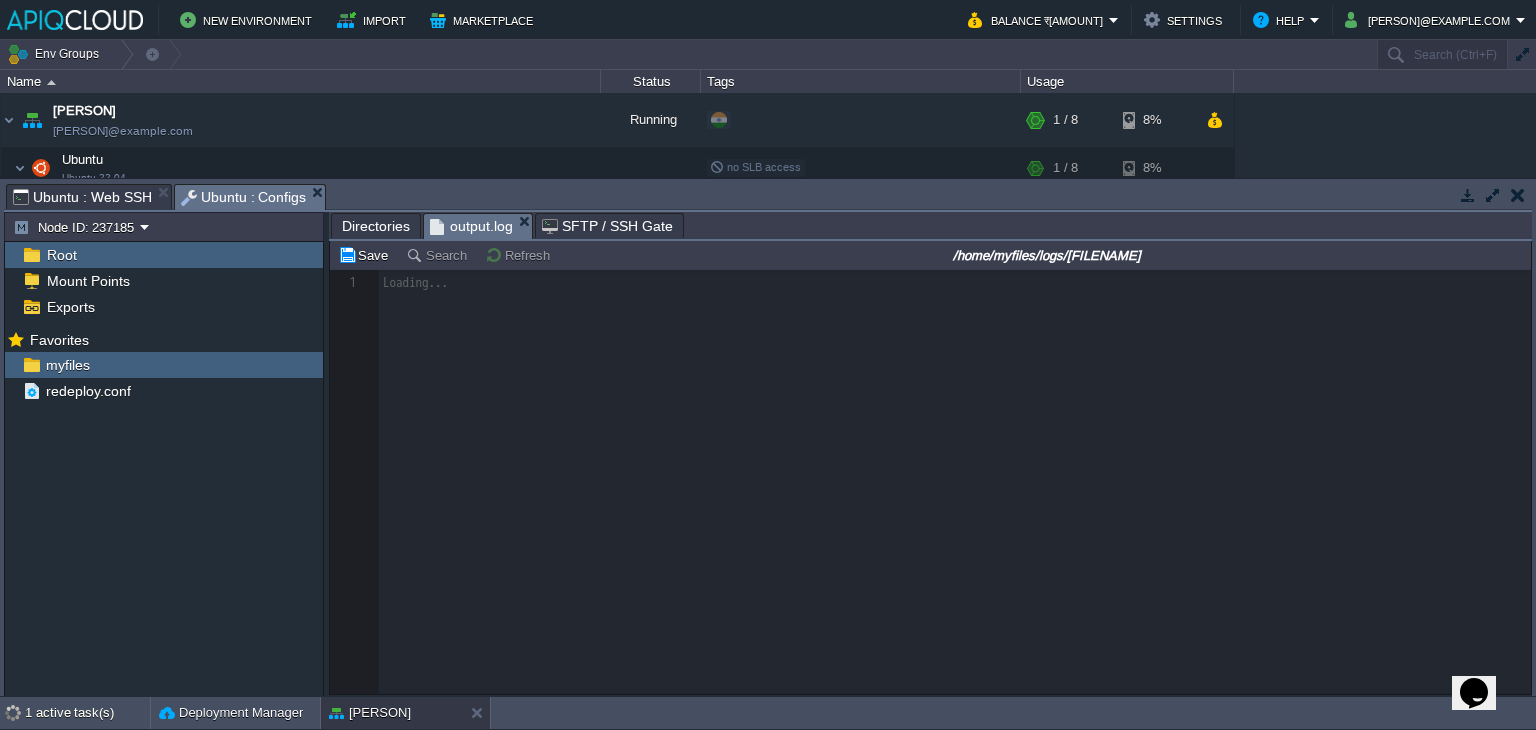 scroll, scrollTop: 6, scrollLeft: 0, axis: vertical 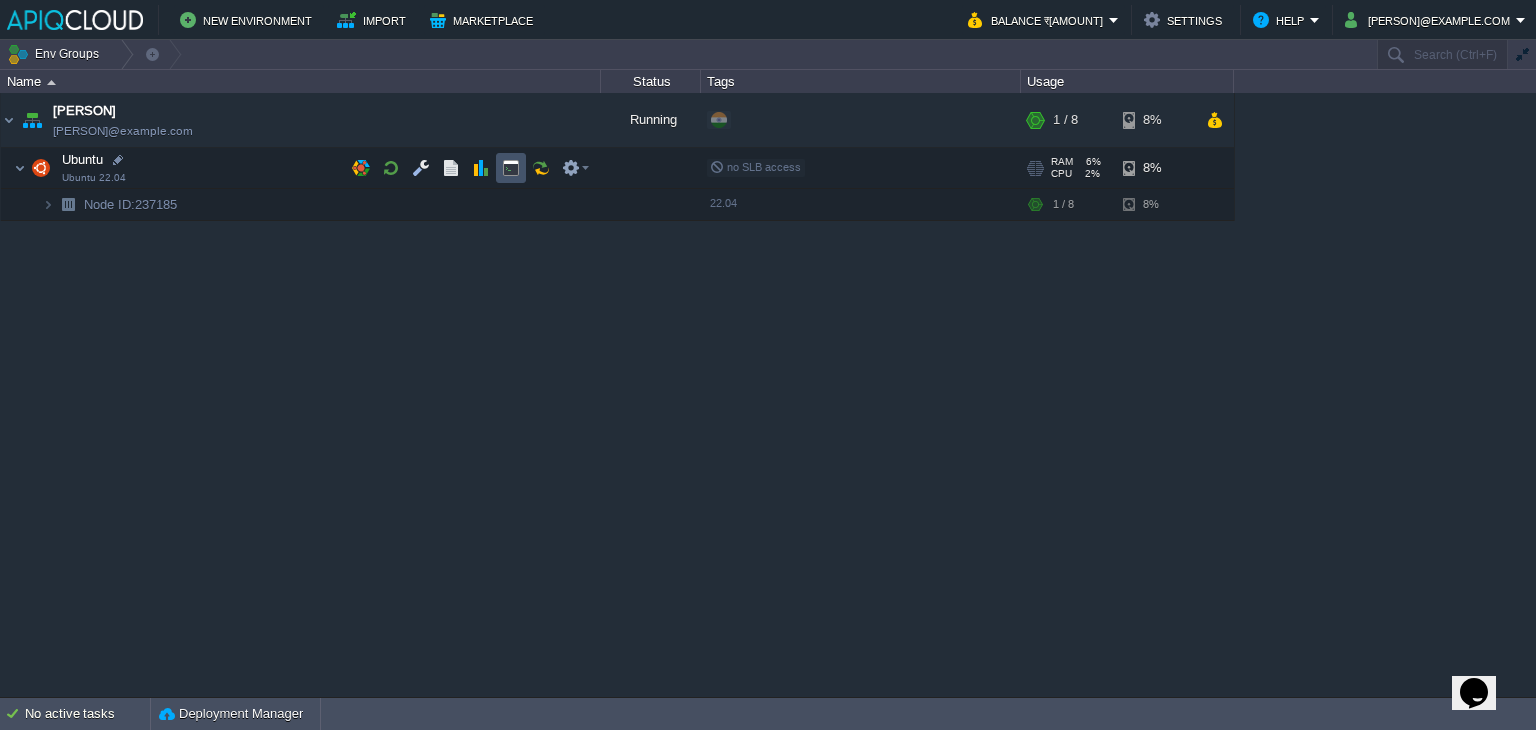 click at bounding box center [511, 168] 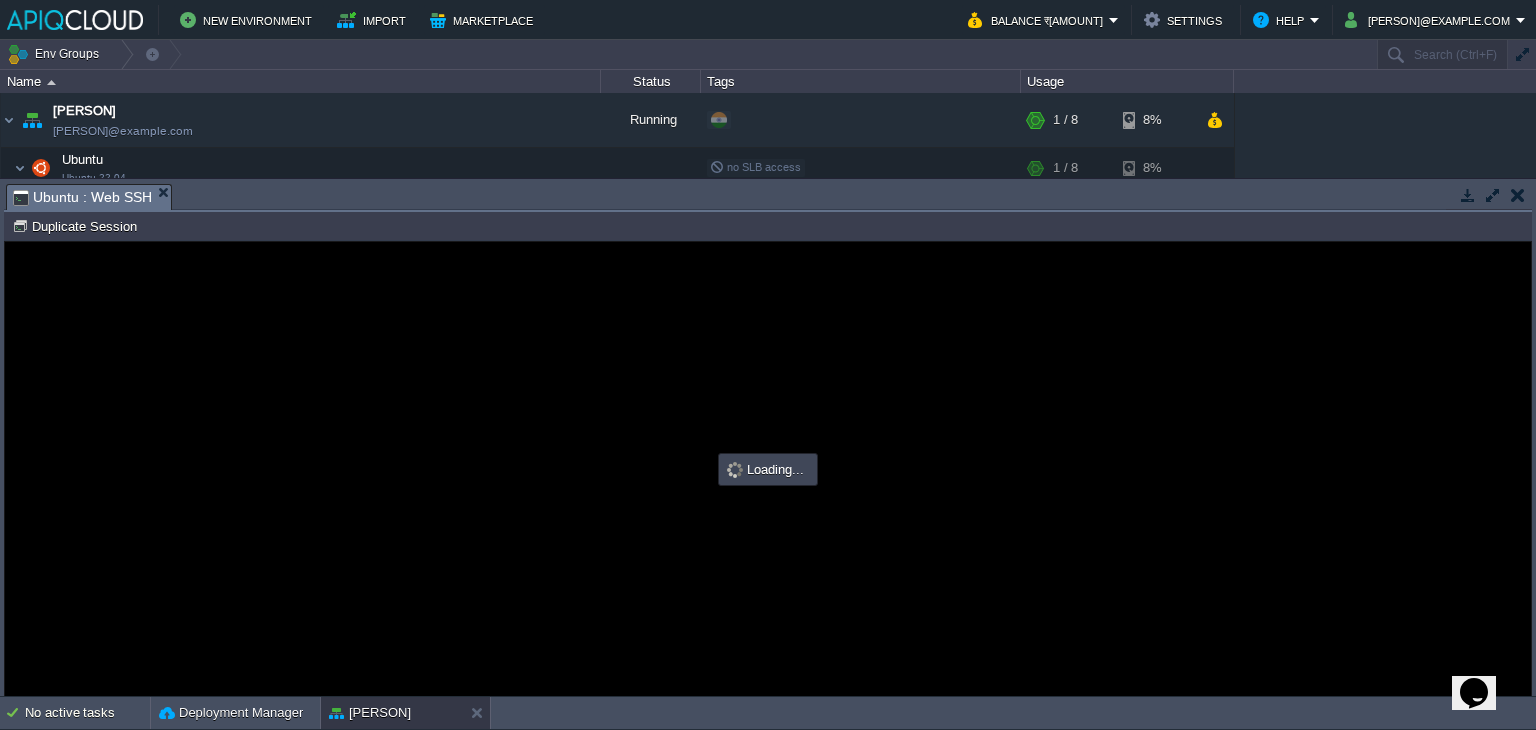 scroll, scrollTop: 0, scrollLeft: 0, axis: both 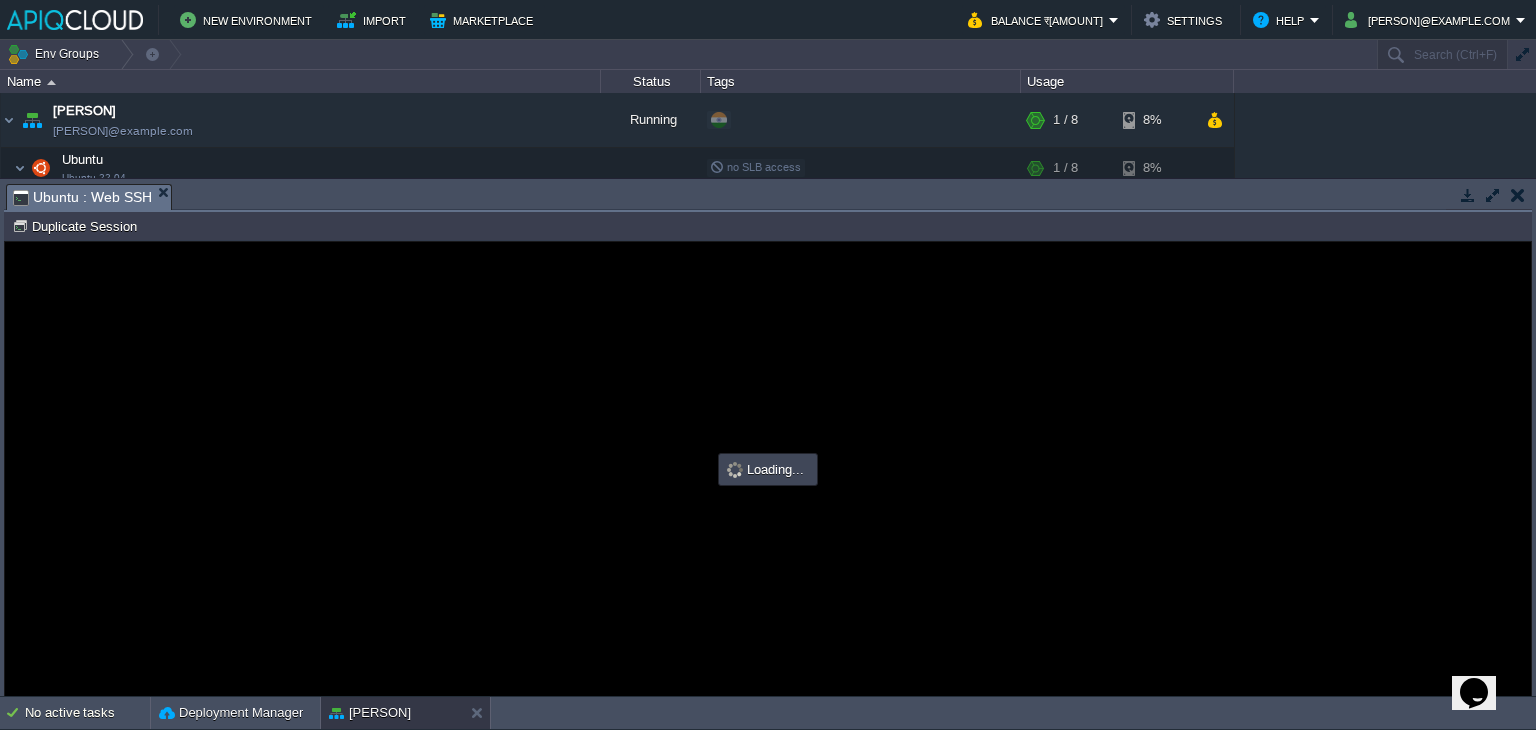 type on "#000000" 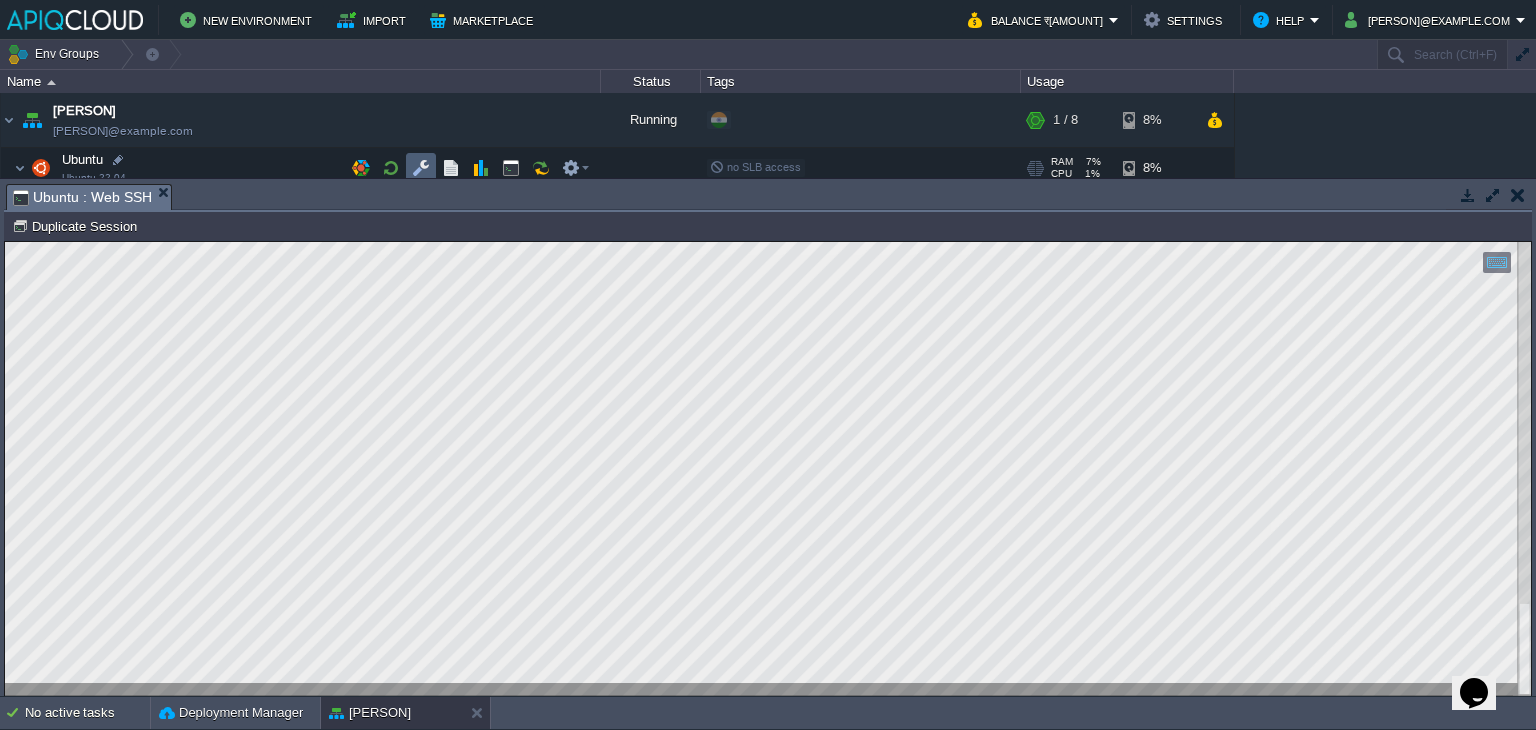click at bounding box center (421, 168) 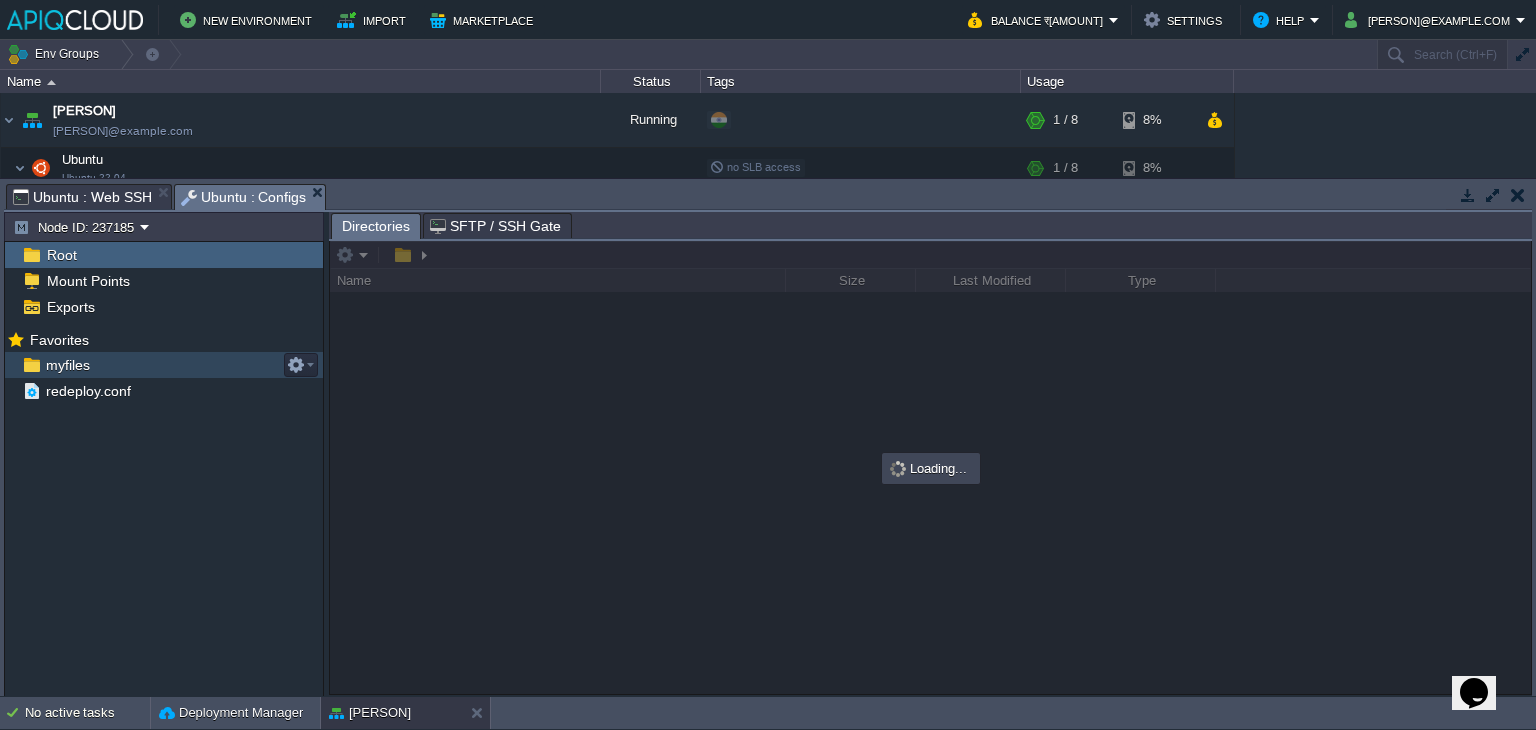 click on "myfiles" at bounding box center (67, 365) 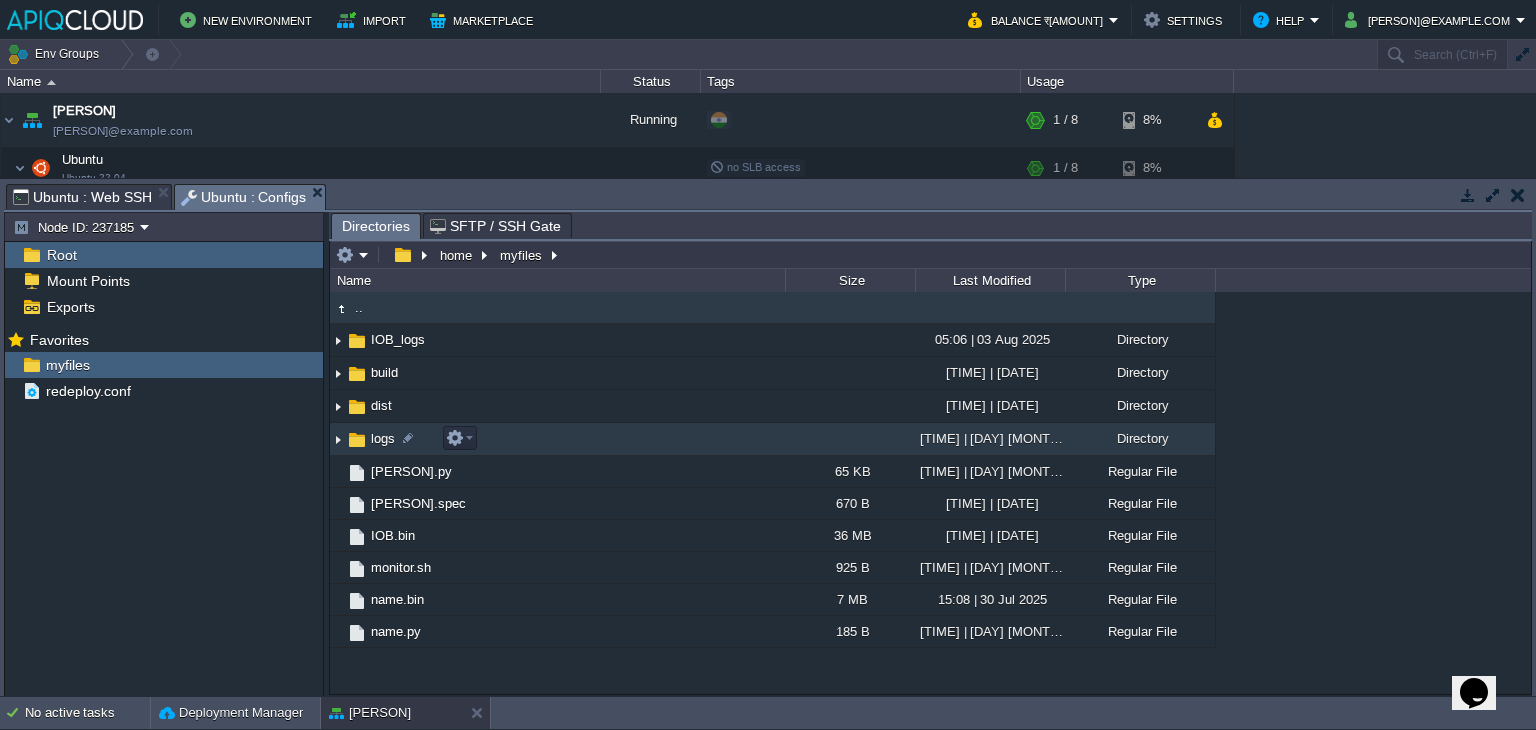 click at bounding box center (338, 439) 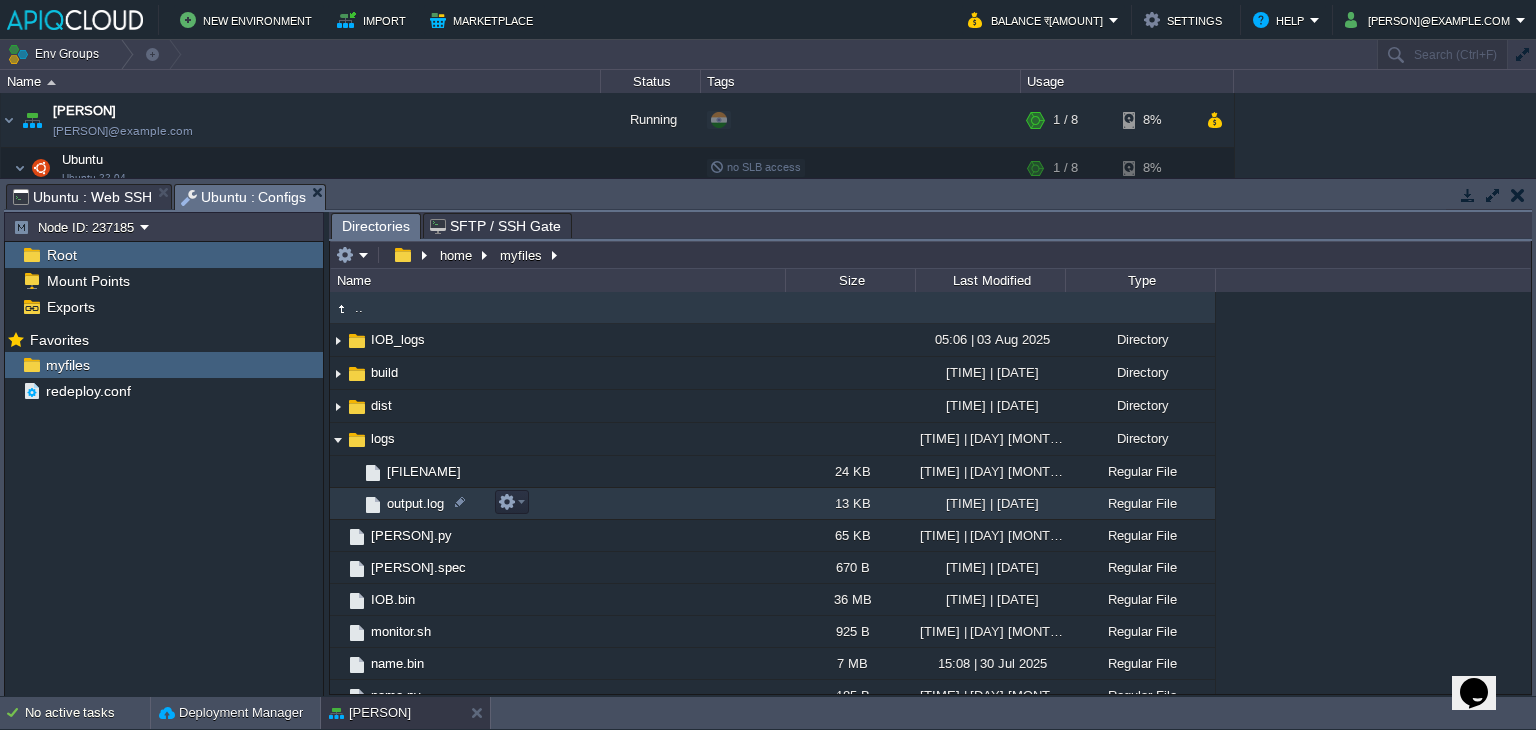click on "output.log" at bounding box center [415, 503] 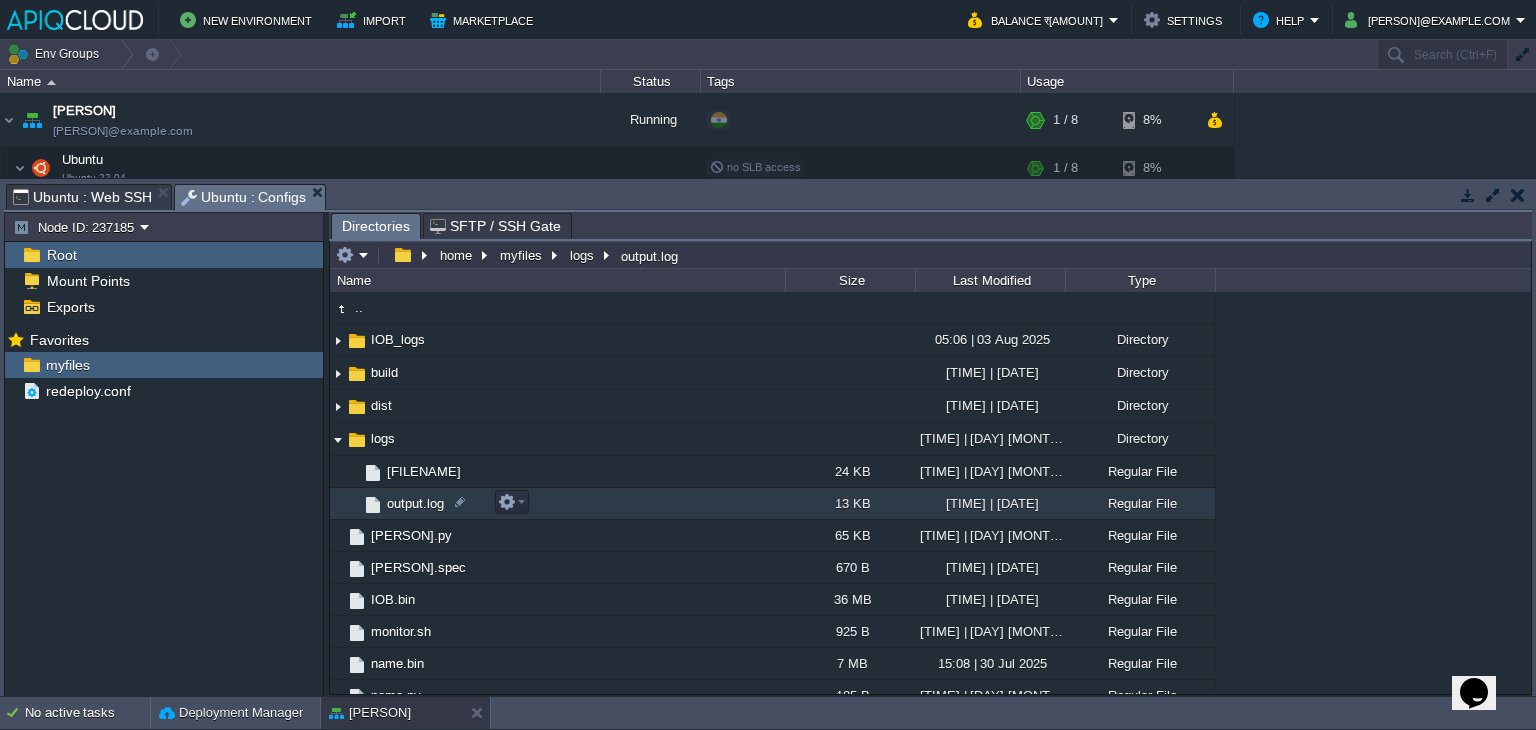 click on "output.log" at bounding box center (415, 503) 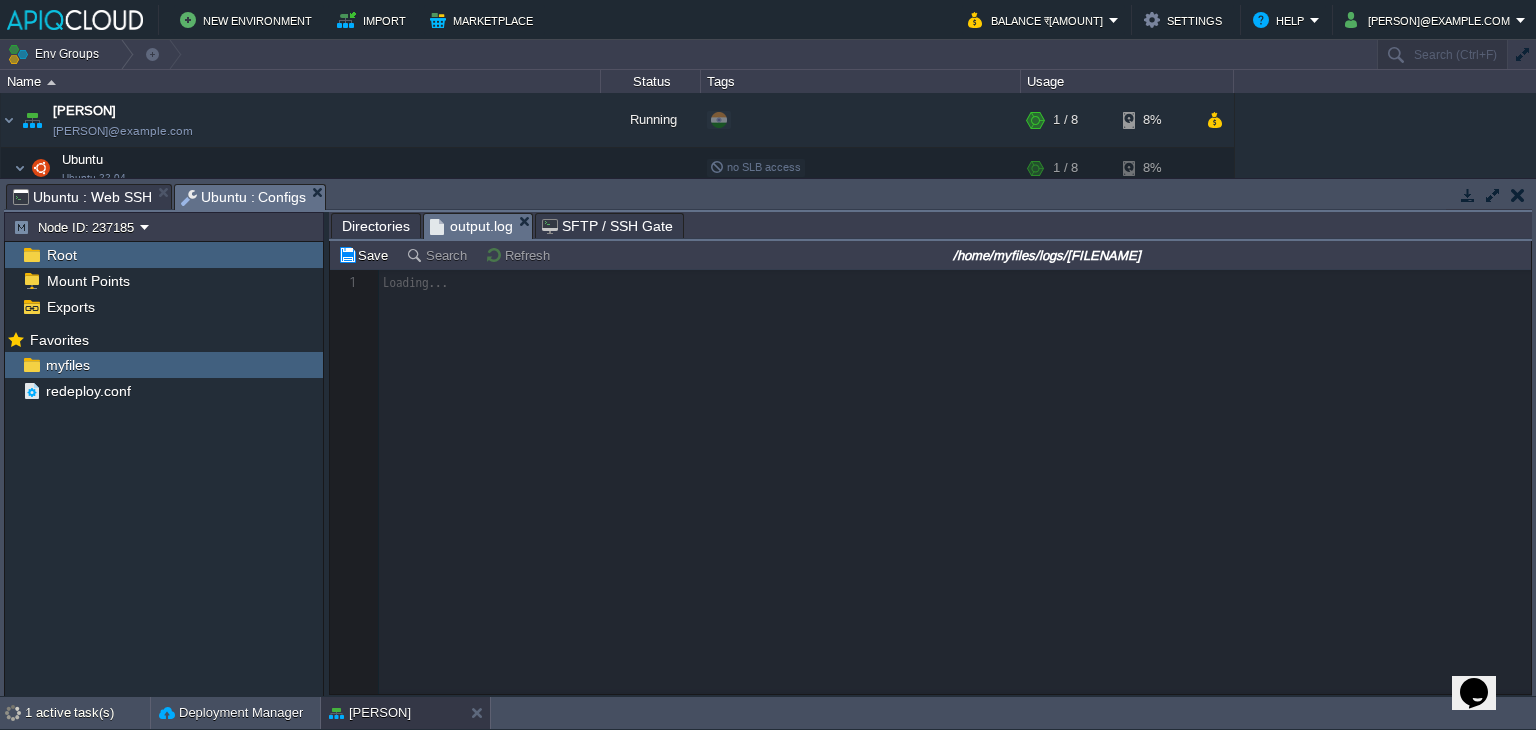 scroll, scrollTop: 6, scrollLeft: 0, axis: vertical 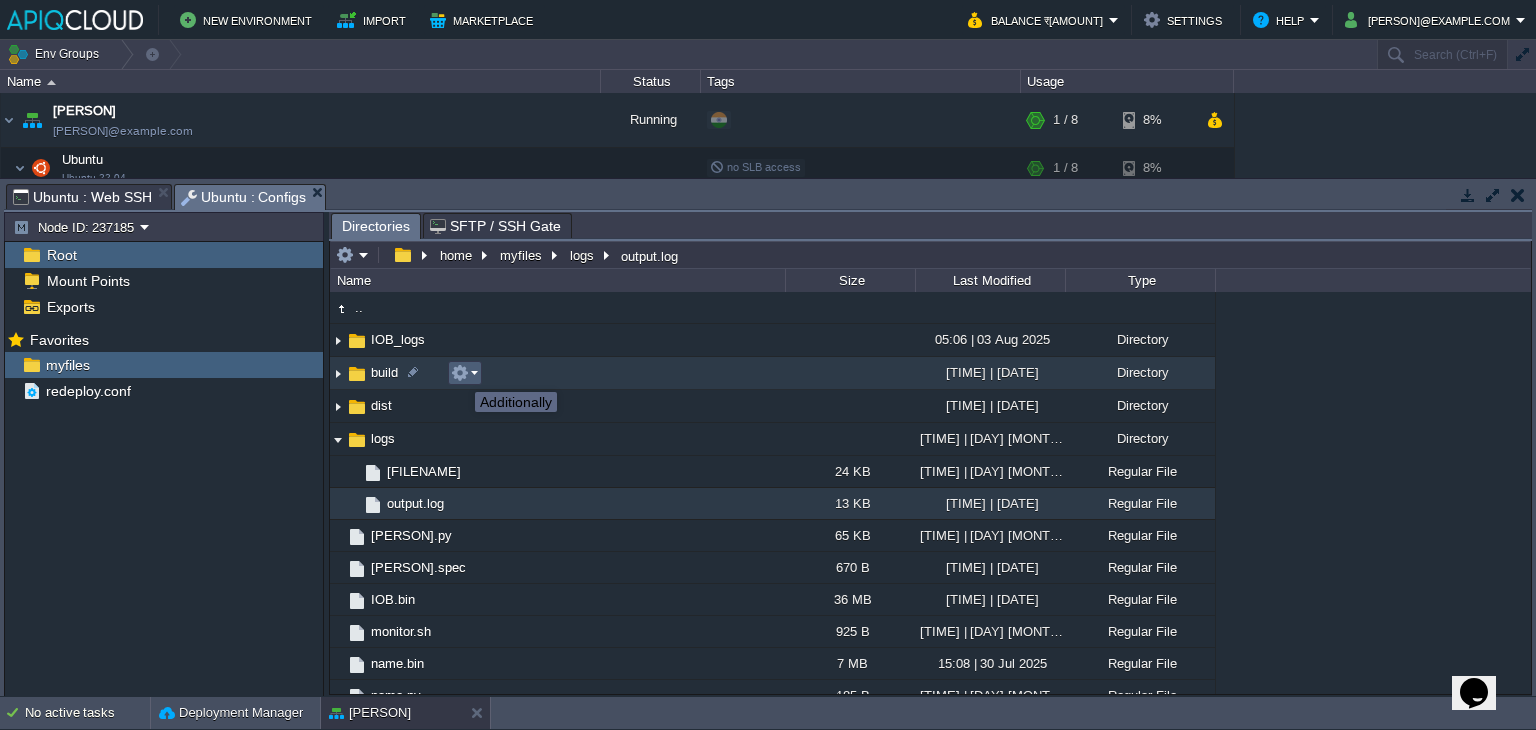 click at bounding box center (460, 373) 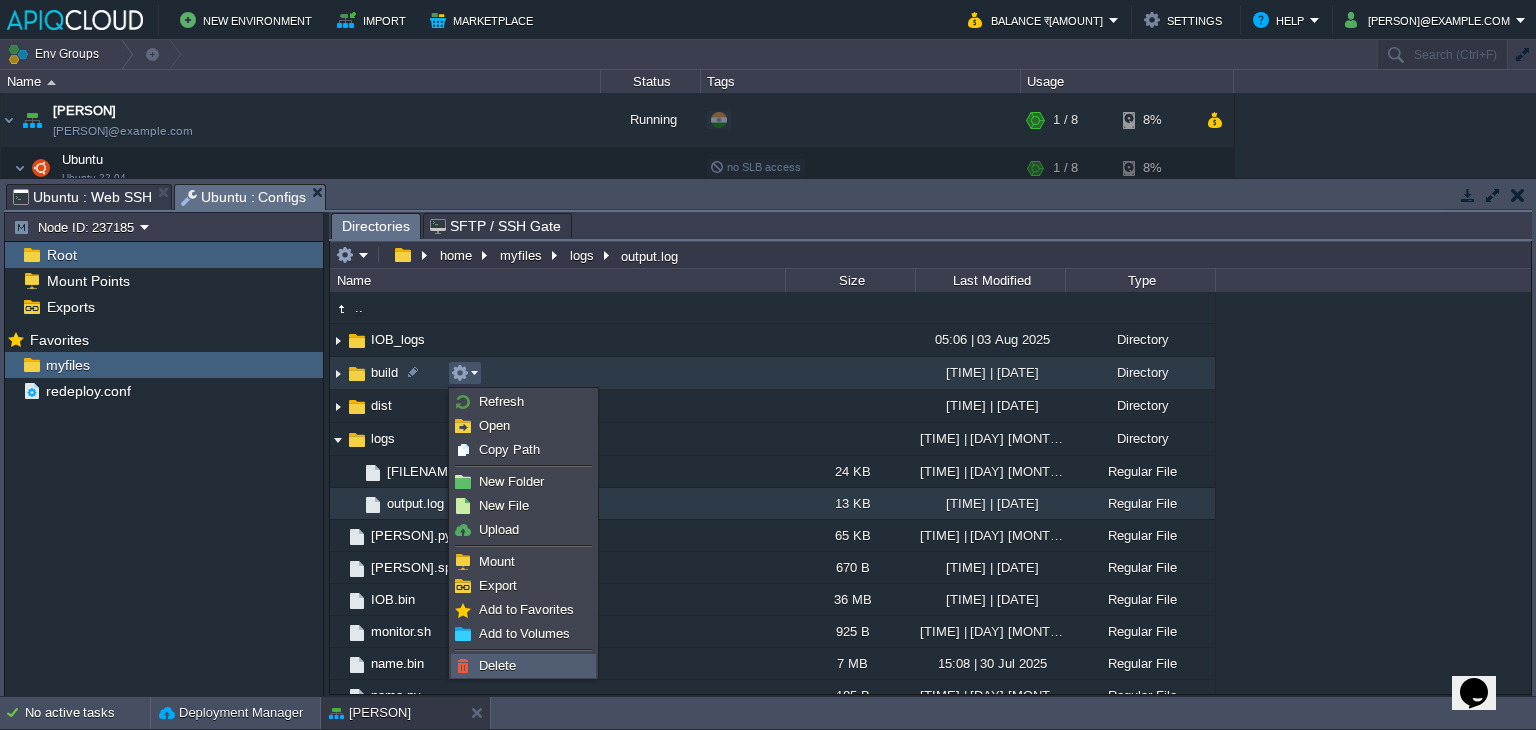 click on "Delete" at bounding box center [497, 665] 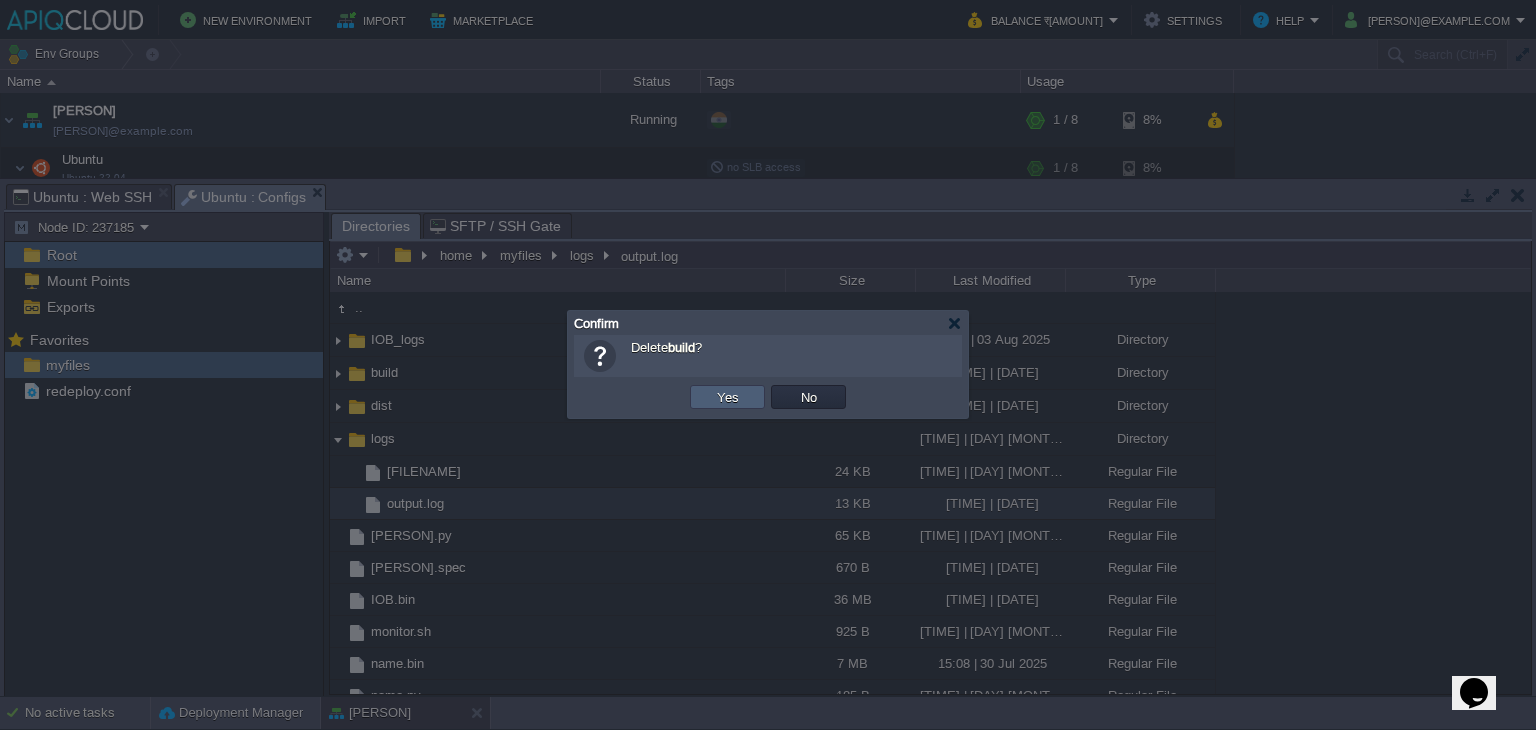 click on "Yes" at bounding box center [728, 397] 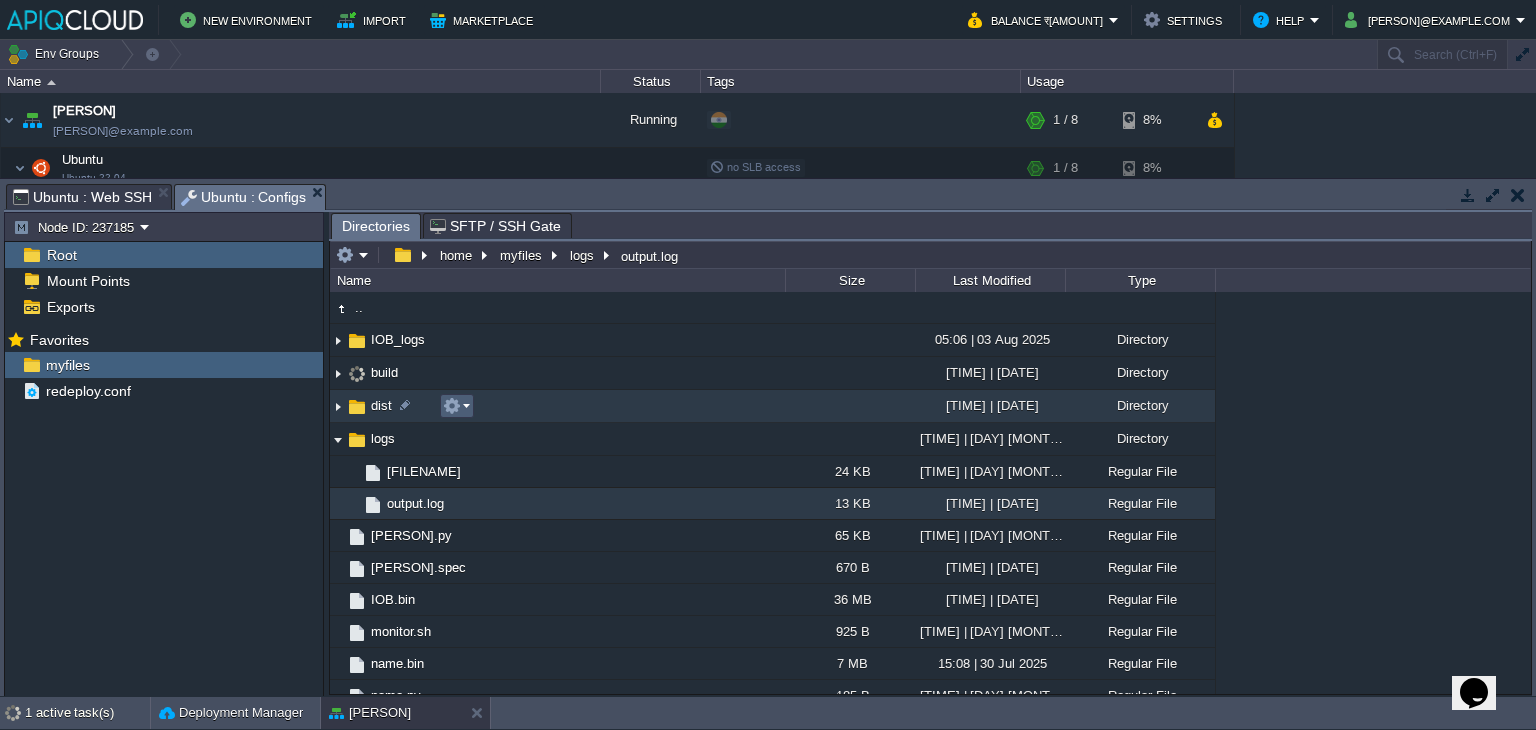 click at bounding box center [452, 406] 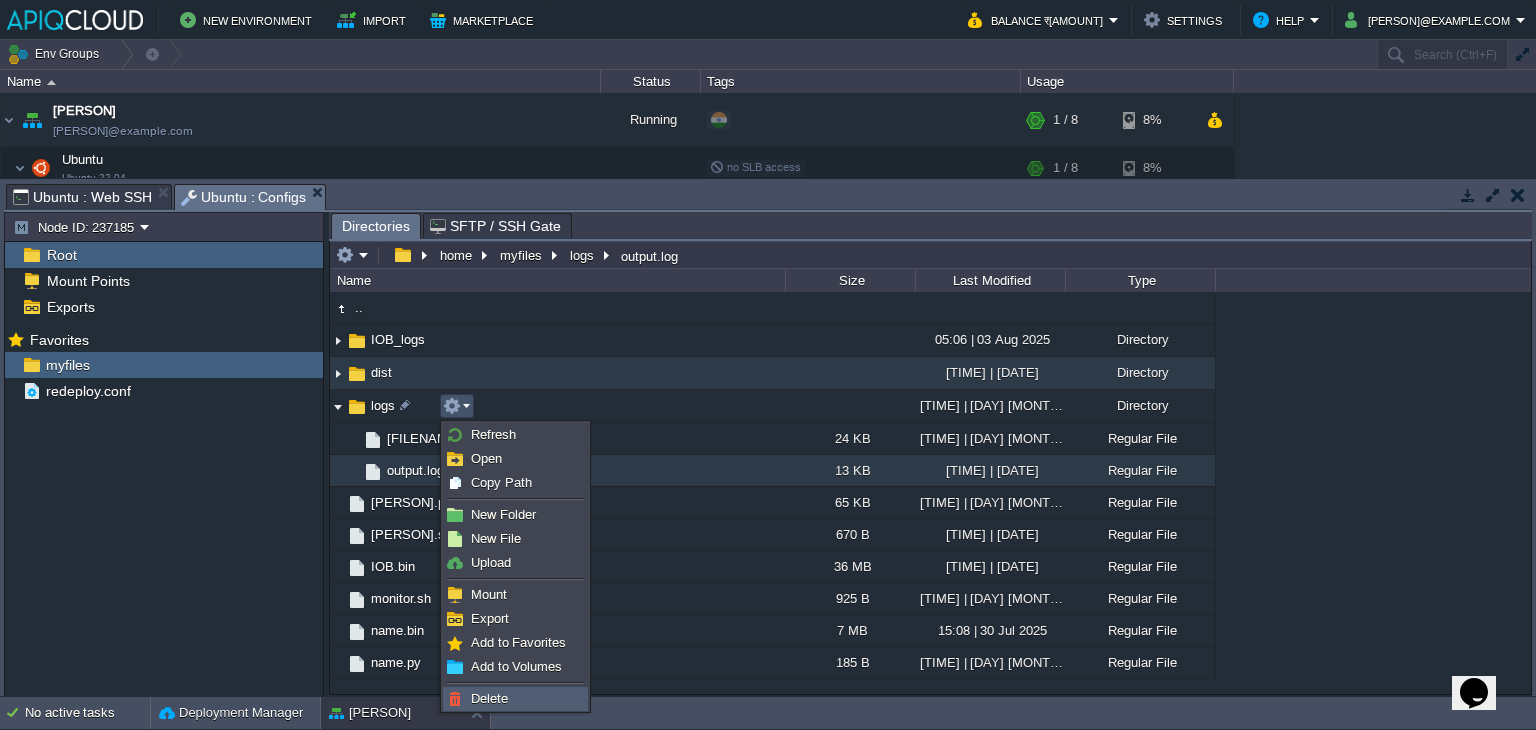 click on "Delete" at bounding box center (489, 698) 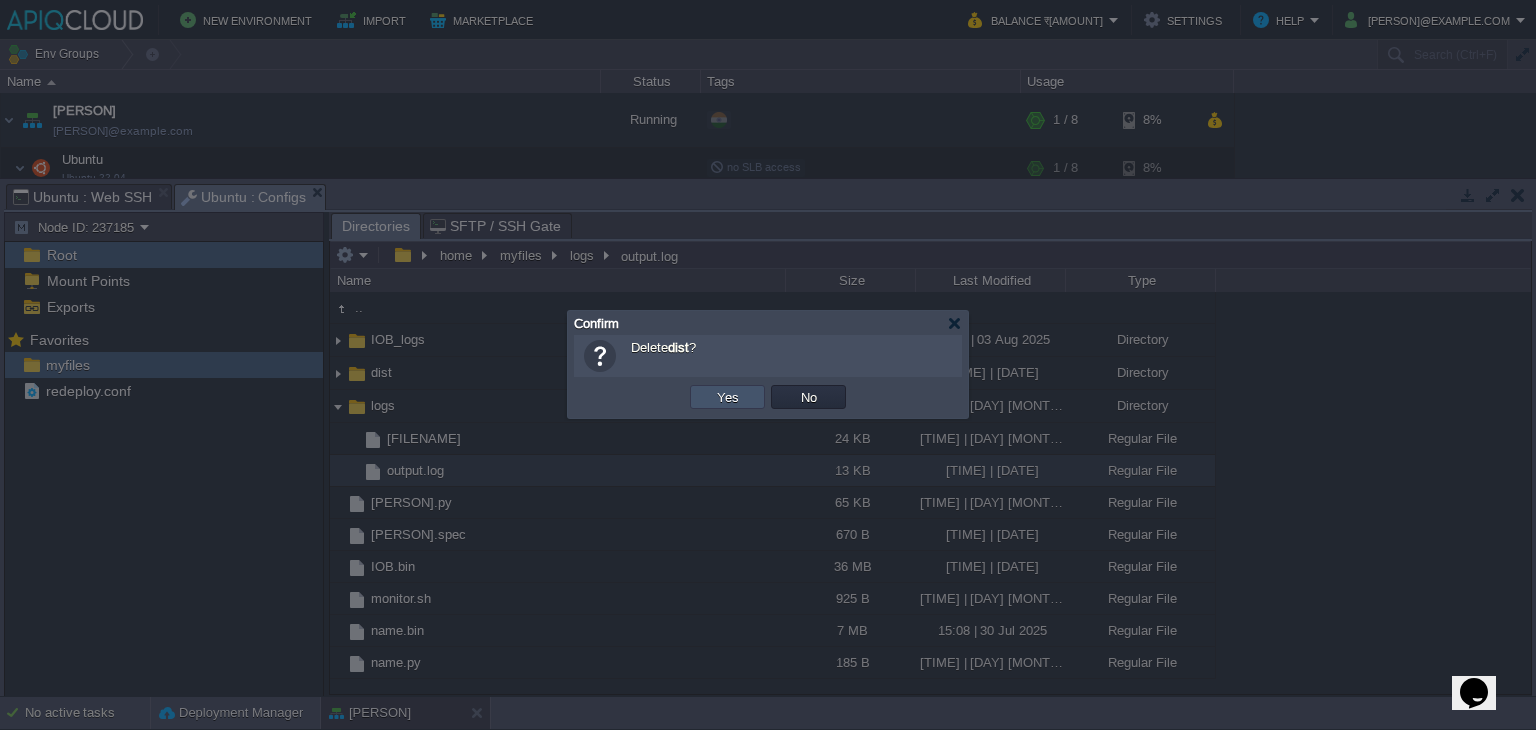 click on "Yes" at bounding box center (728, 397) 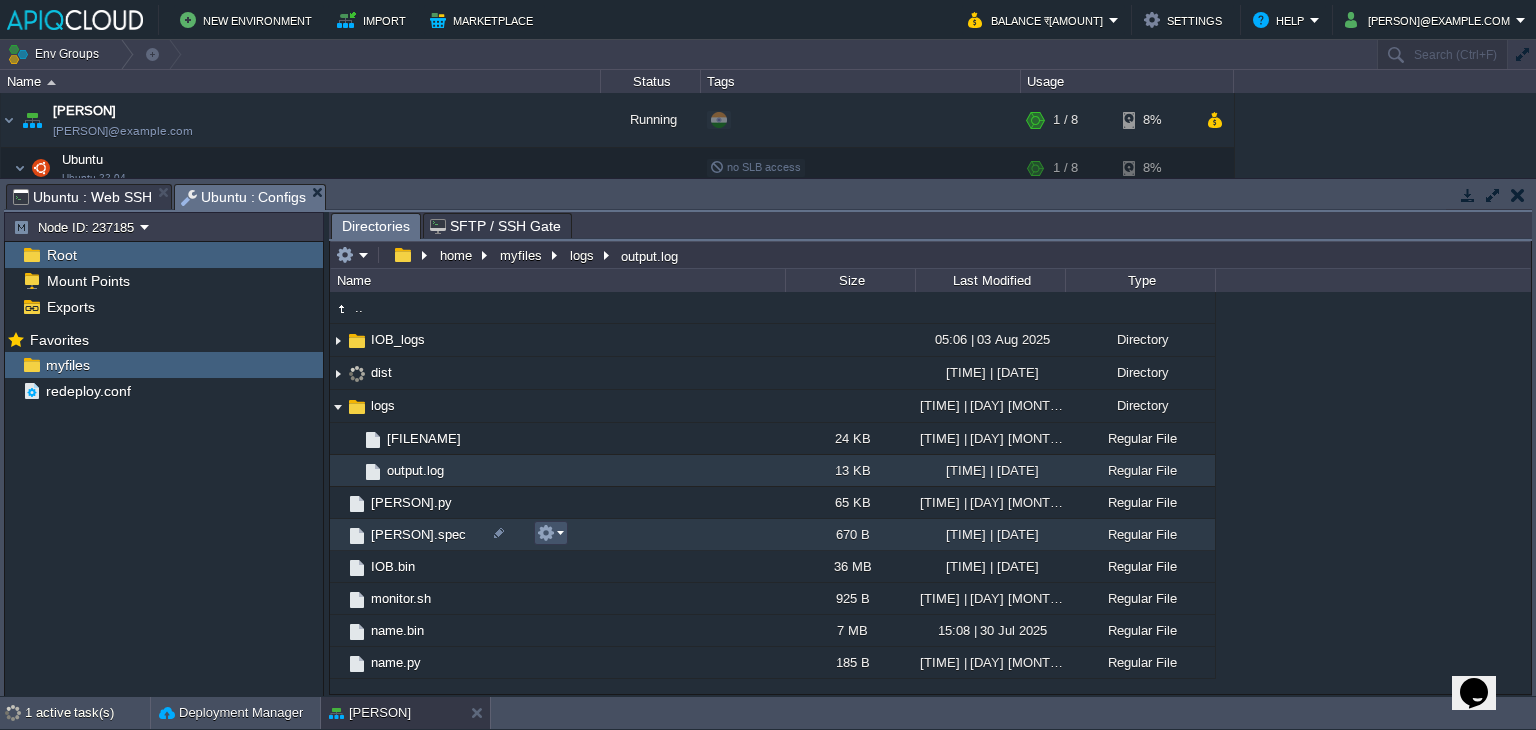 click at bounding box center [546, 533] 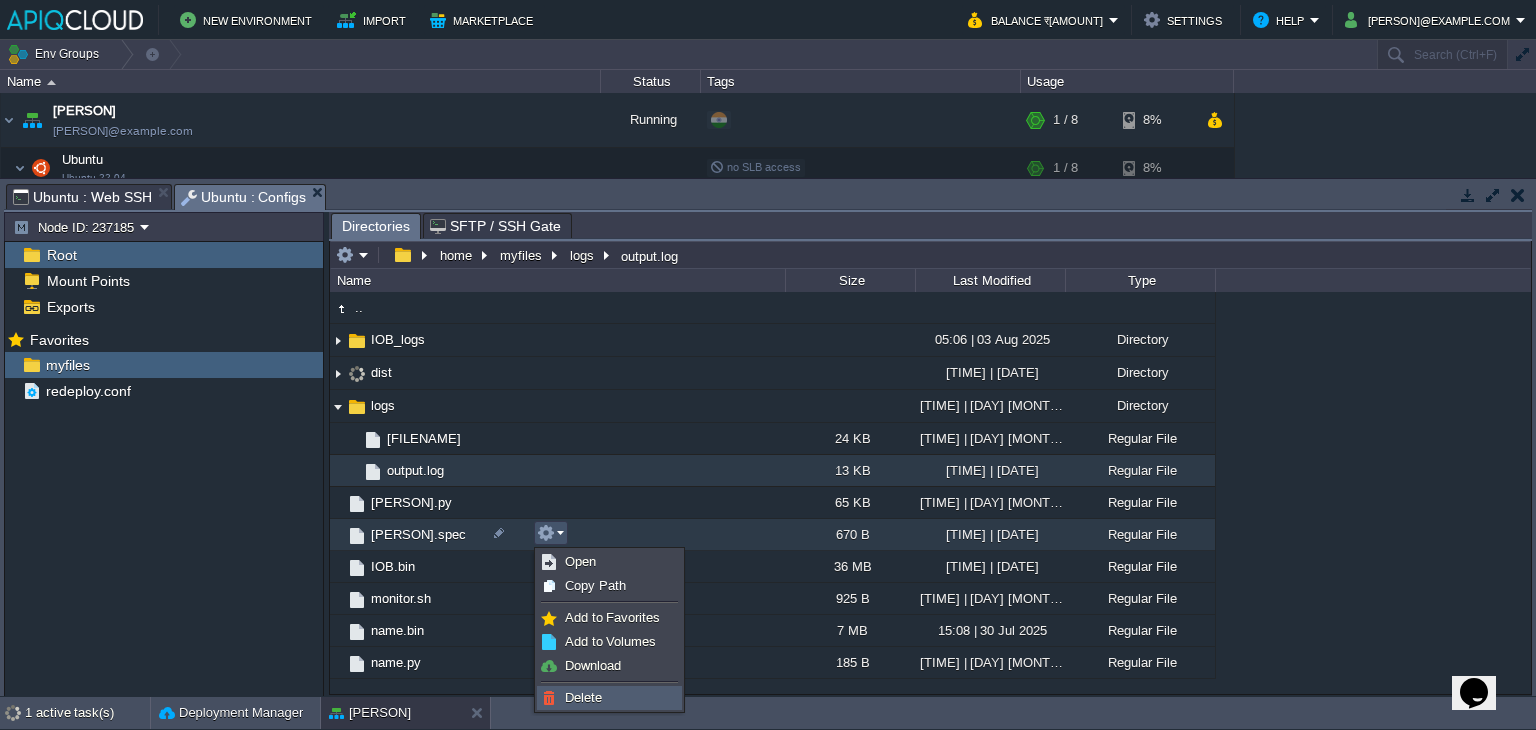 click on "Delete" at bounding box center [583, 697] 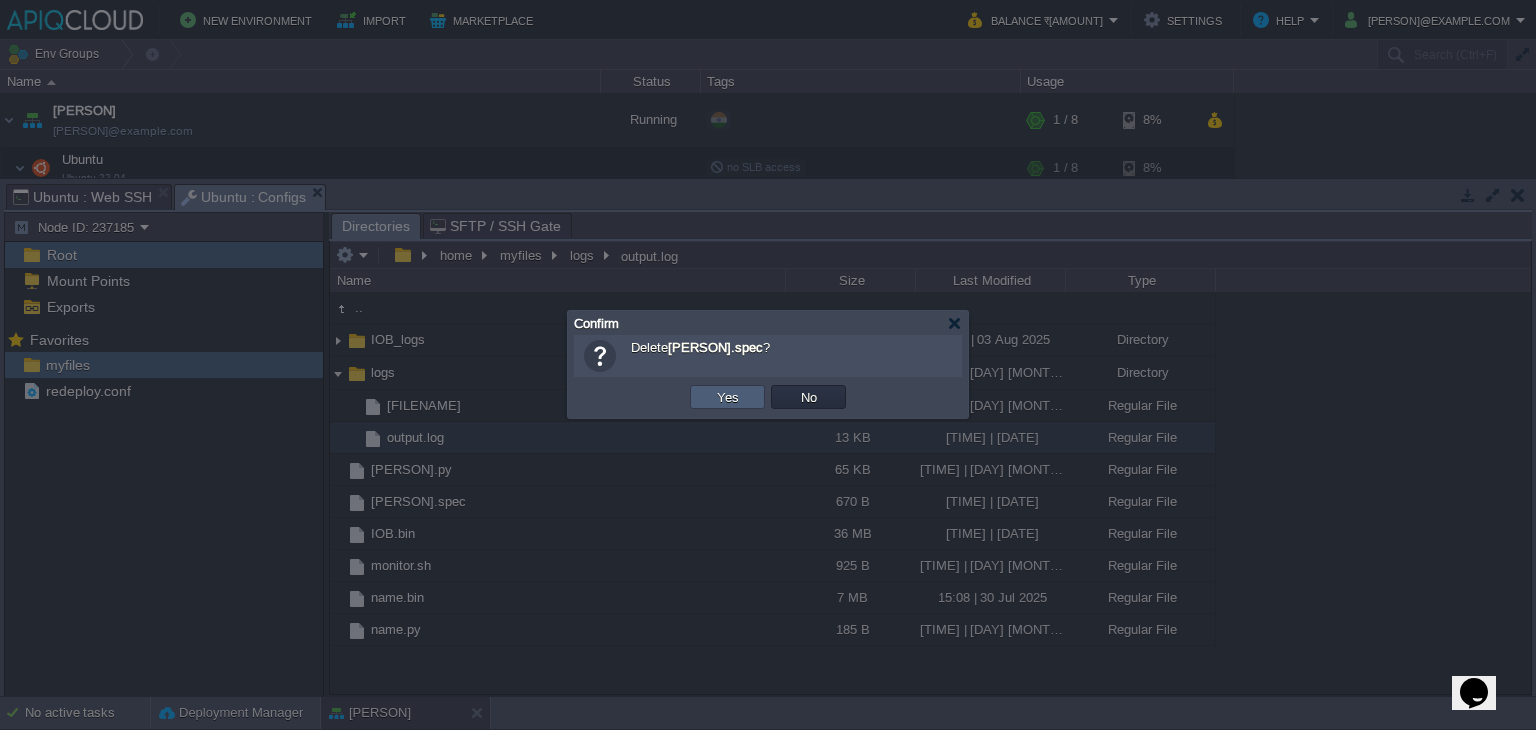click on "Yes" at bounding box center [728, 397] 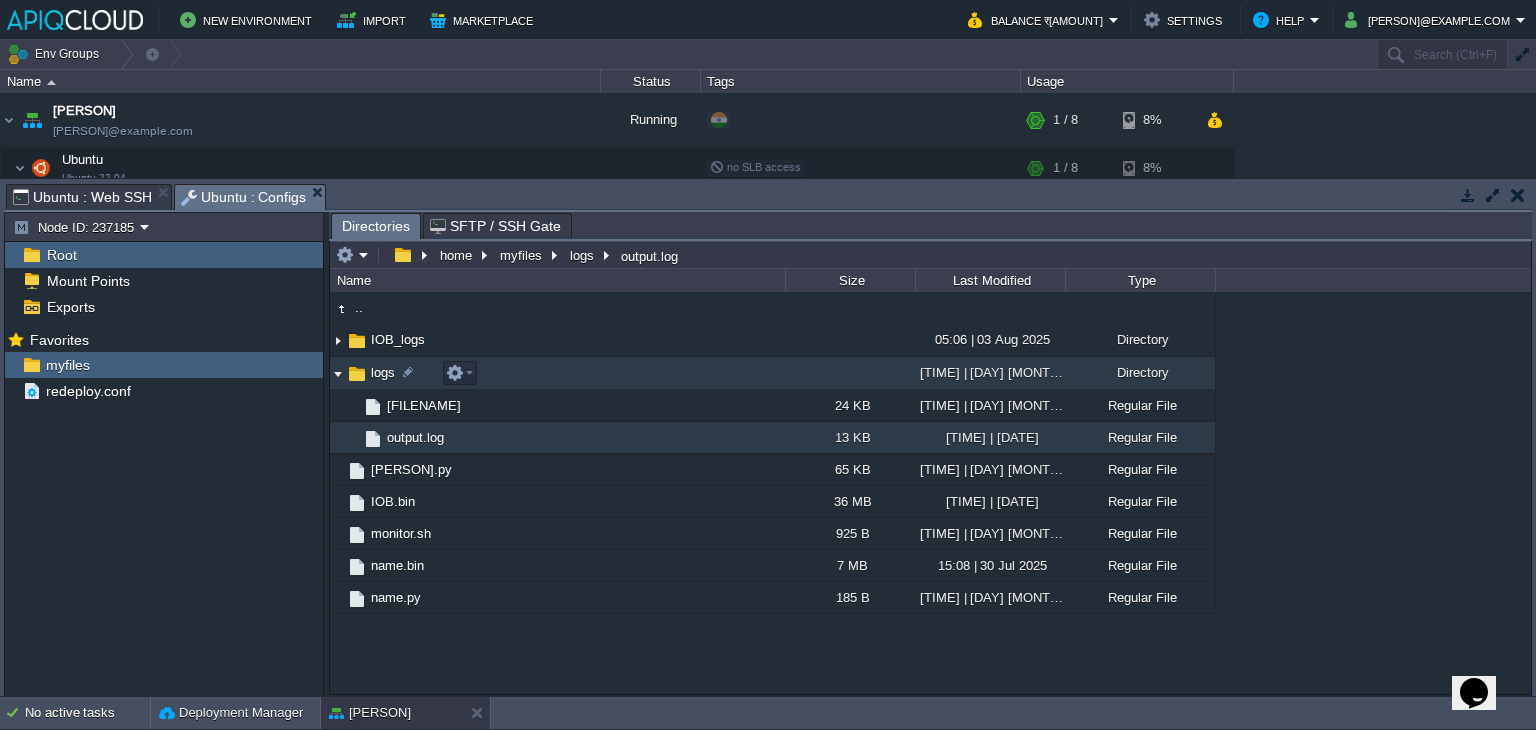 click at bounding box center [338, 373] 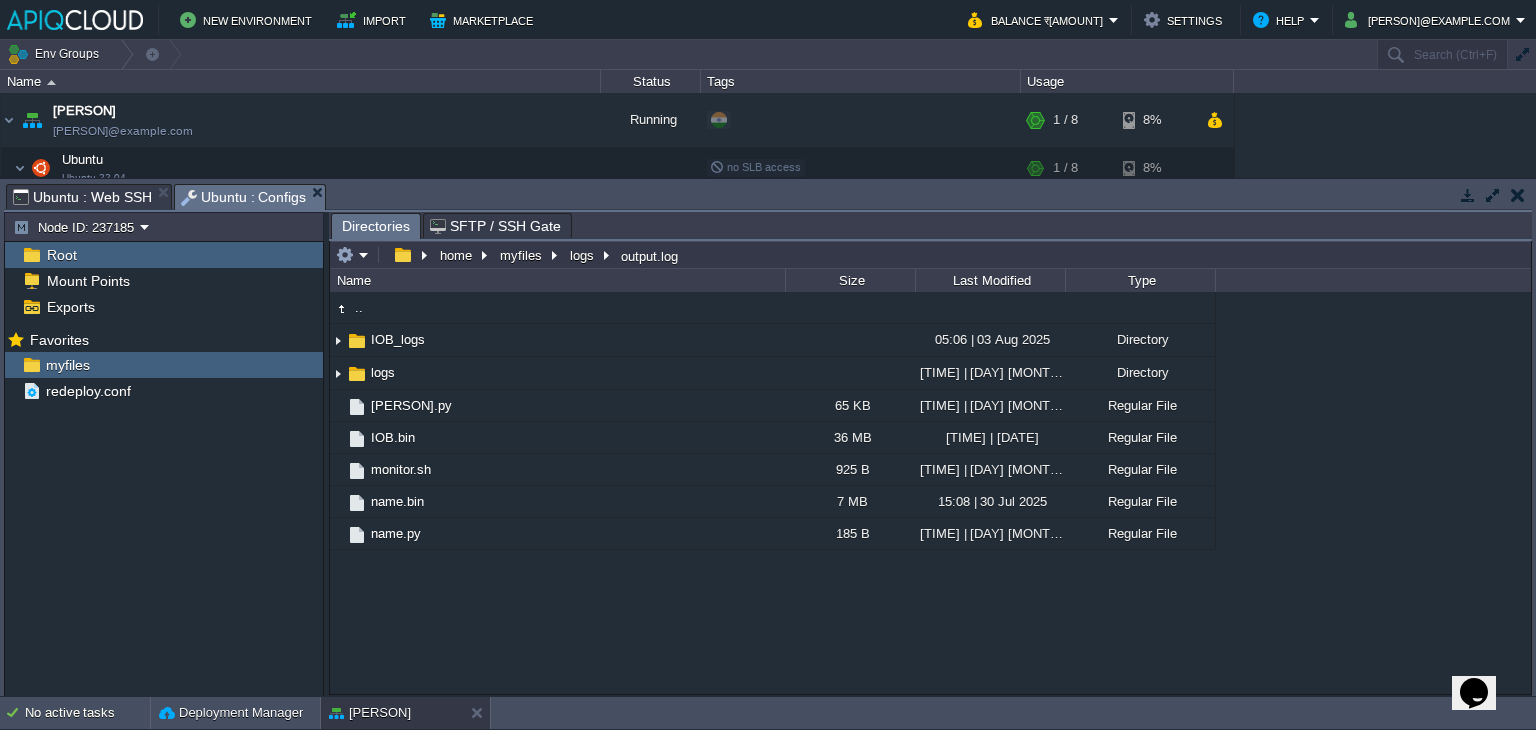 click on "Ubuntu : Web SSH" at bounding box center [82, 197] 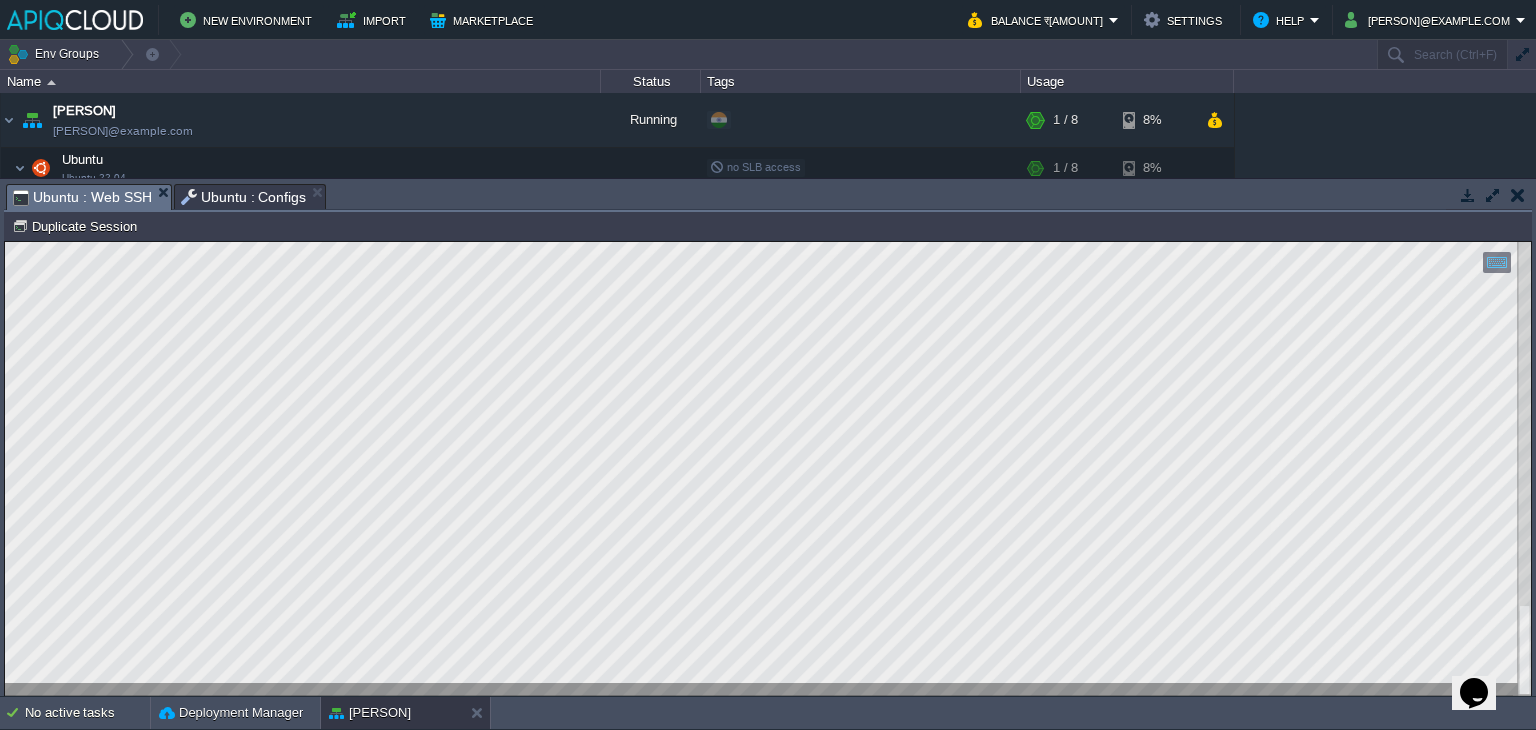 type on "root@[HOSTNAME]~# ps aux | grep IOB.bin
root       13781  0.0  0.2   6596  2260 pts/0    S+   11:19   0:00 grep --color=auto IOB.bin
root@[HOSTNAME]~# kill 13781
-bash: kill: (13781) - No such process
root@[HOSTNAME]~# ps aux | grep IOB.bin
root       13838  0.0  0.2" 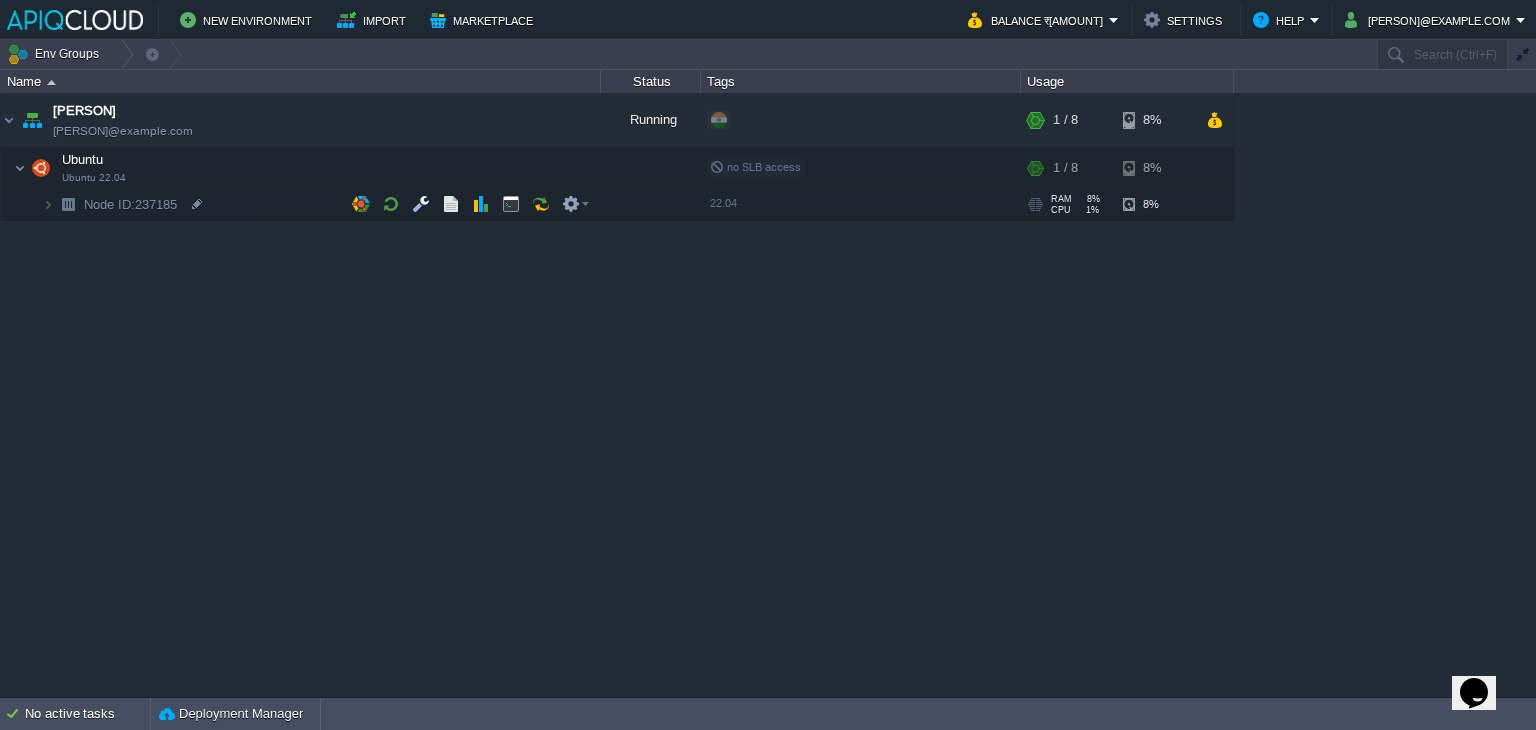 drag, startPoint x: 145, startPoint y: 191, endPoint x: 164, endPoint y: 191, distance: 19 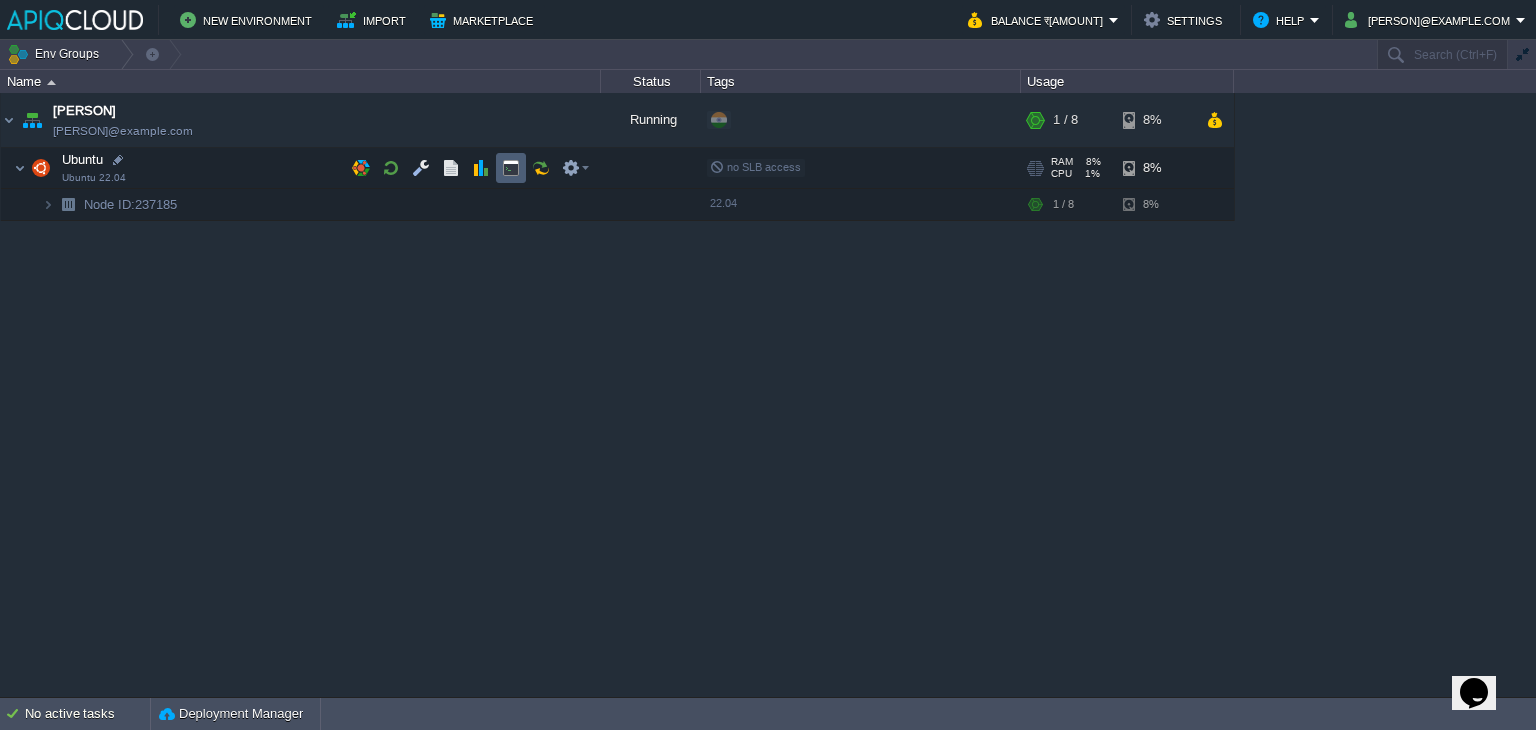 click at bounding box center [511, 168] 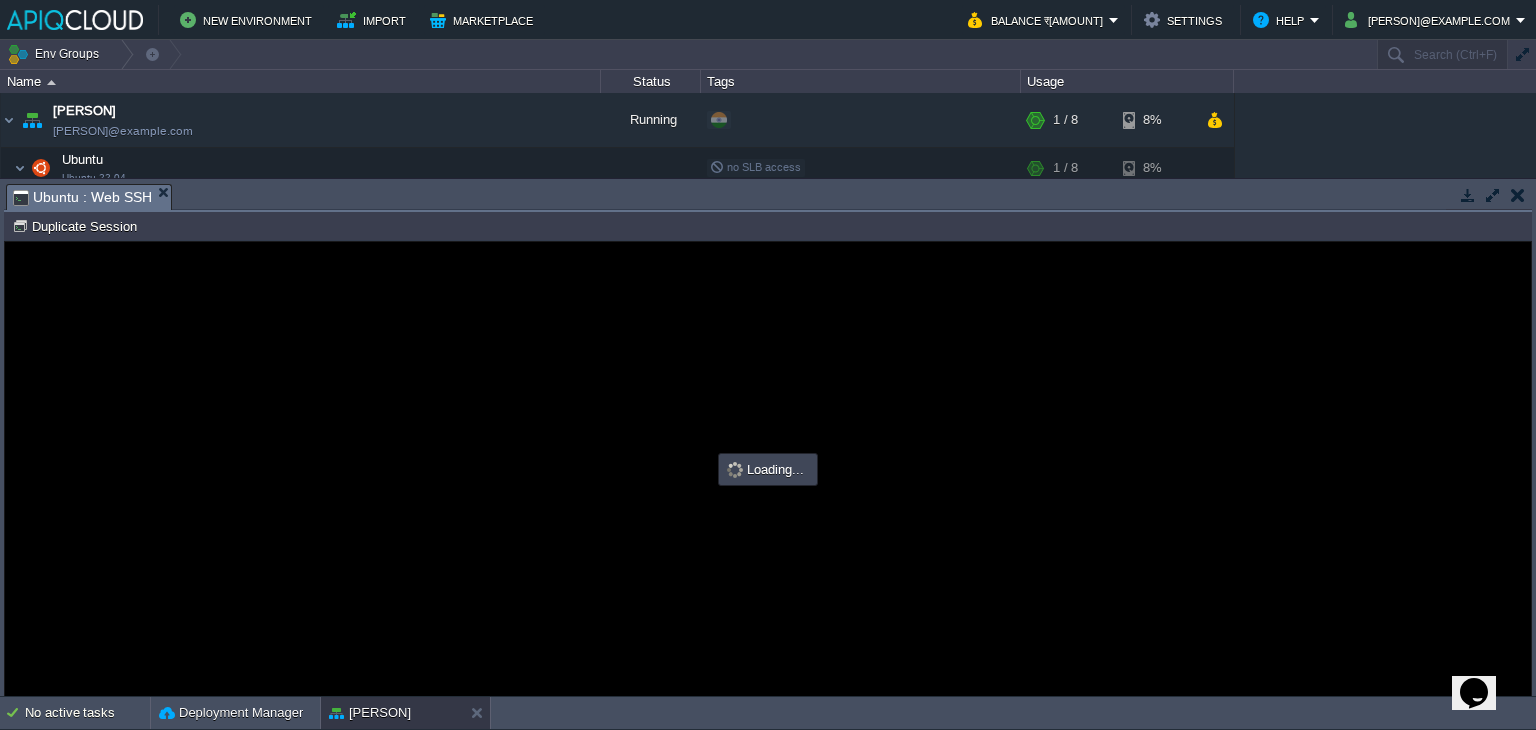 scroll, scrollTop: 0, scrollLeft: 0, axis: both 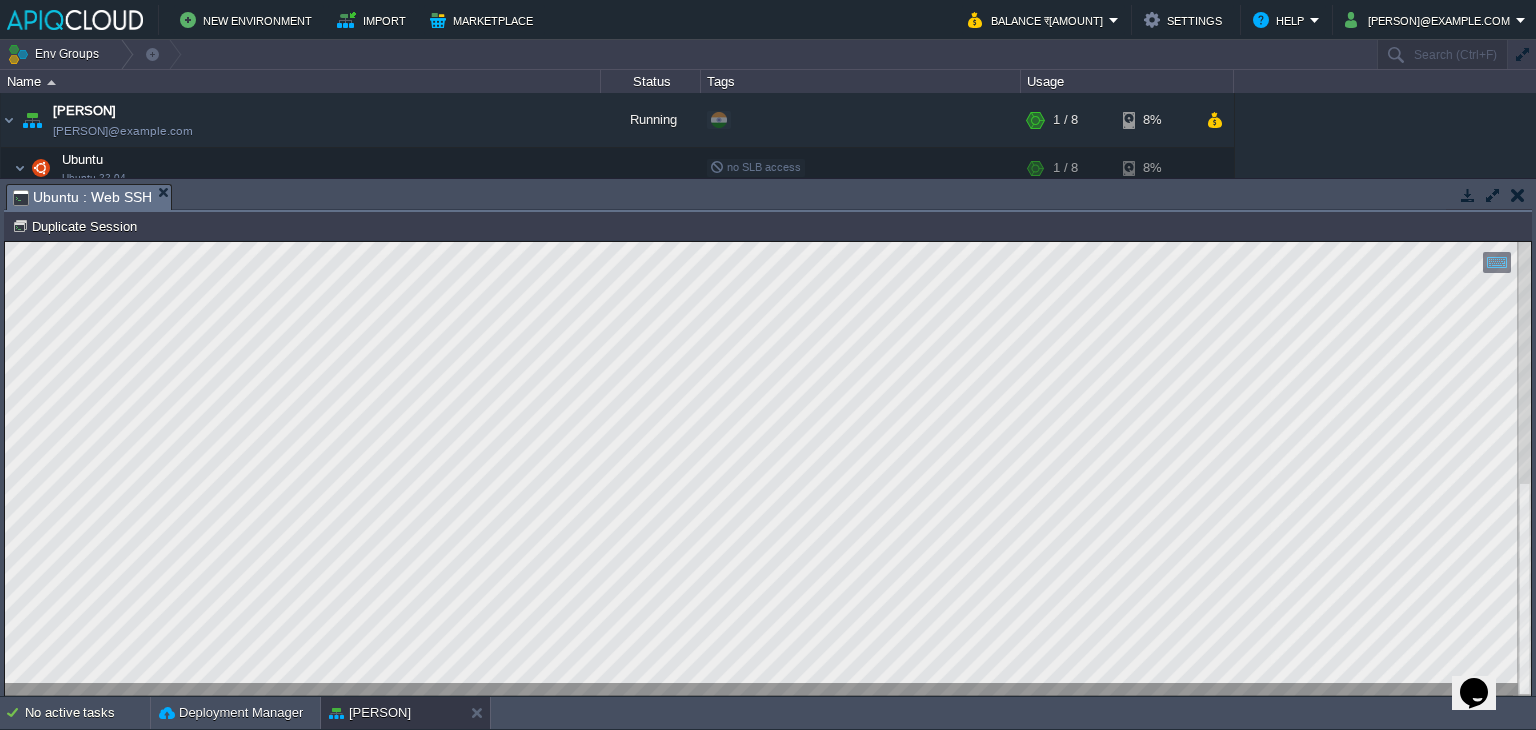 click on "Tasks Activity Log Archive Git / SVN Ubuntu : Web SSH" at bounding box center (2504, 196) 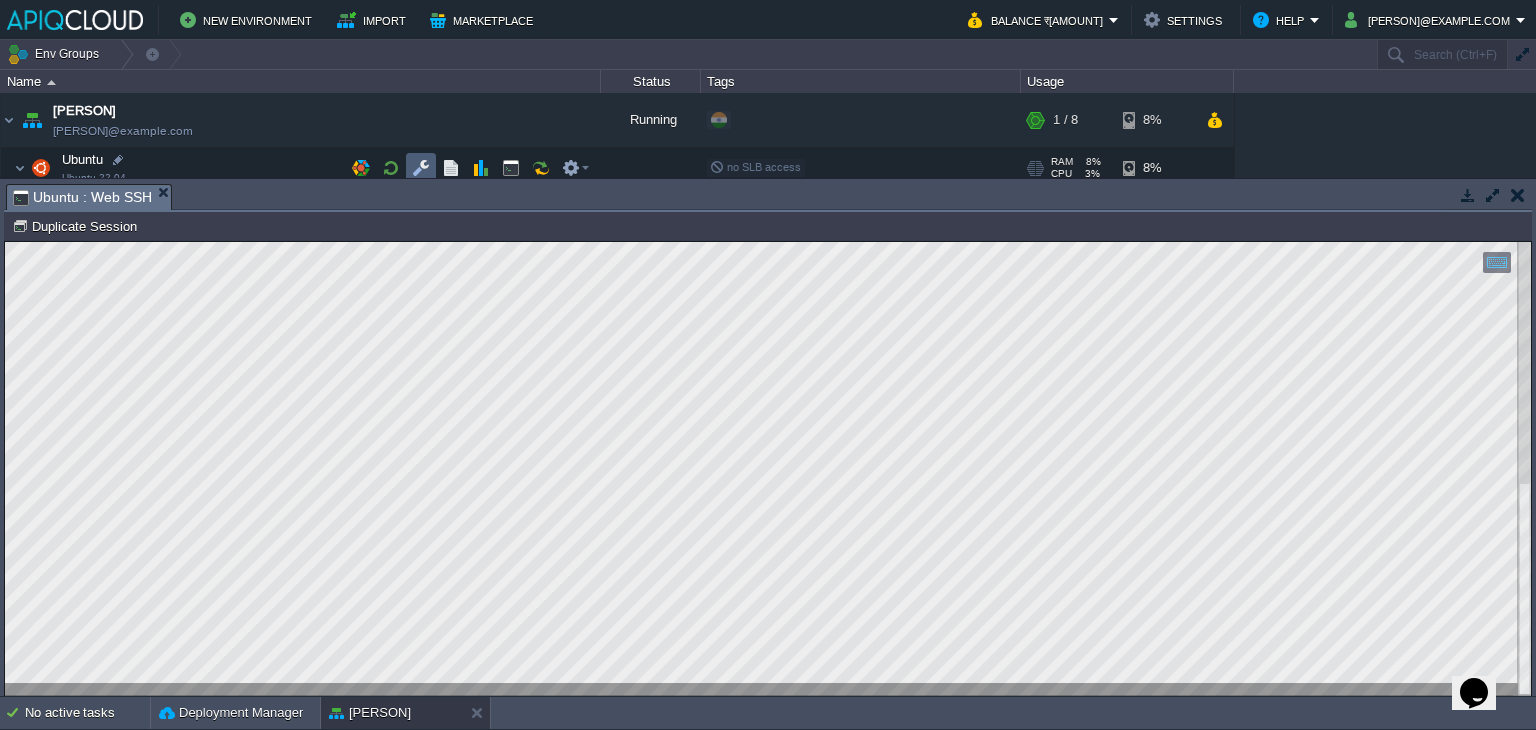 click at bounding box center [421, 168] 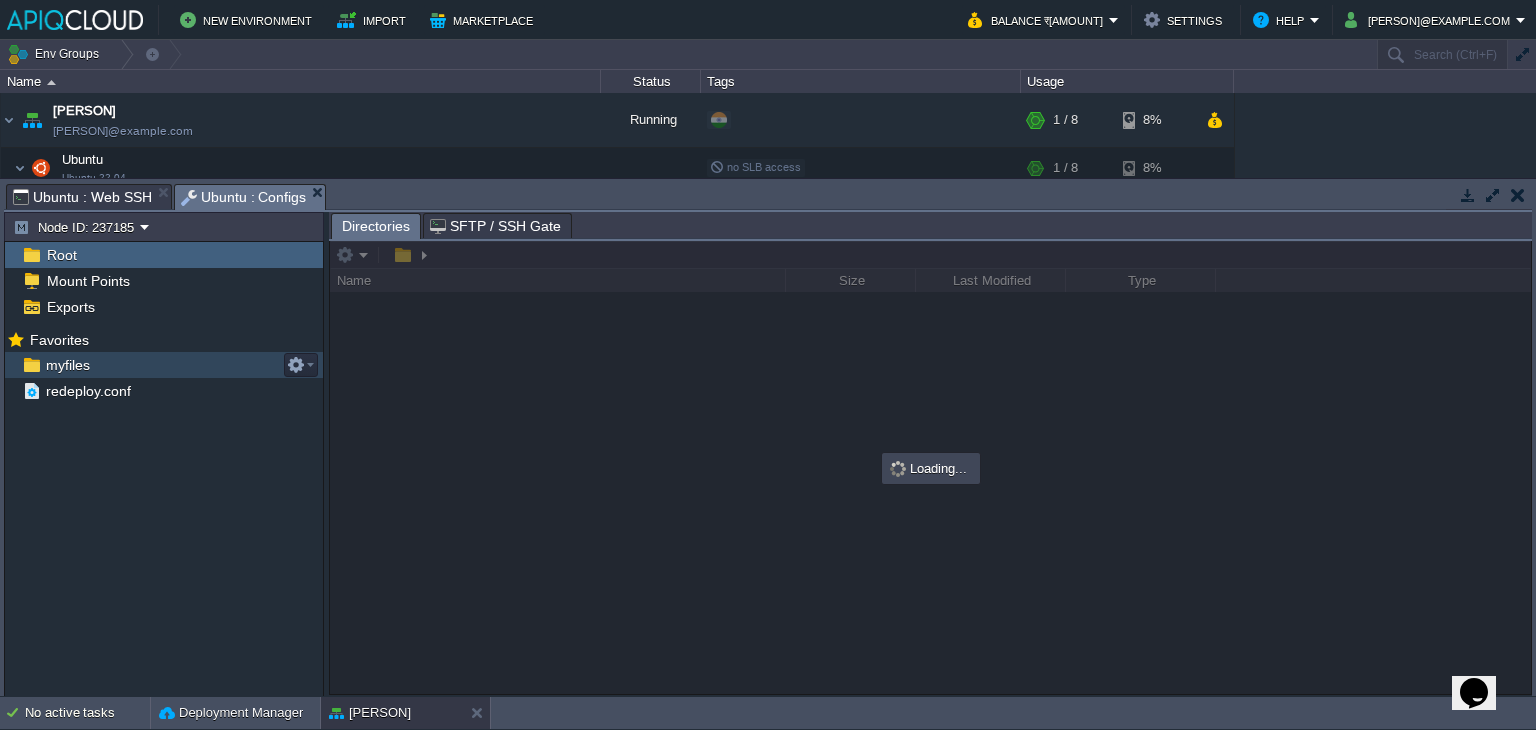 click on "myfiles" at bounding box center [67, 365] 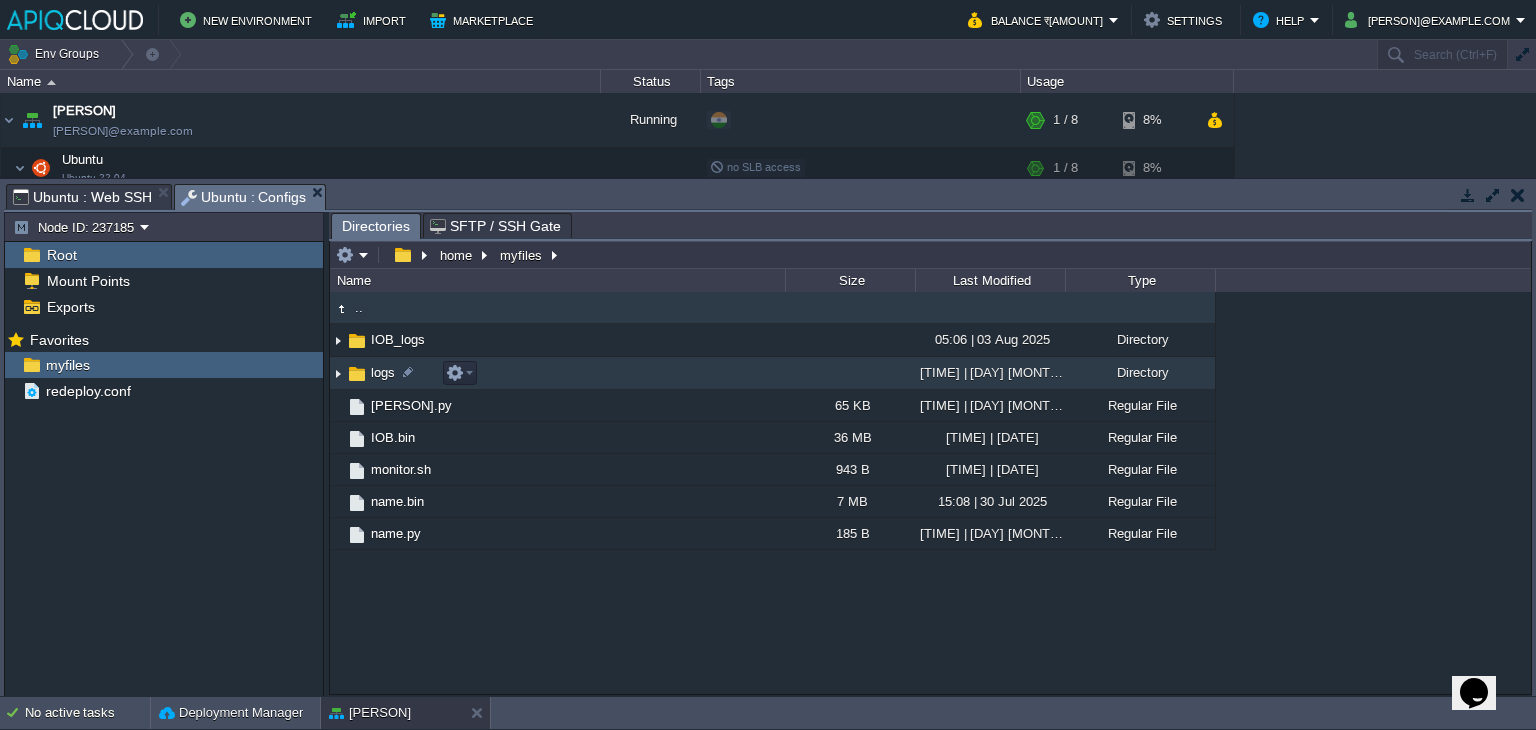 click at bounding box center (338, 373) 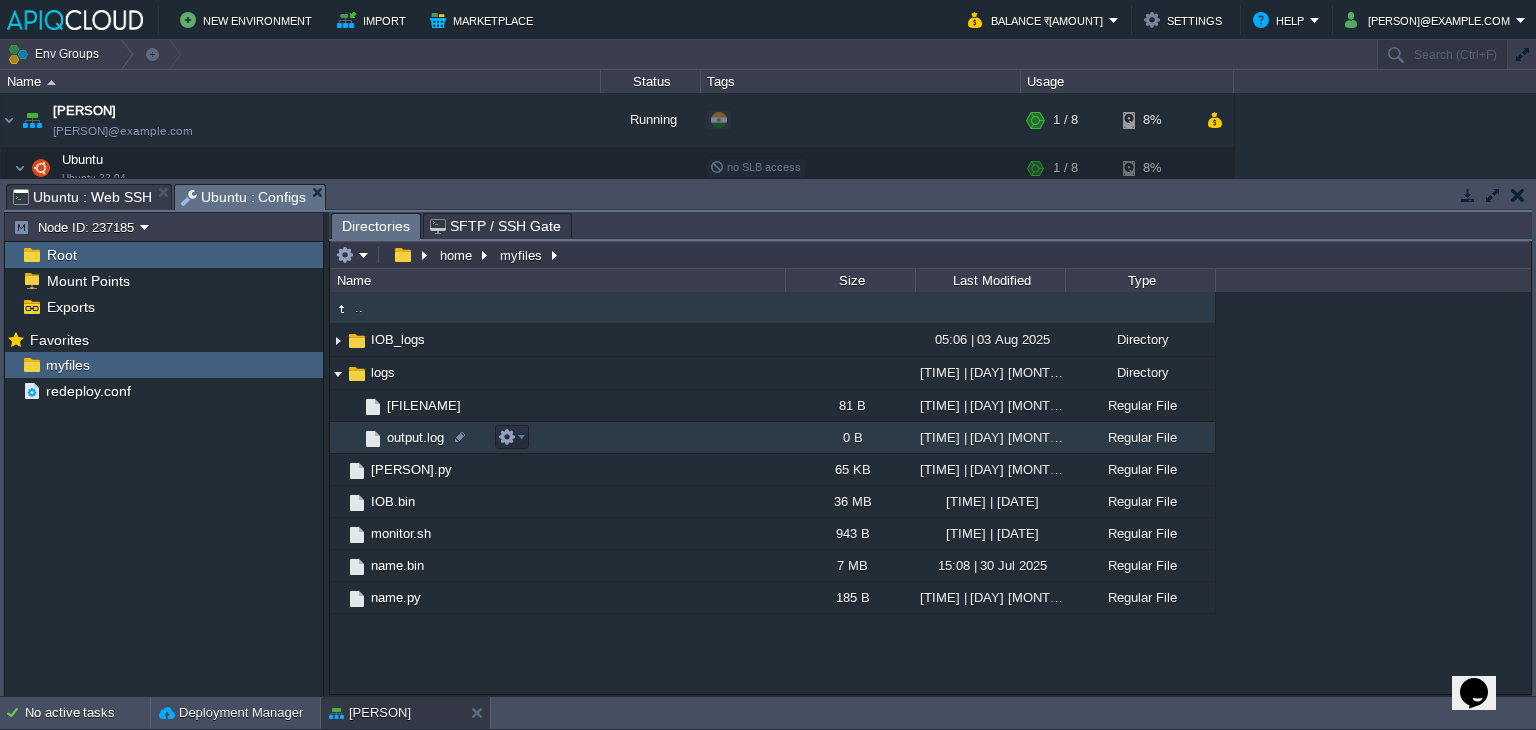 click on "output.log" at bounding box center [415, 437] 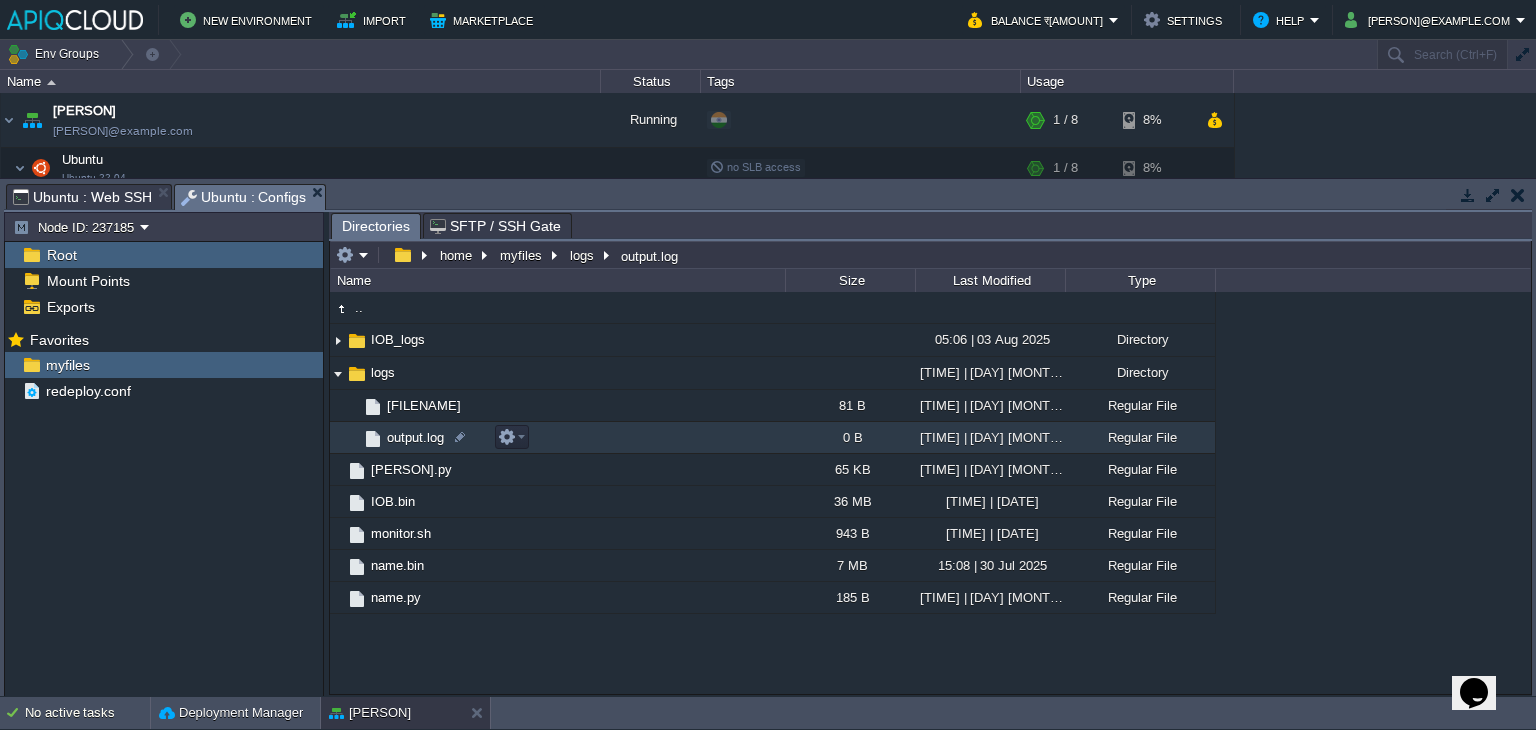 click on "output.log" at bounding box center (415, 437) 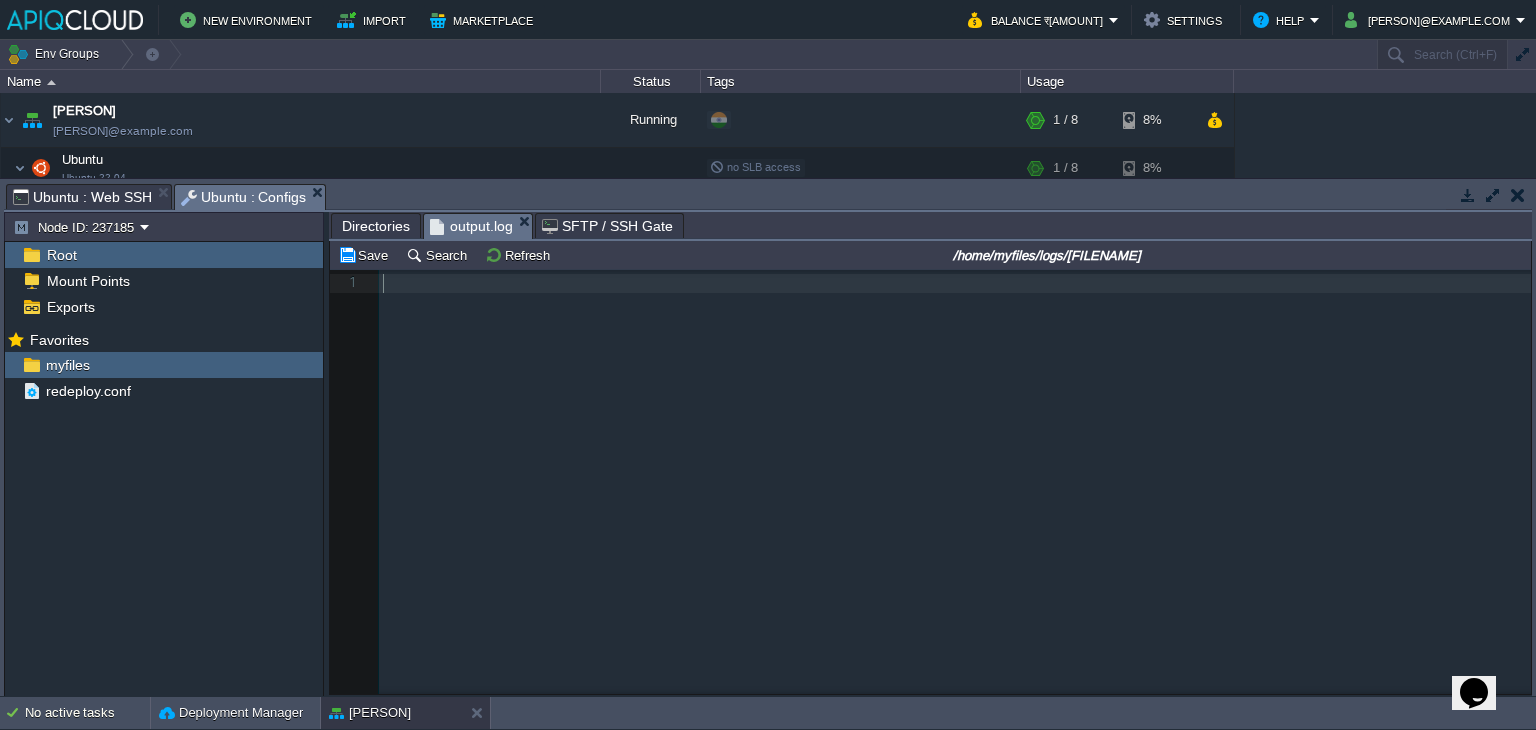 scroll, scrollTop: 6, scrollLeft: 0, axis: vertical 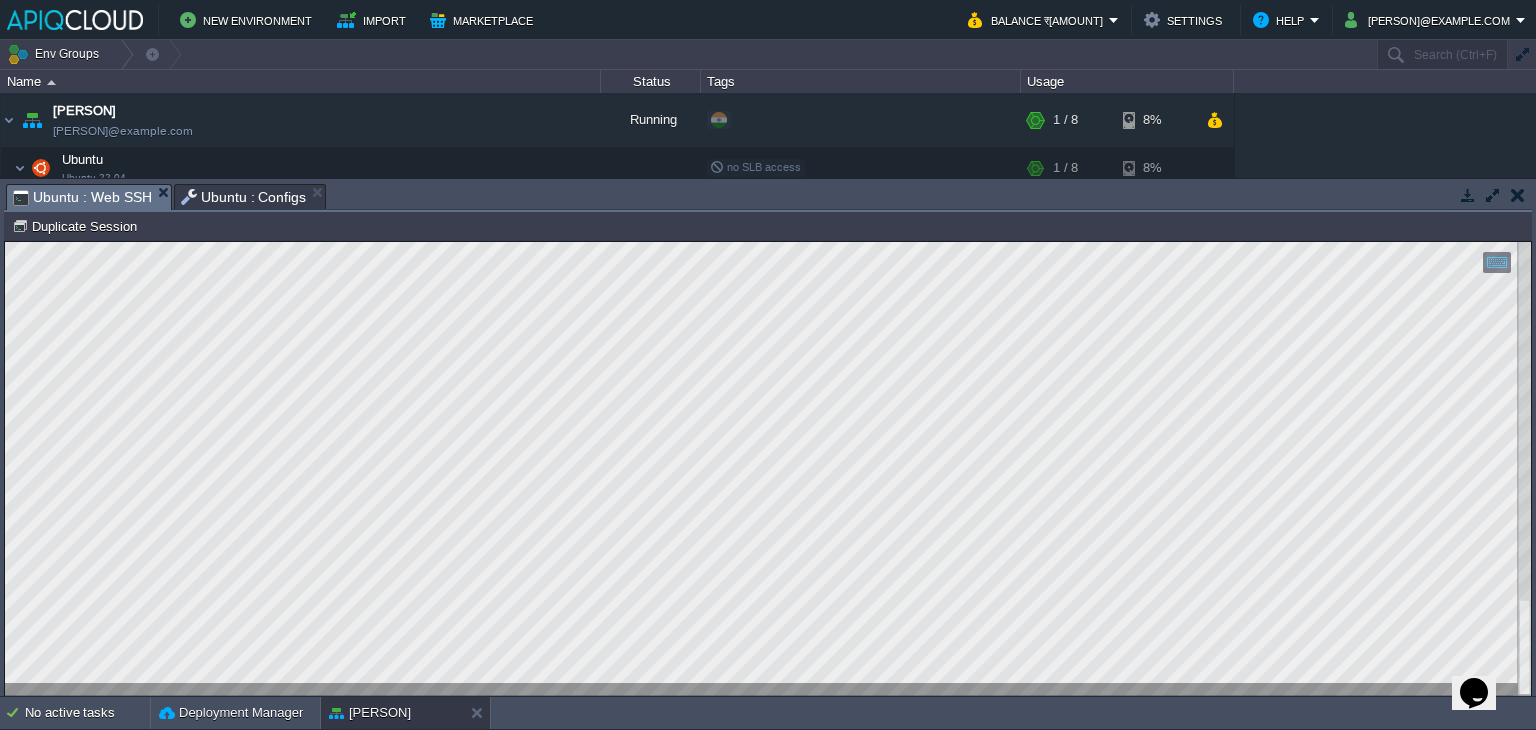 click on "Copy:                  Ctrl + Shift + C                                          Paste:                  Ctrl + V                                         Settings:                  Ctrl + Shift + Alt
0" at bounding box center [768, 242] 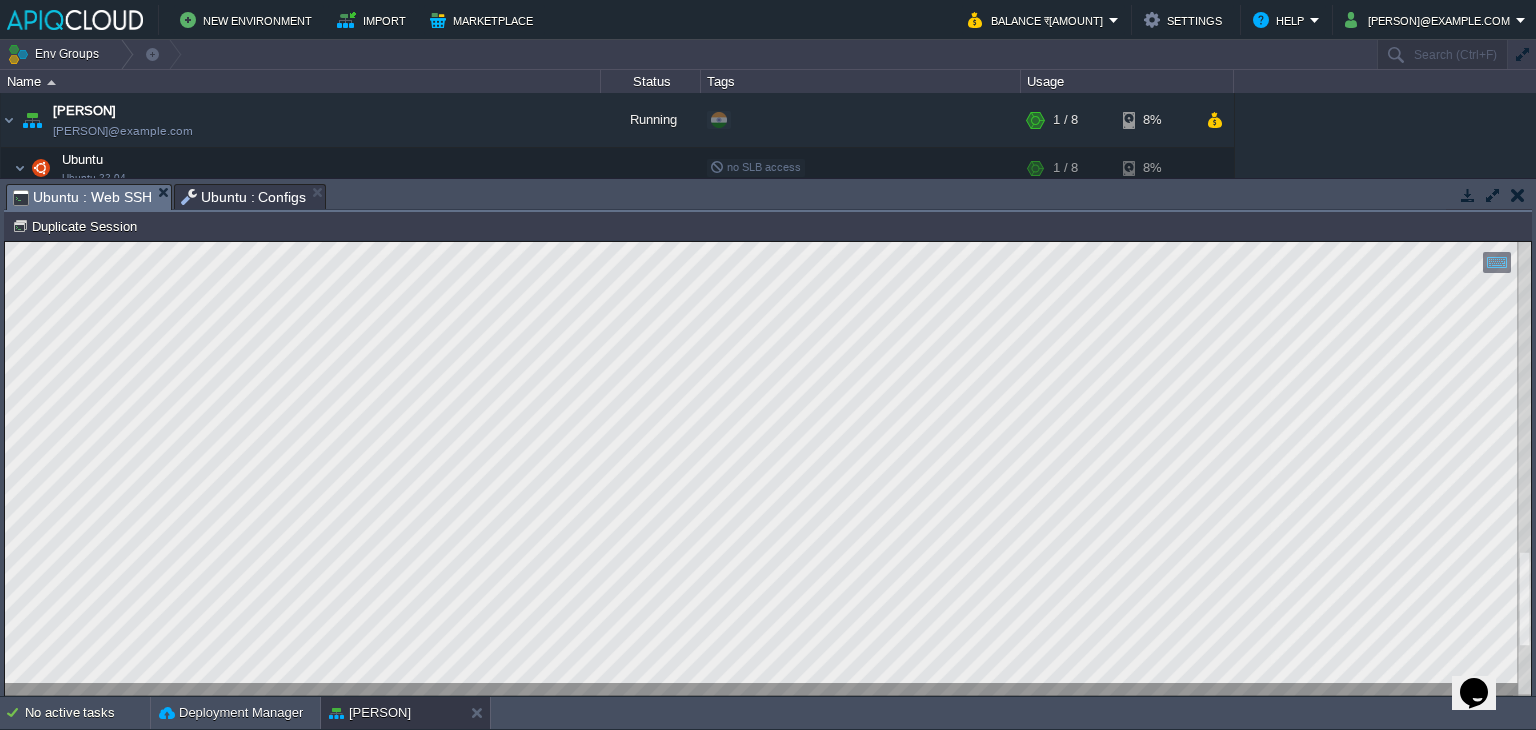 click on "Copy:                  Ctrl + Shift + C                                          Paste:                  Ctrl + V                                         Settings:                  Ctrl + Shift + Alt
0" at bounding box center (768, 242) 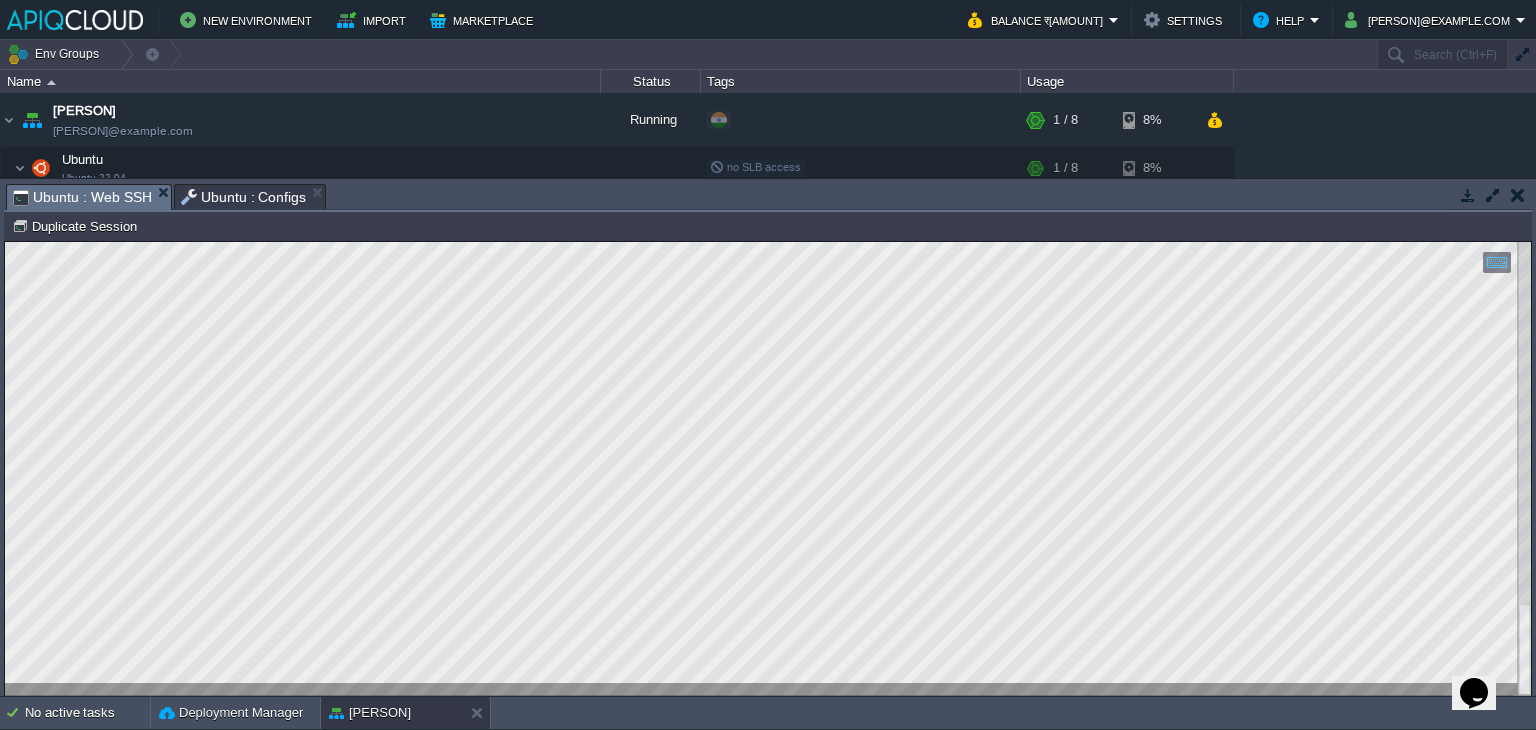 drag, startPoint x: 355, startPoint y: 81, endPoint x: 288, endPoint y: 86, distance: 67.18631 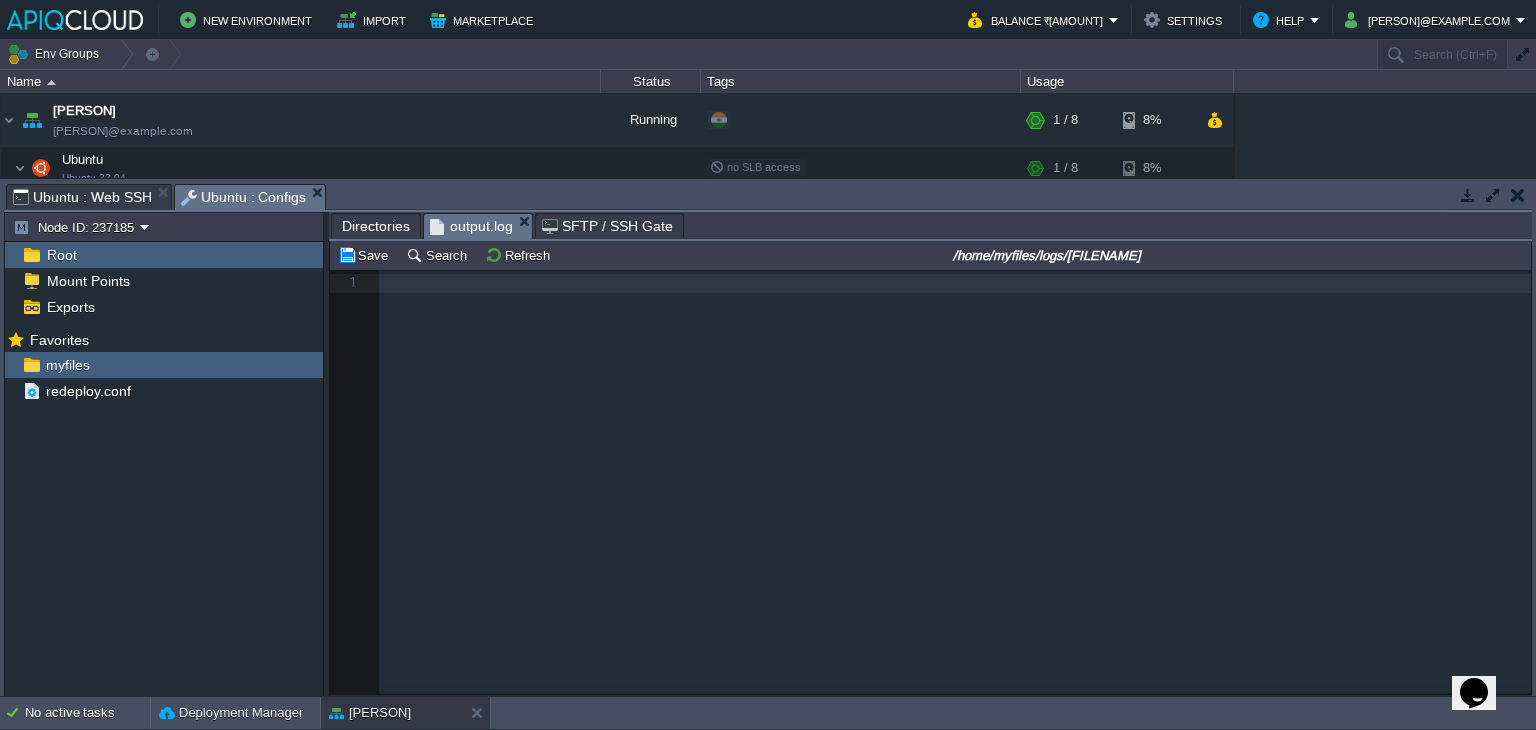 click on "Ubuntu : Configs" at bounding box center (244, 197) 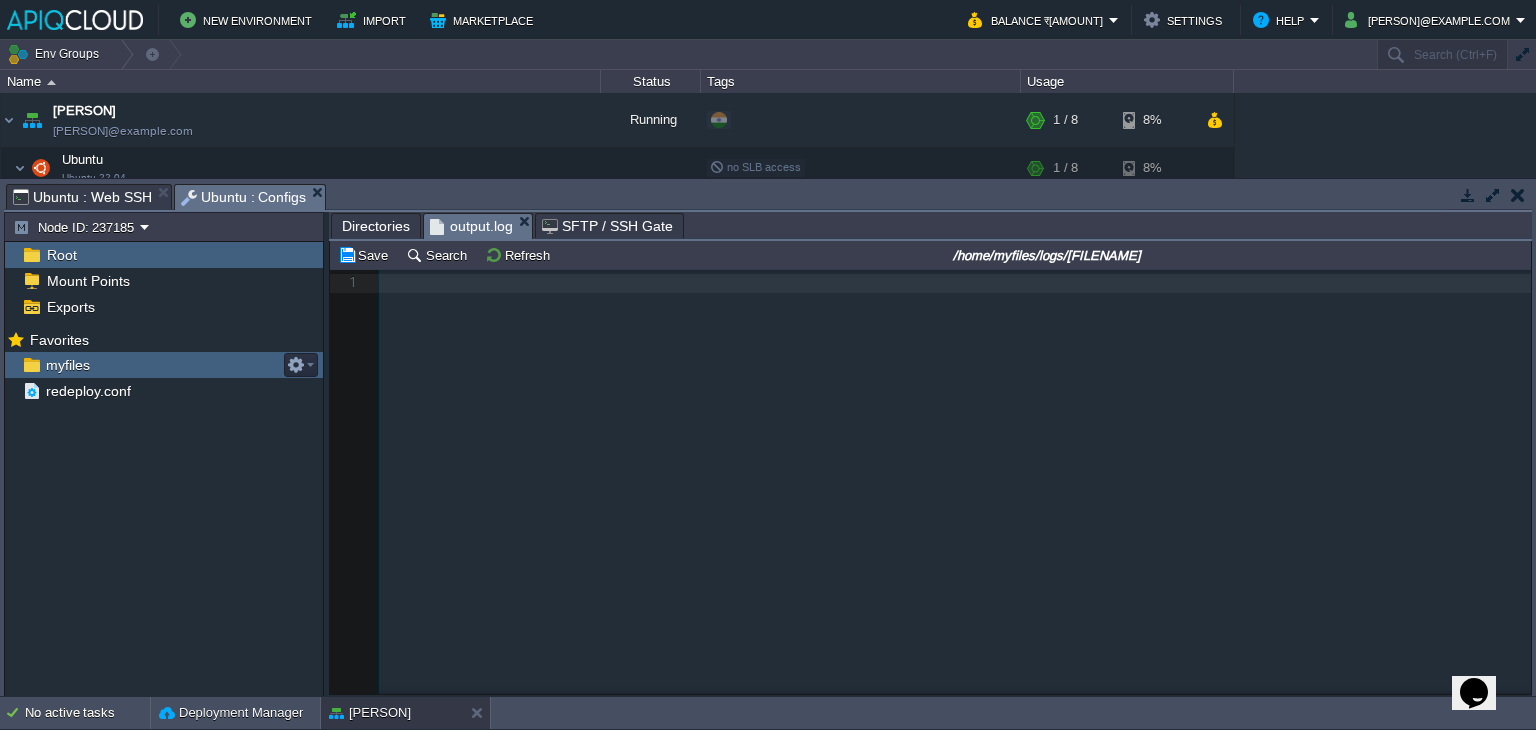 click on "myfiles" at bounding box center (67, 365) 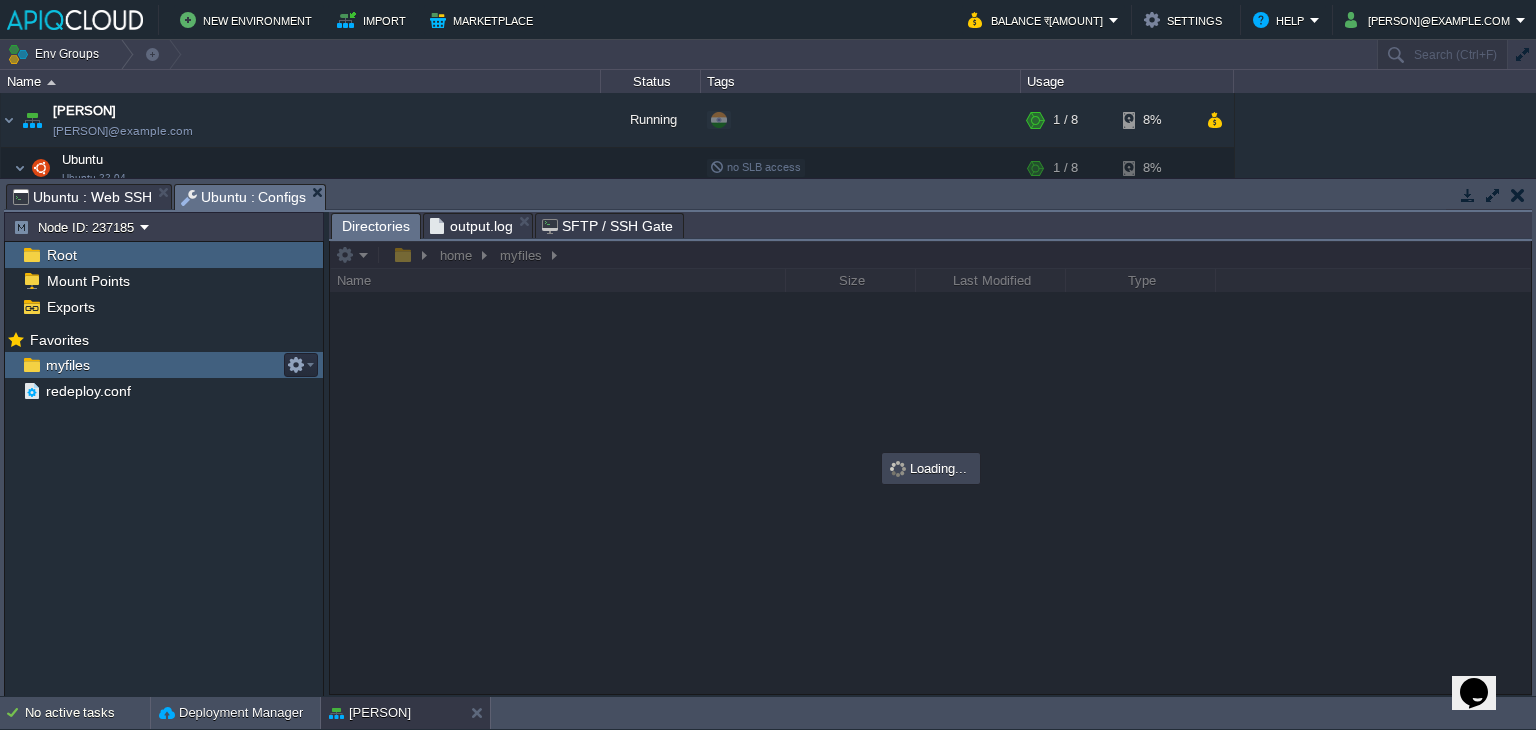 click on "myfiles" at bounding box center [67, 365] 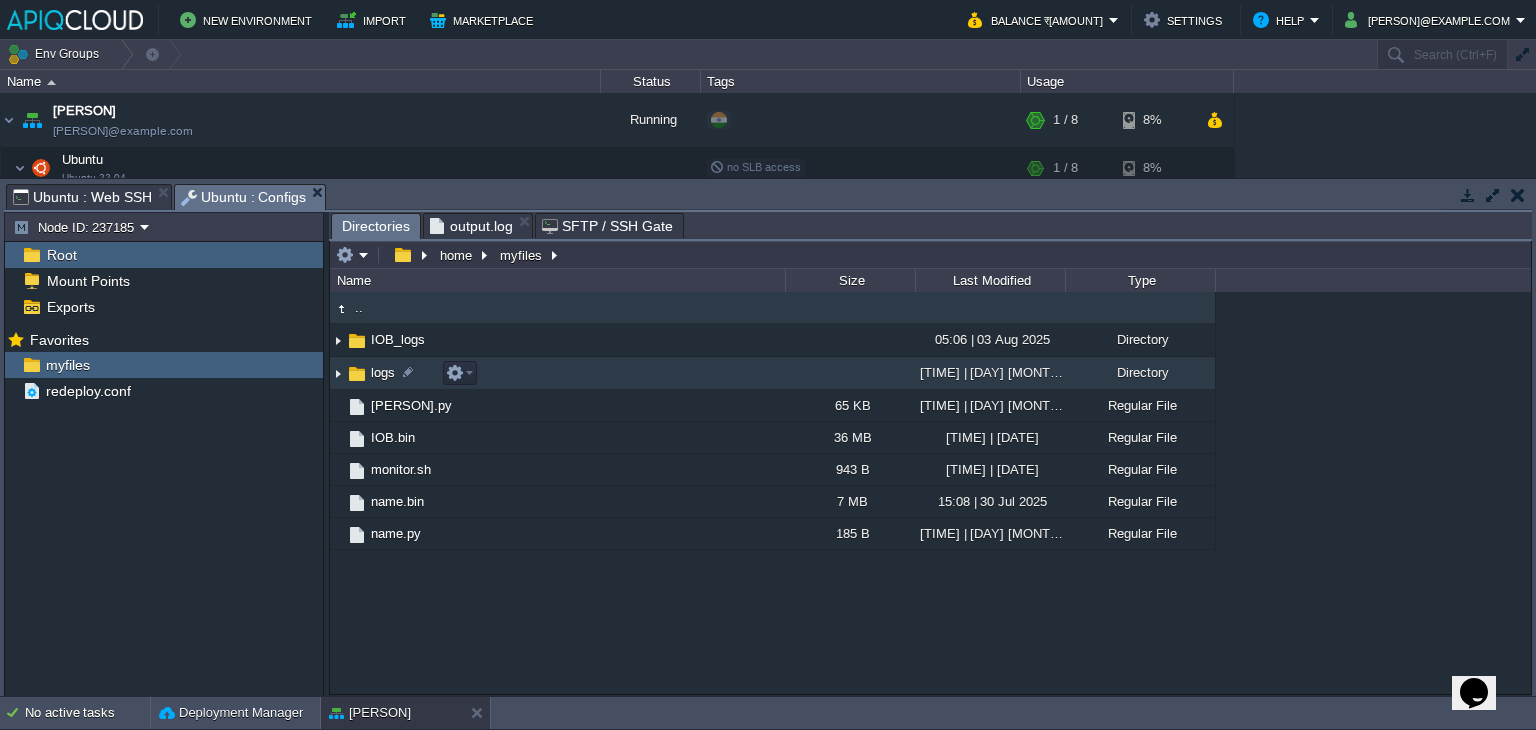 click at bounding box center (338, 373) 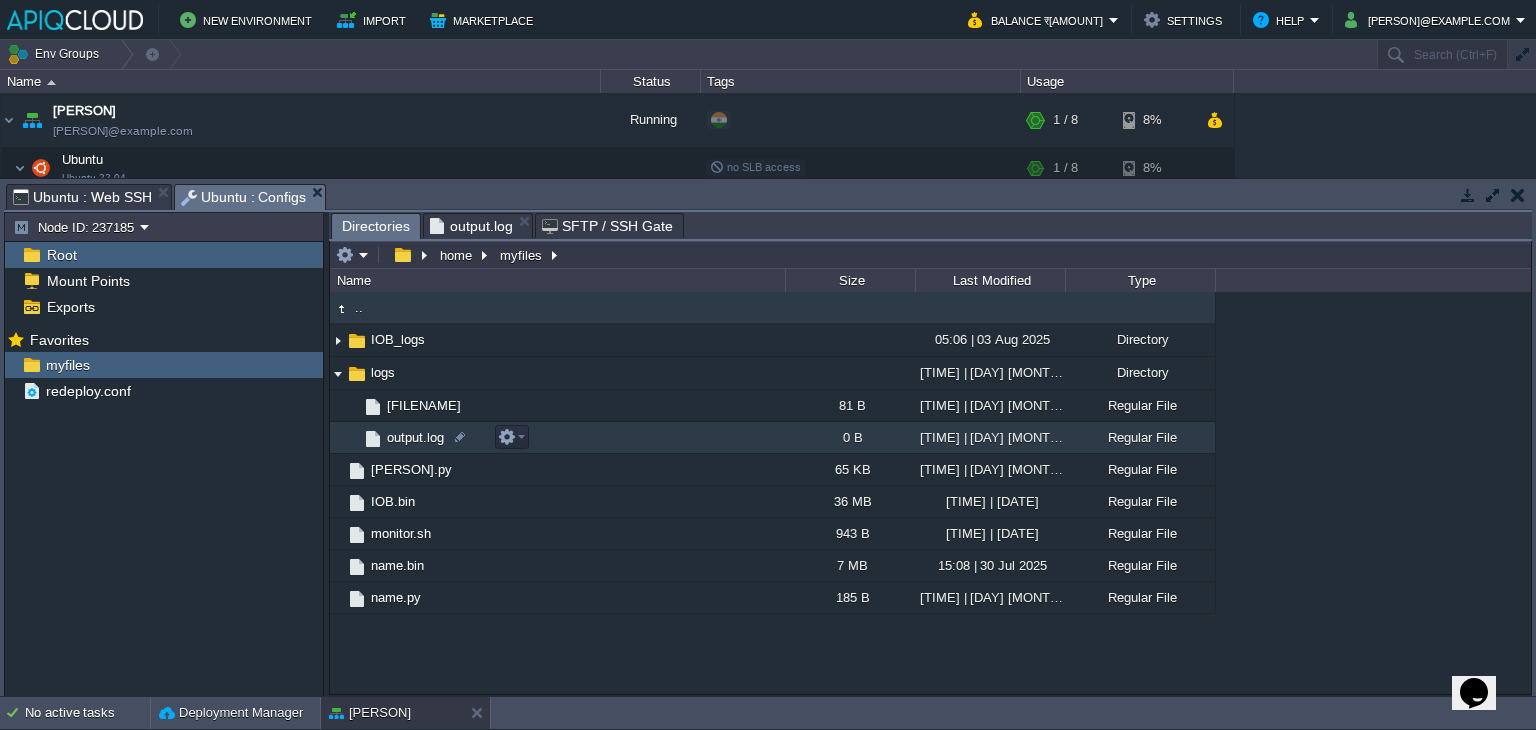 click on "output.log" at bounding box center [415, 437] 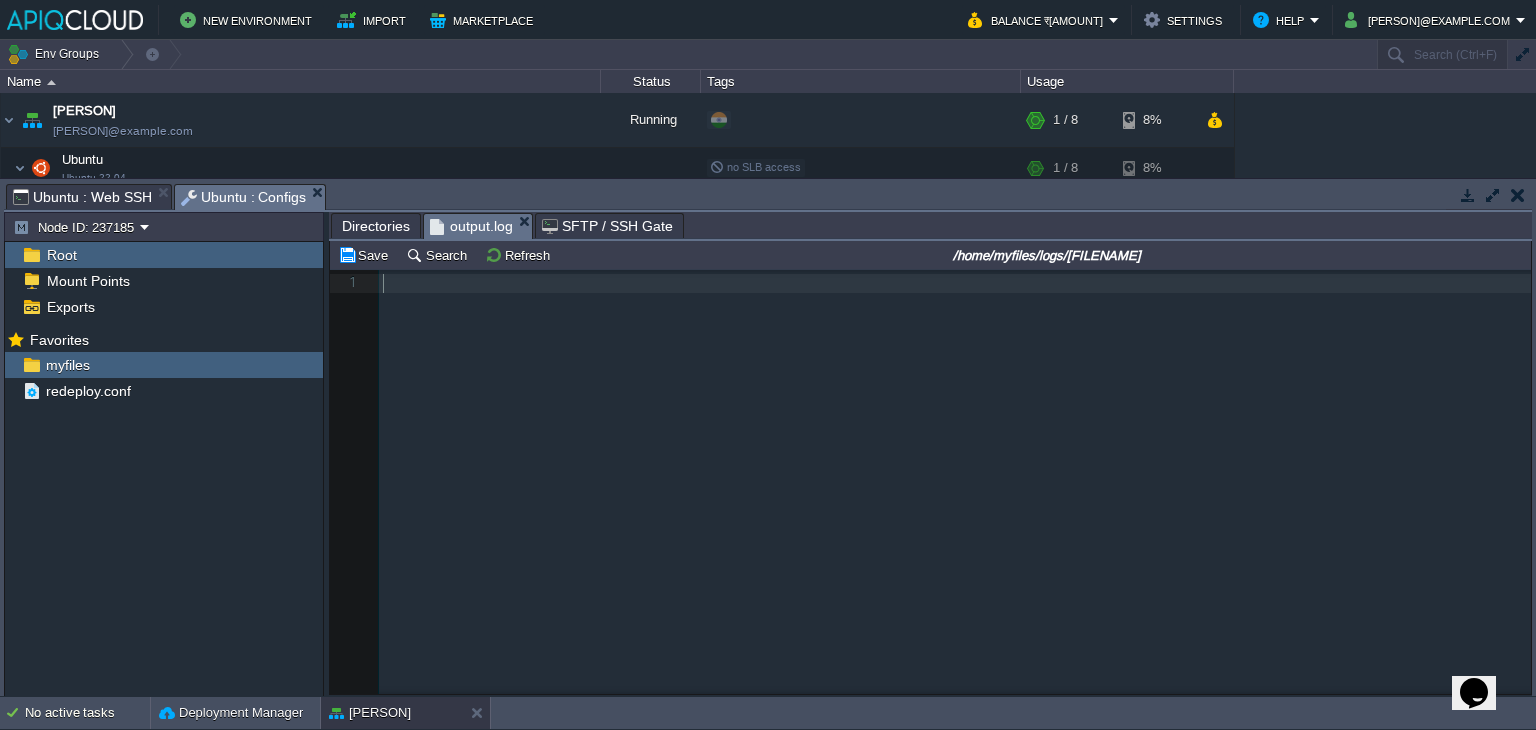 click on "​" at bounding box center [958, 283] 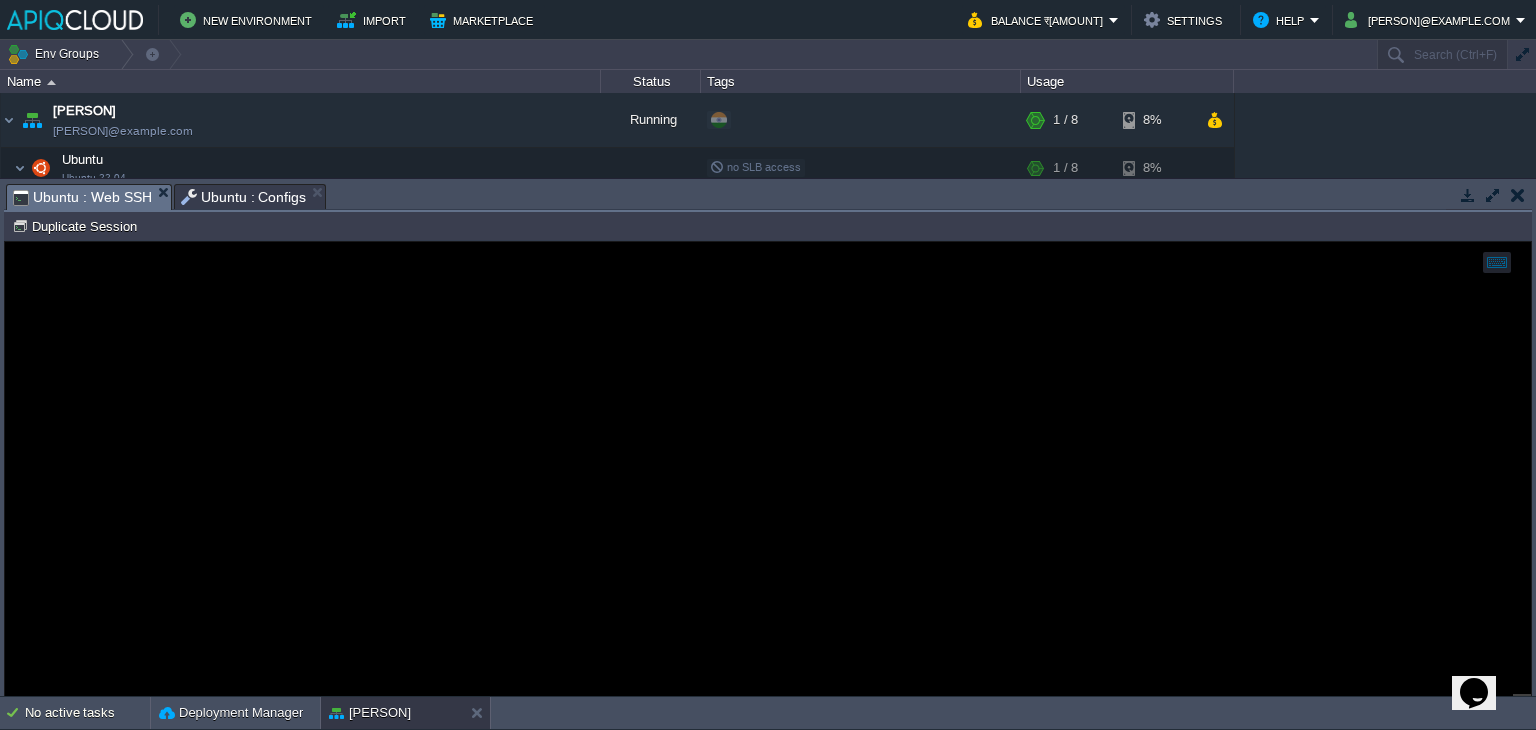 click on "Ubuntu : Web SSH" at bounding box center [82, 197] 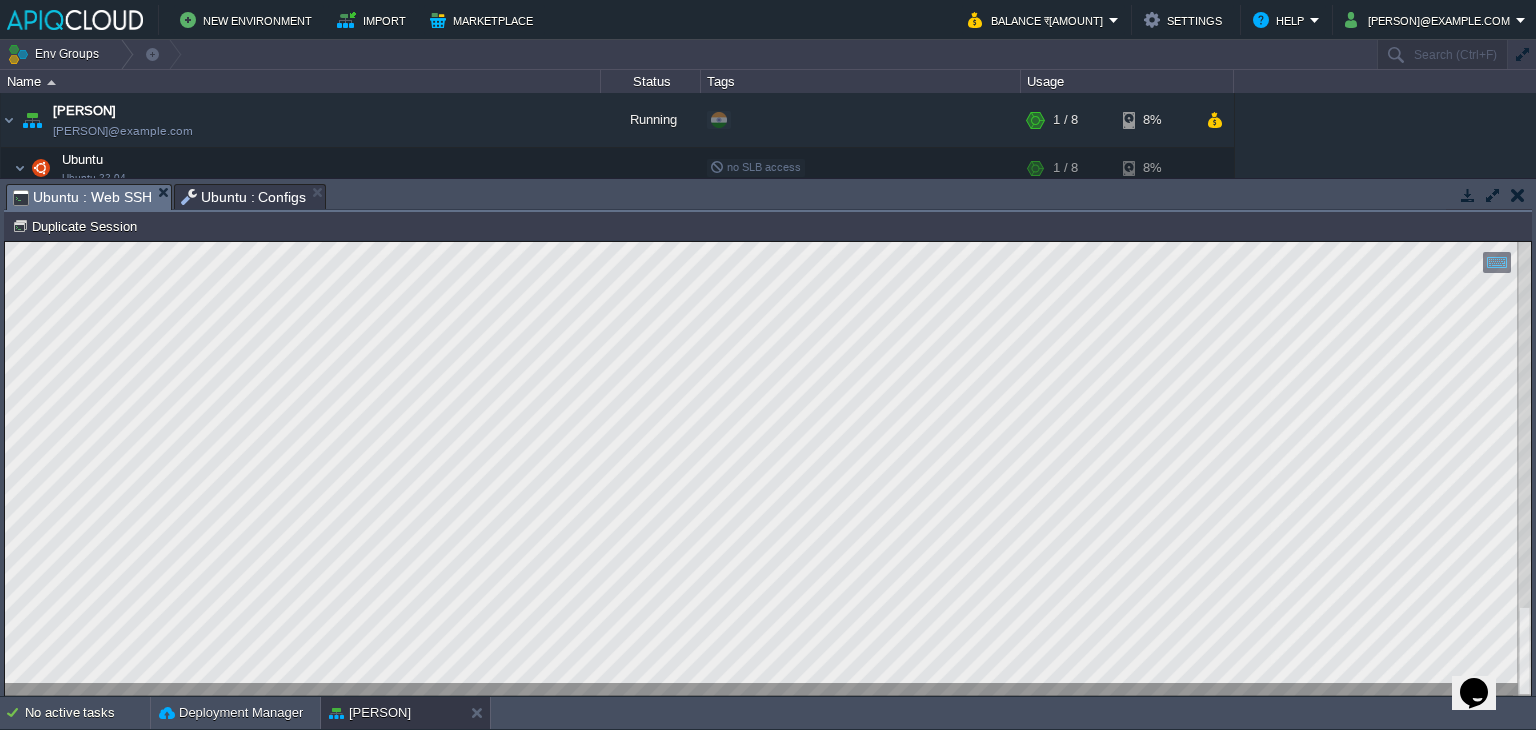 click at bounding box center [768, 469] 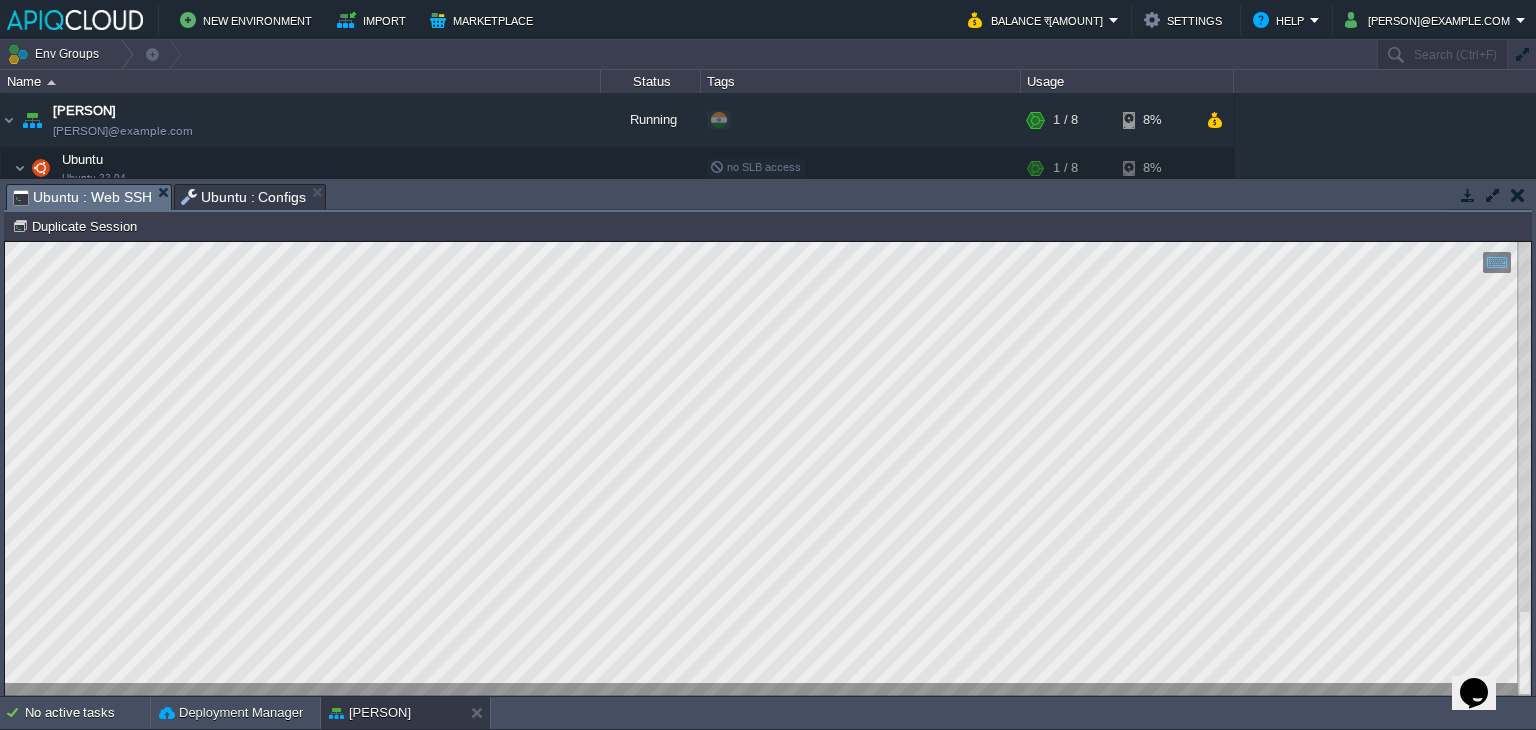 scroll, scrollTop: 54, scrollLeft: 140, axis: both 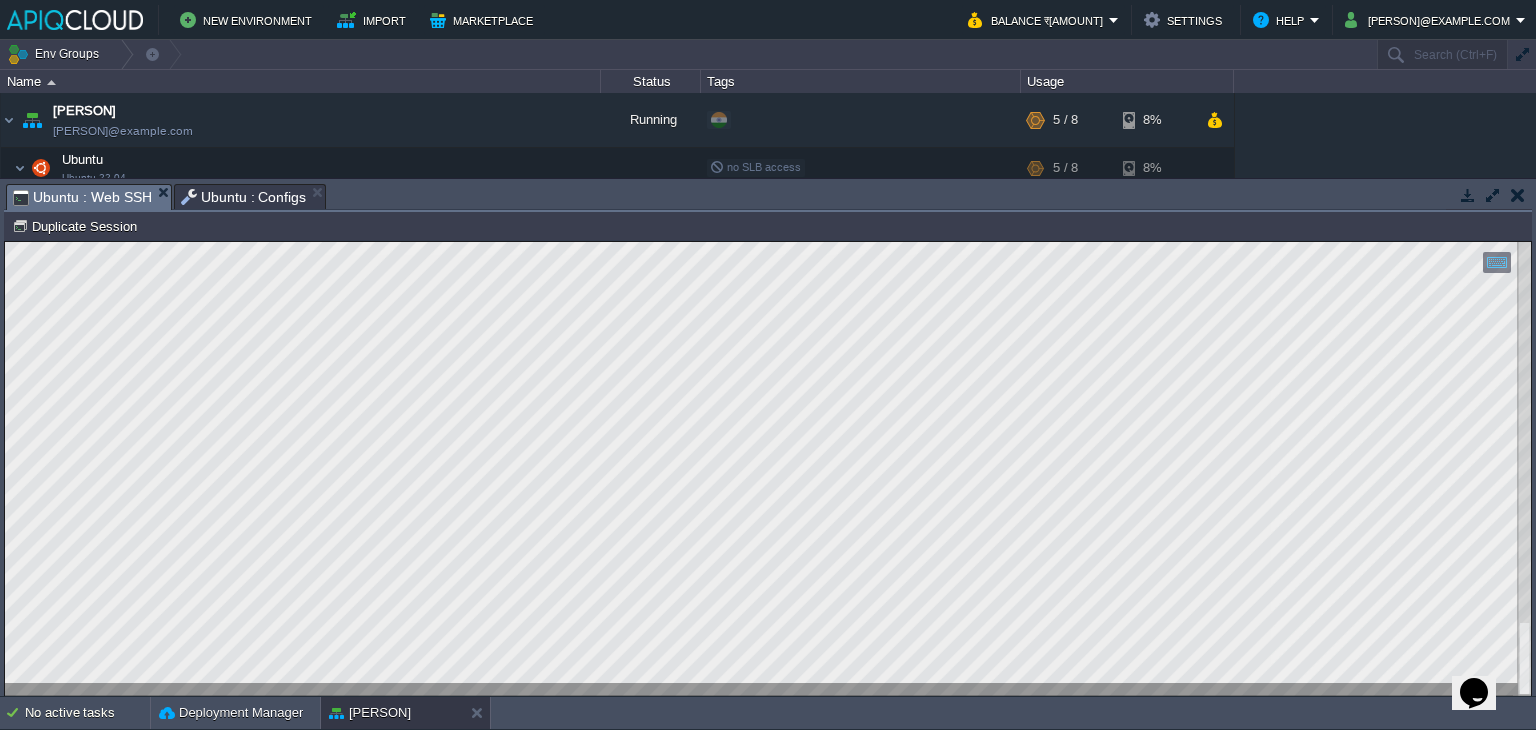 click on "Copy:                  Ctrl + Shift + C                                          Paste:                  Ctrl + V                                         Settings:                  Ctrl + Shift + Alt
0" at bounding box center [768, 469] 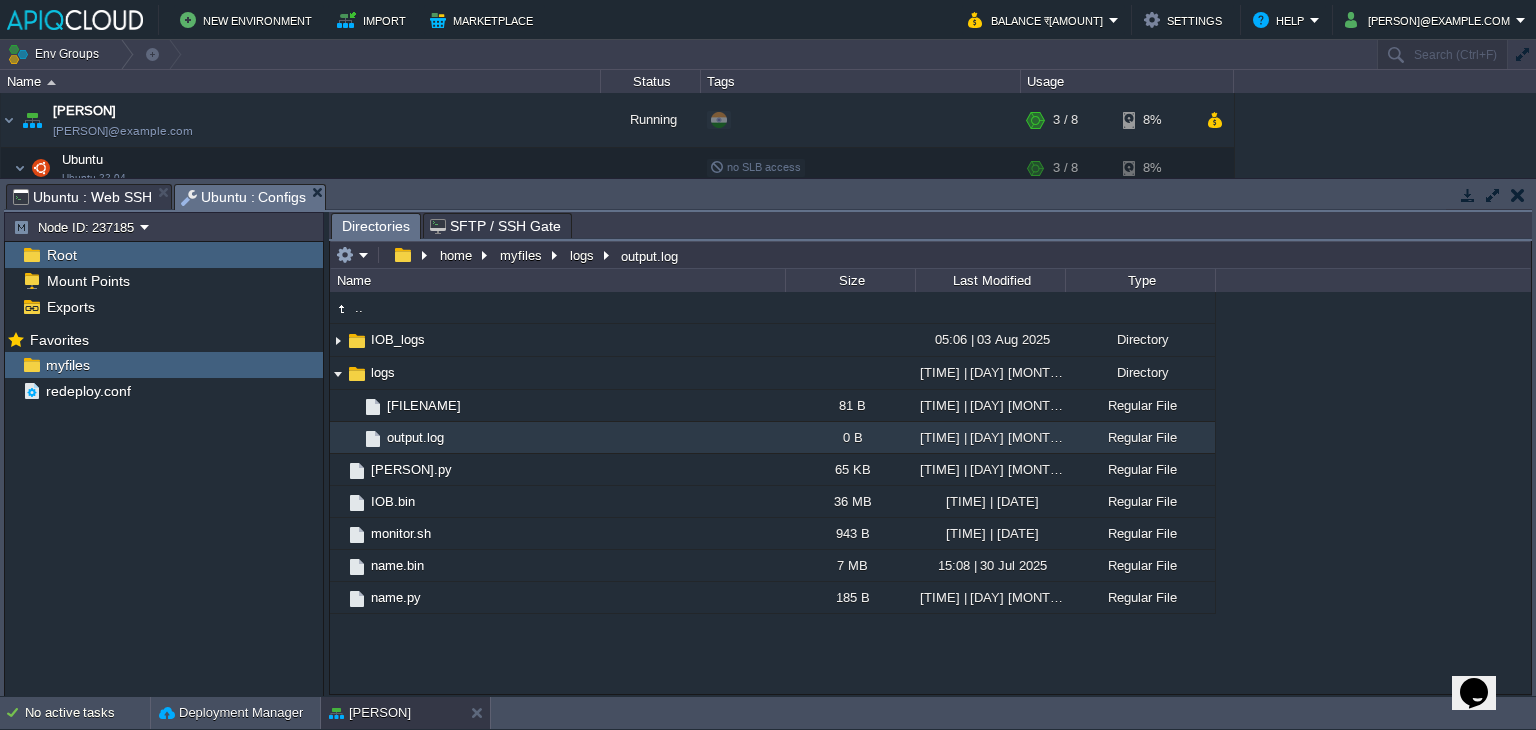 click on "Ubuntu : Configs" at bounding box center [244, 197] 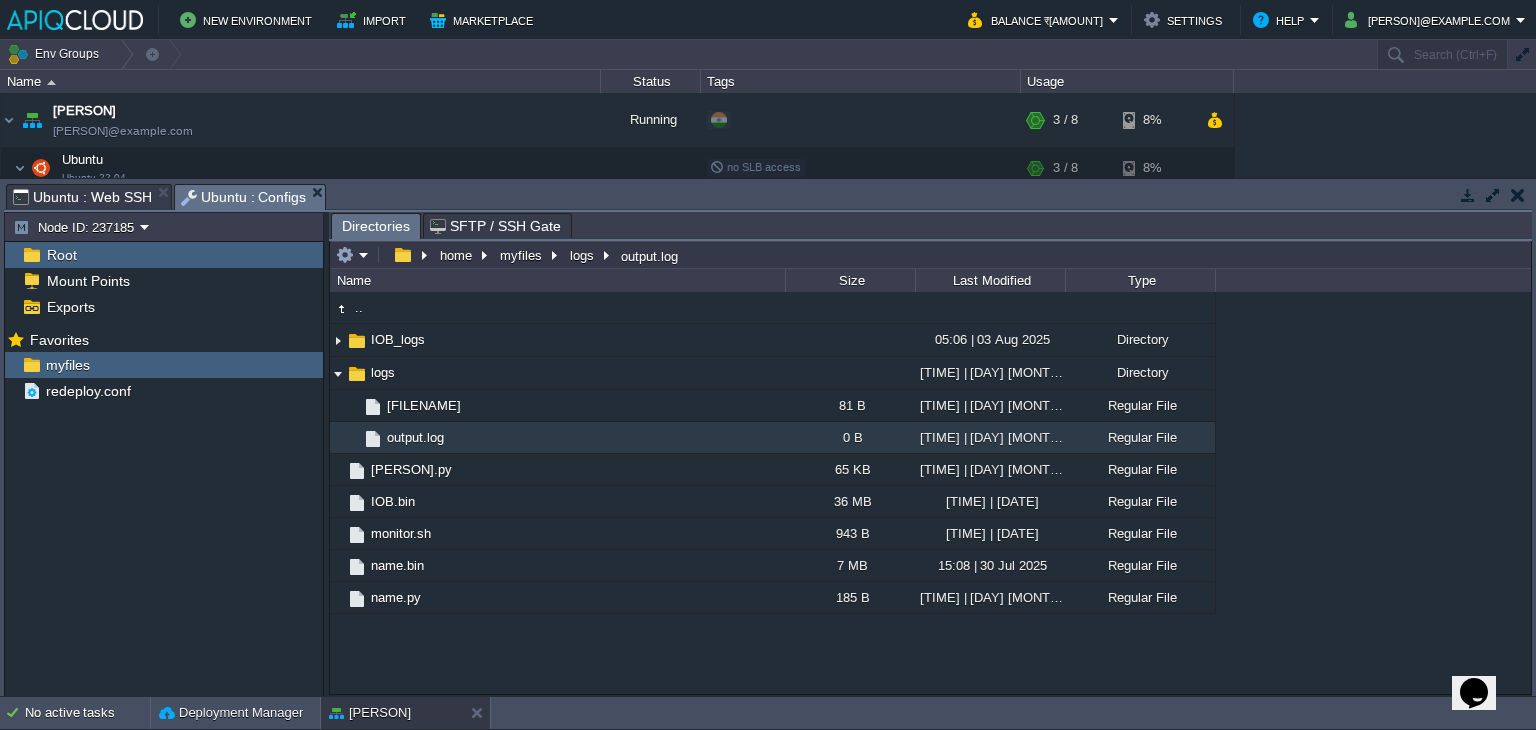 click on "Root" at bounding box center (61, 255) 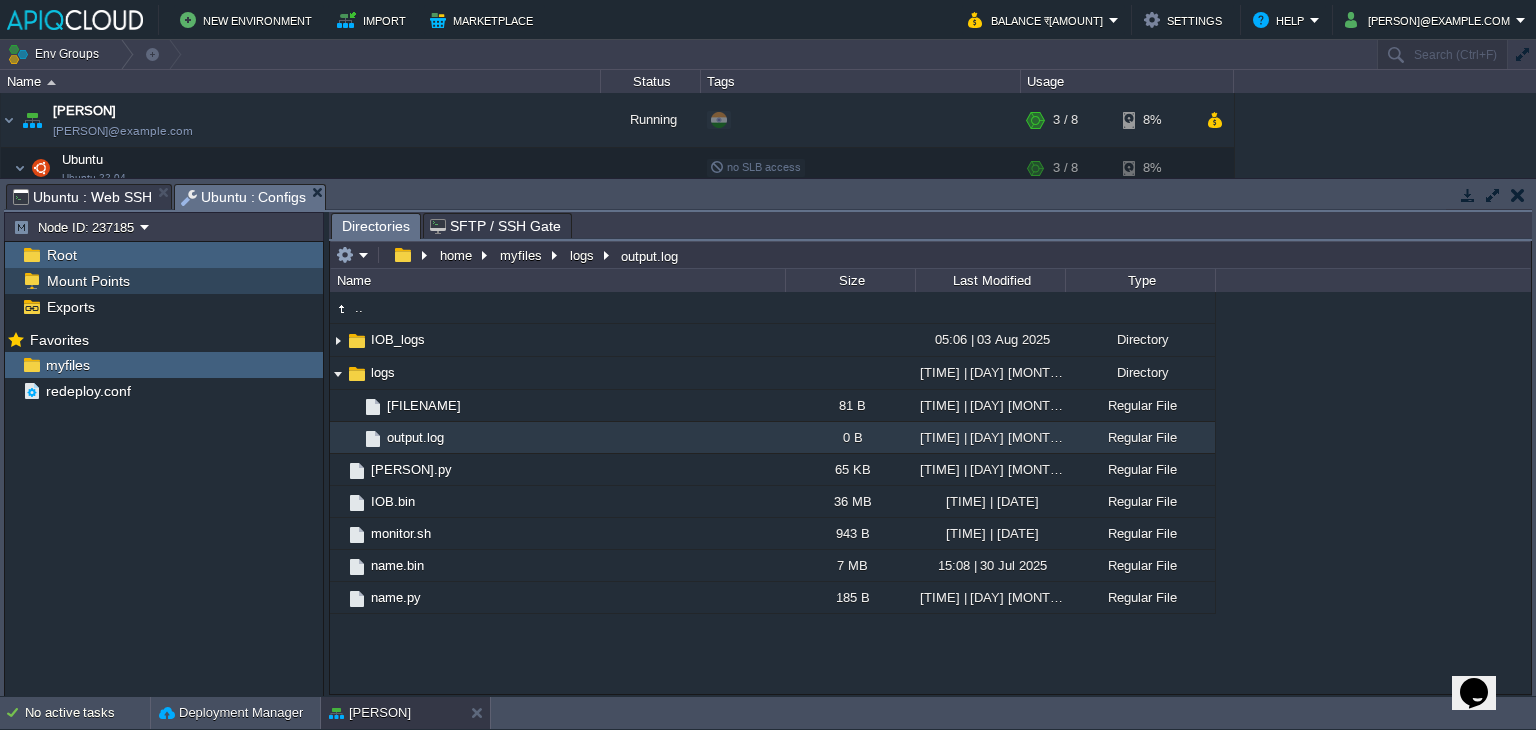 click on "Mount Points" at bounding box center [88, 281] 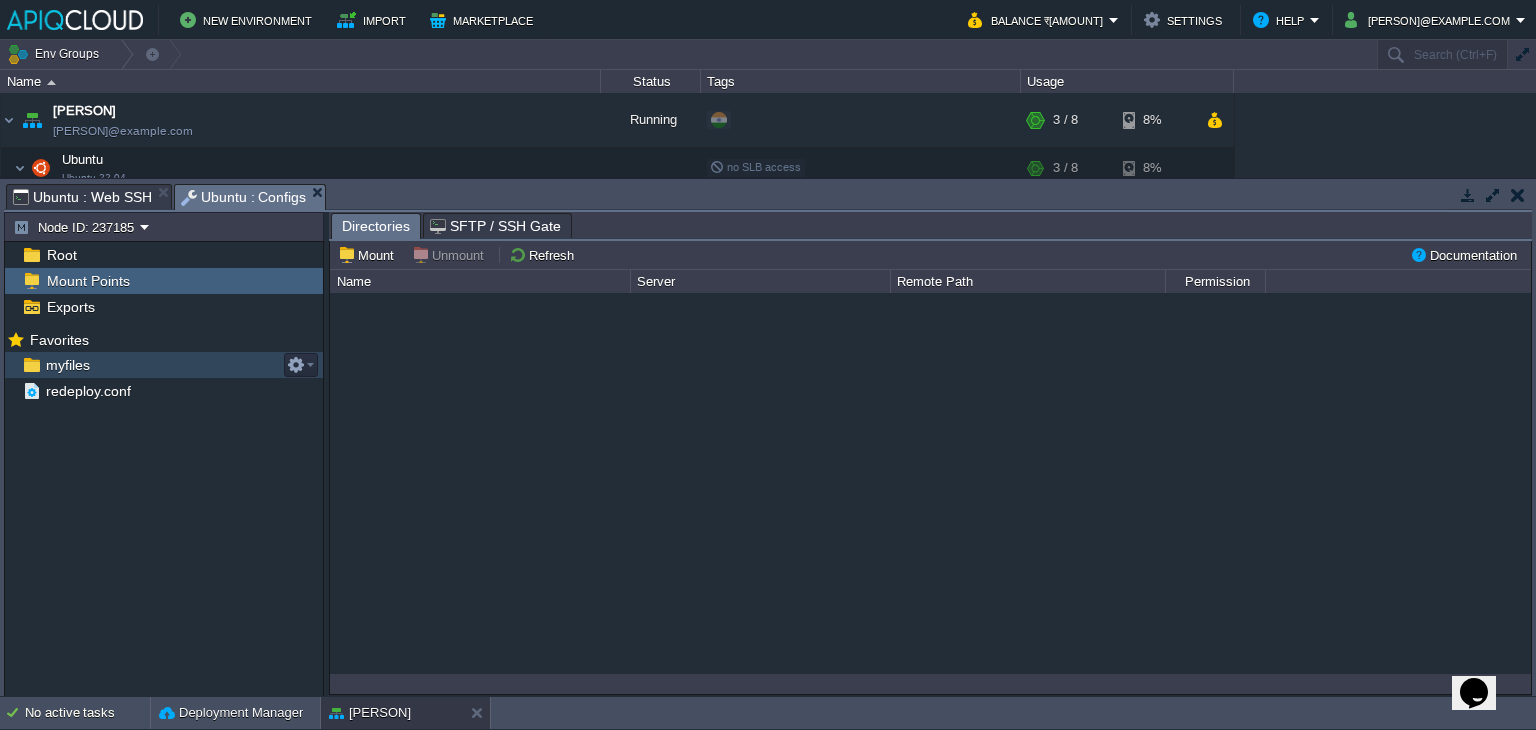 click on "myfiles" at bounding box center (67, 365) 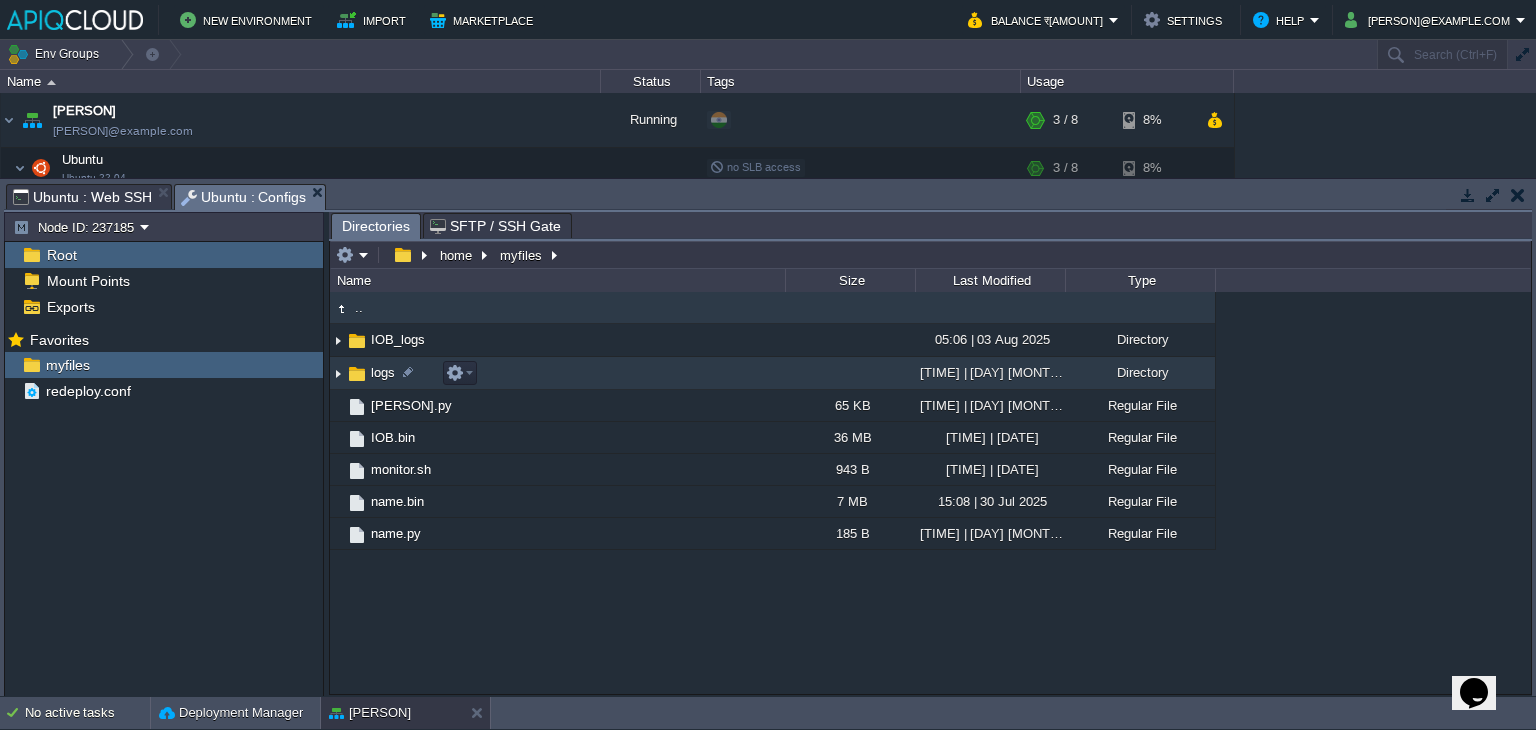 click at bounding box center [338, 373] 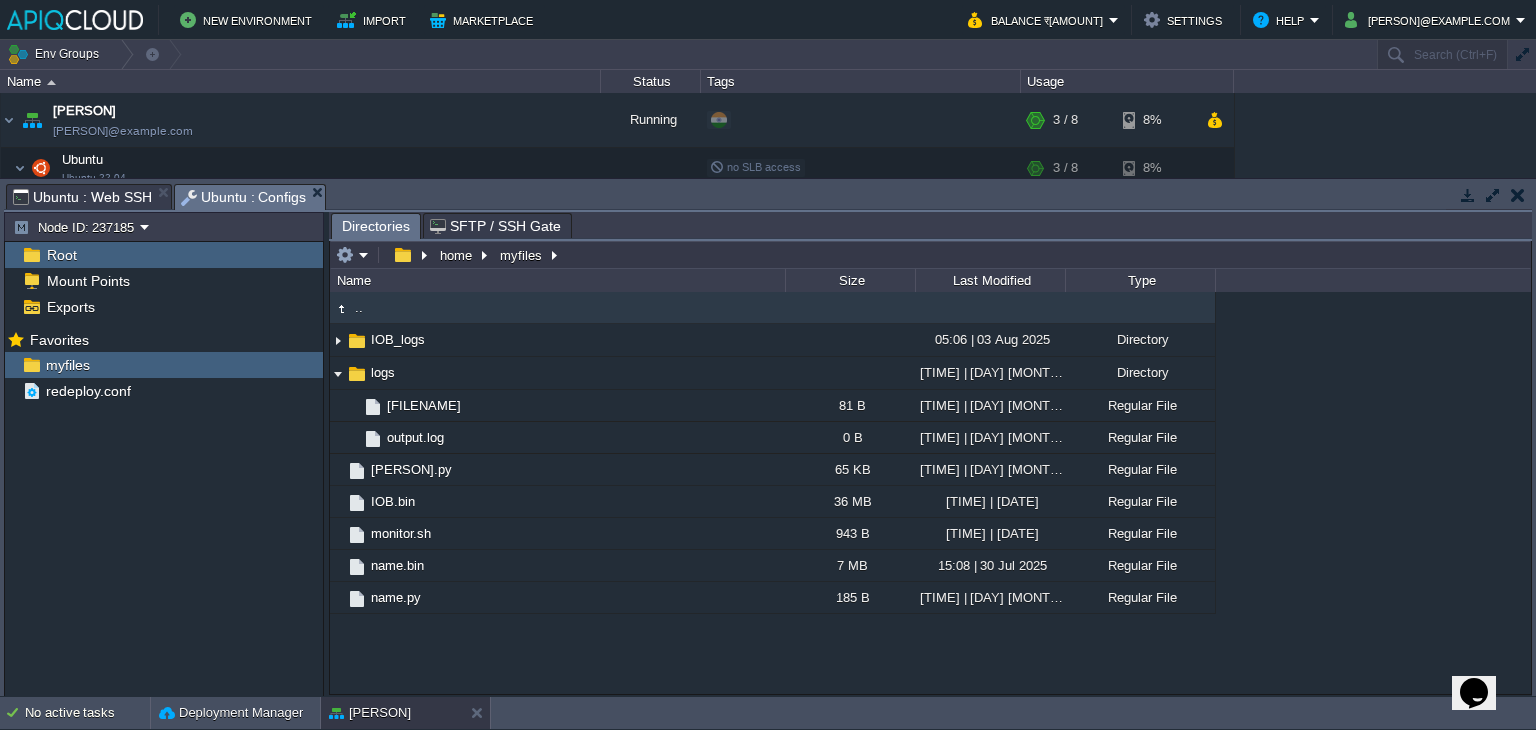 click on "Ubuntu : Web SSH" at bounding box center [82, 197] 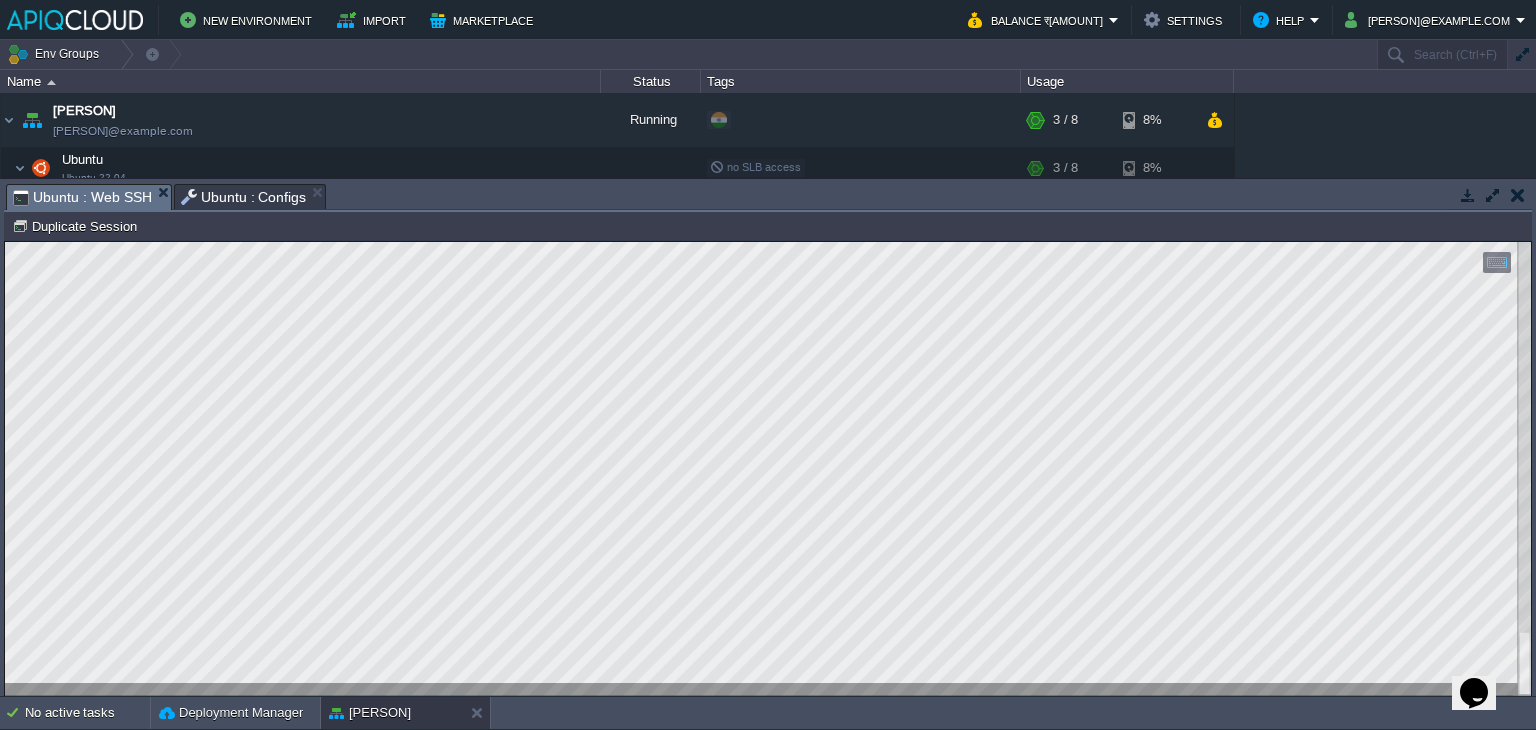 type on "root@[HOSTNAME]~# bash /home/[USERFILES]/revert.sh
Stopping and disabling systemd timer and service...
Failed to stop iob.timer: Unit iob.timer not loaded.
Failed to disable unit: Unit file iob.timer does not exist.
Failed to stop iob.service: Unit iob.service not loaded.
Failed to disable unit: Unit file iob.service does not exist.
Removing systemd unit files...
Reloading systemd daemon...
Deleting monitor script and logs...
Cleanup complete. System reverted to original state.
root@[HOSTNAME]~#" 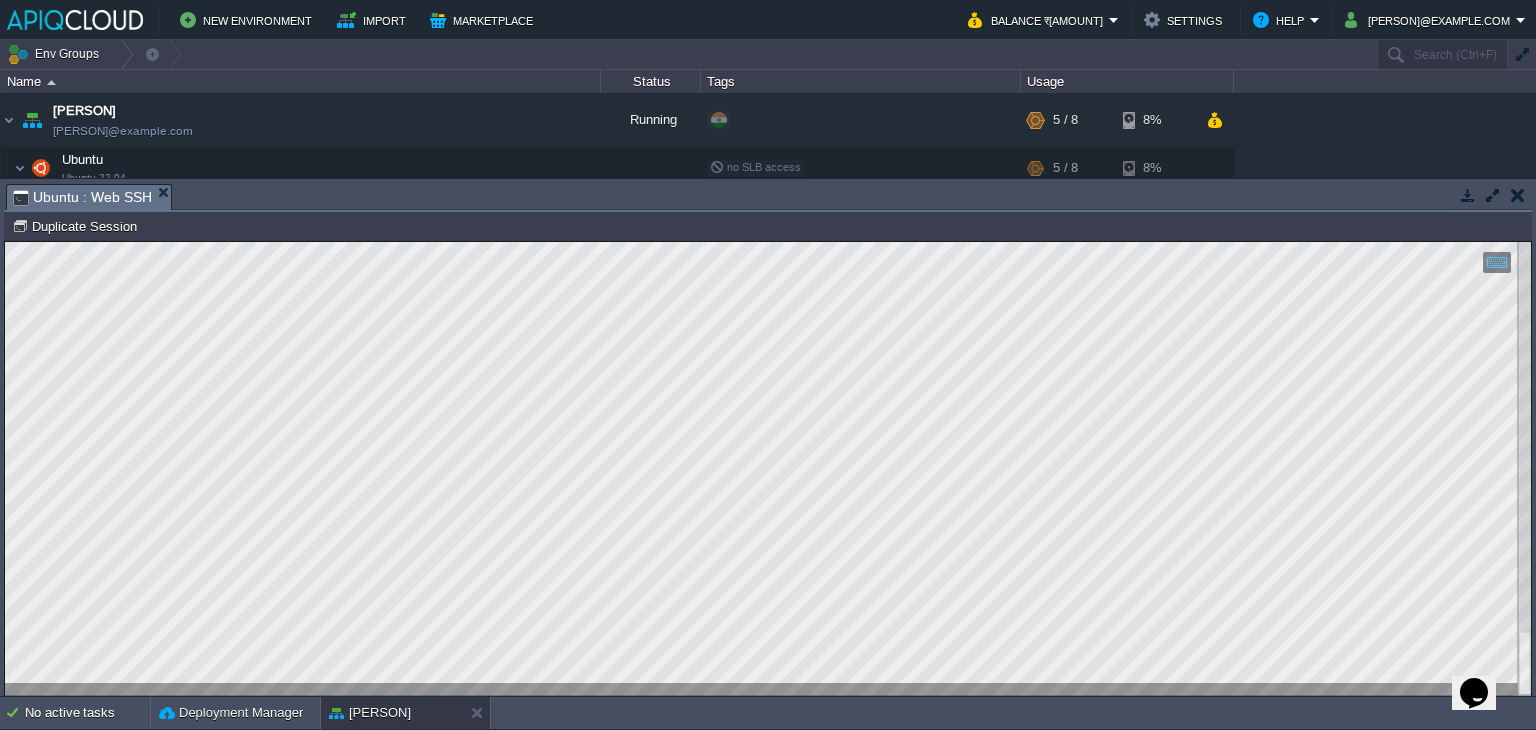 click on "Tasks Activity Log Archive Git / SVN Ubuntu : Web SSH" at bounding box center [2504, 196] 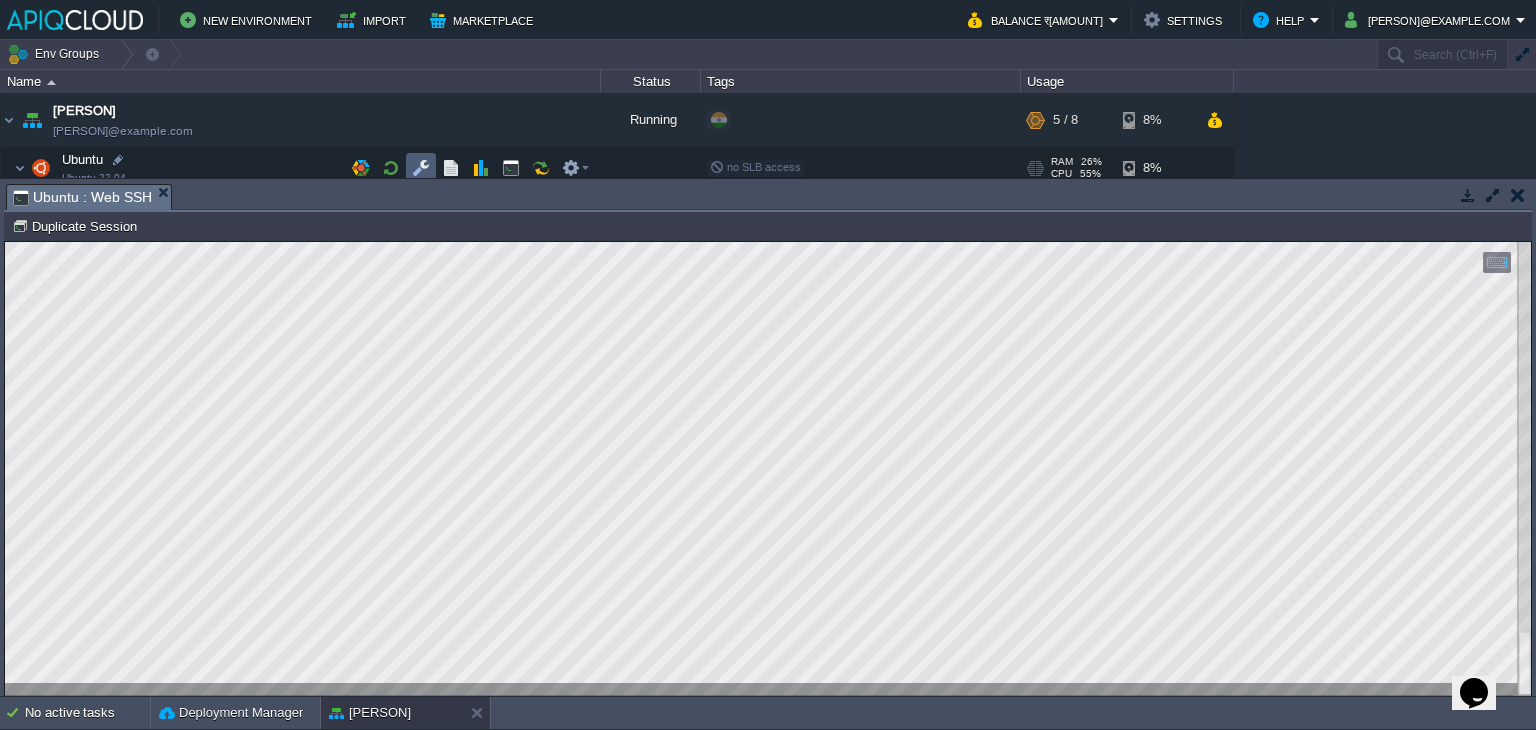 click at bounding box center [421, 168] 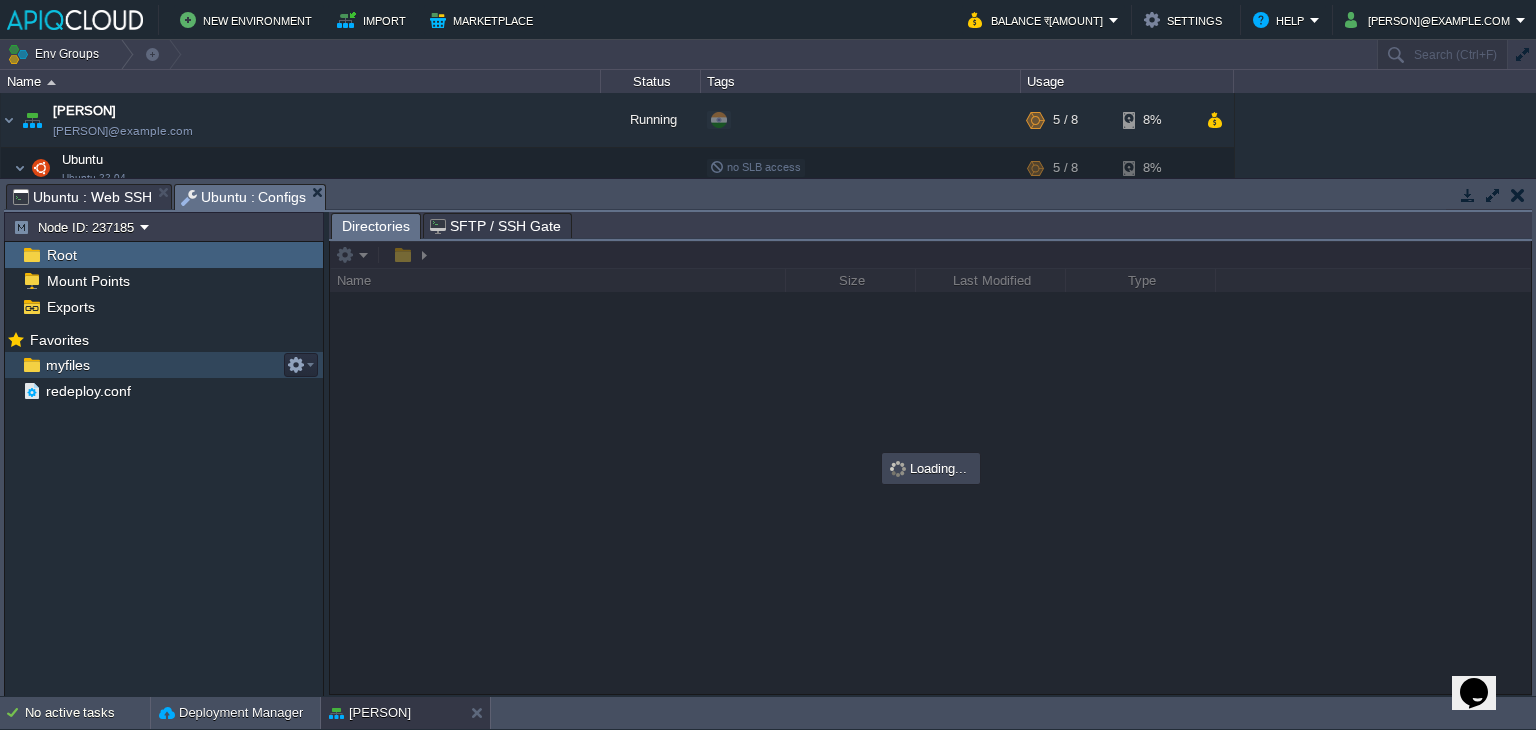 click on "myfiles" at bounding box center [67, 365] 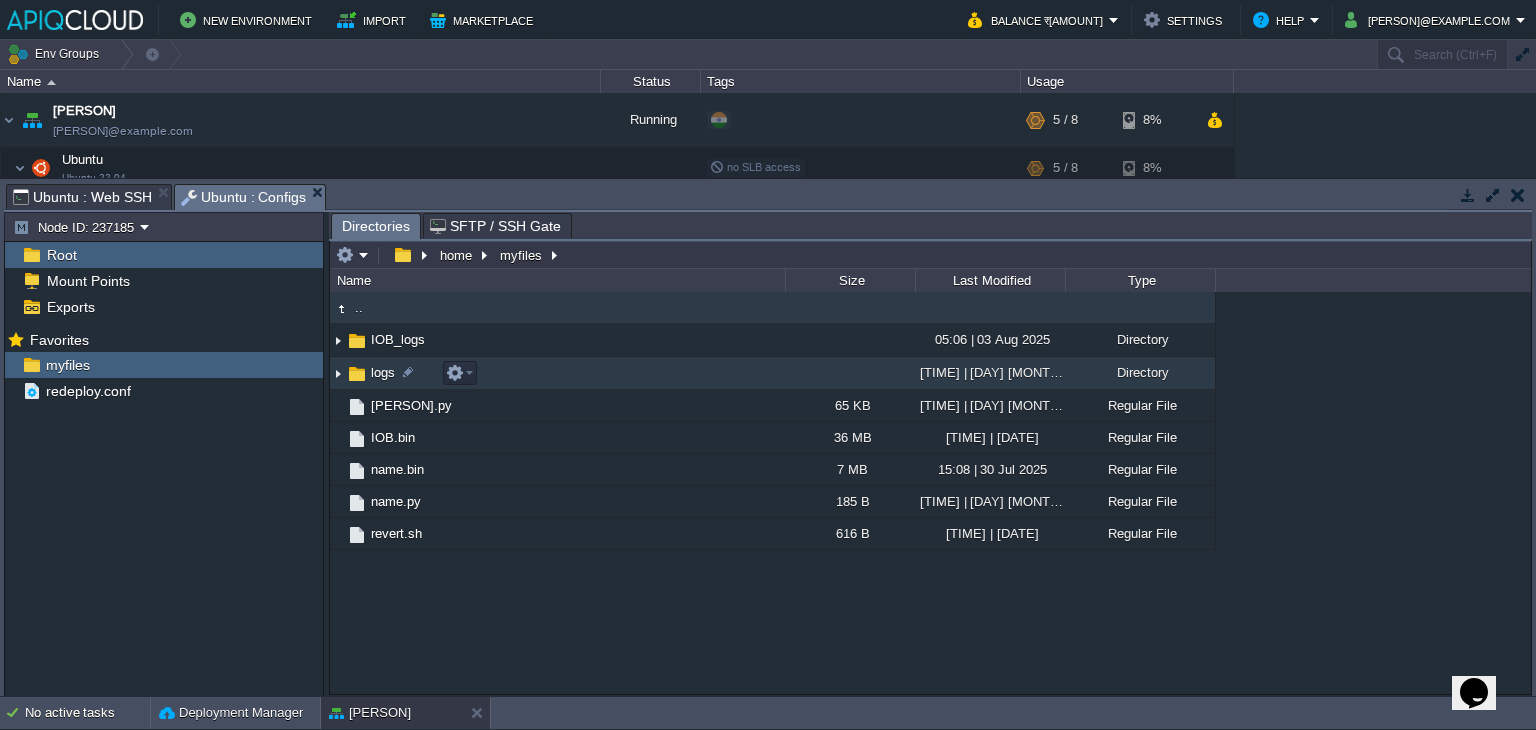 click at bounding box center (338, 373) 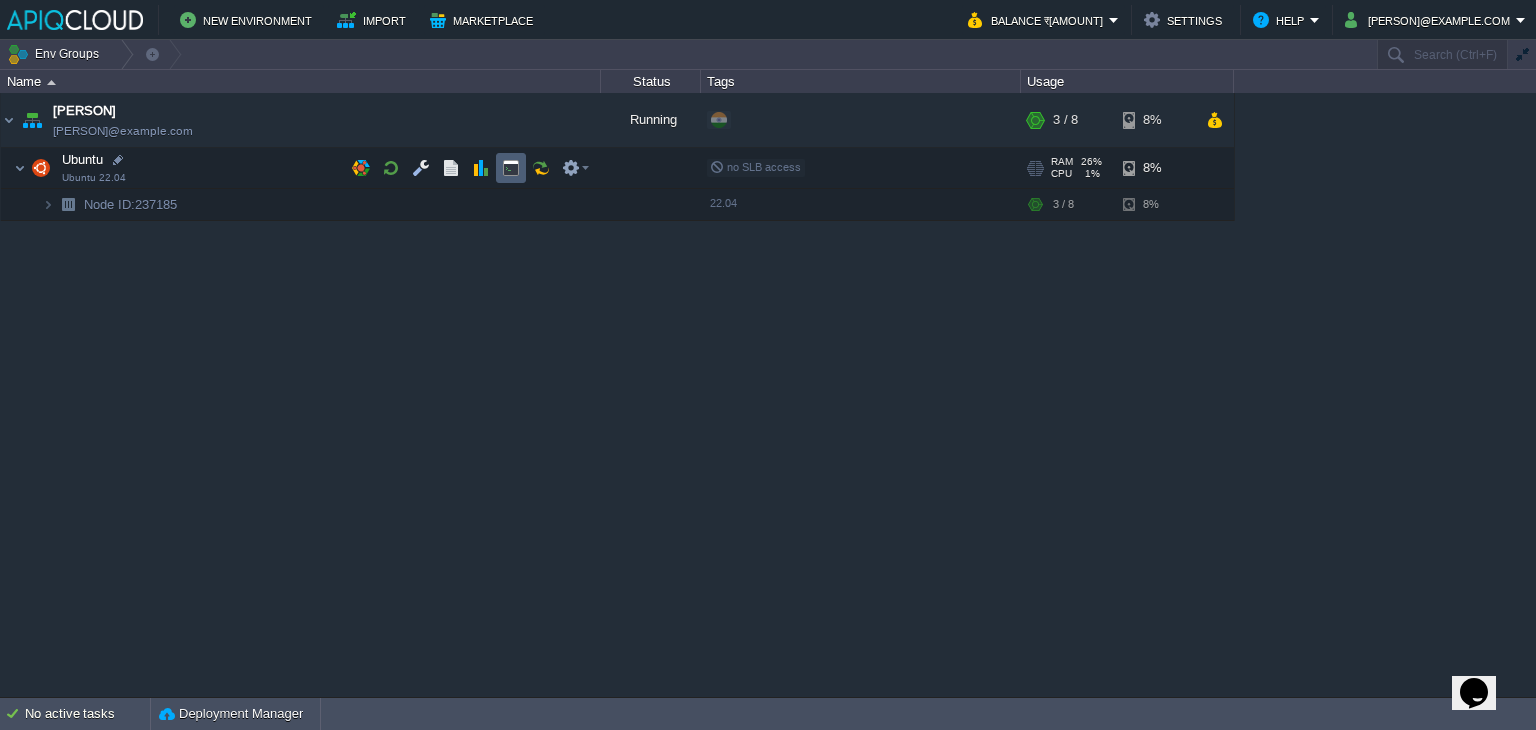click at bounding box center [511, 168] 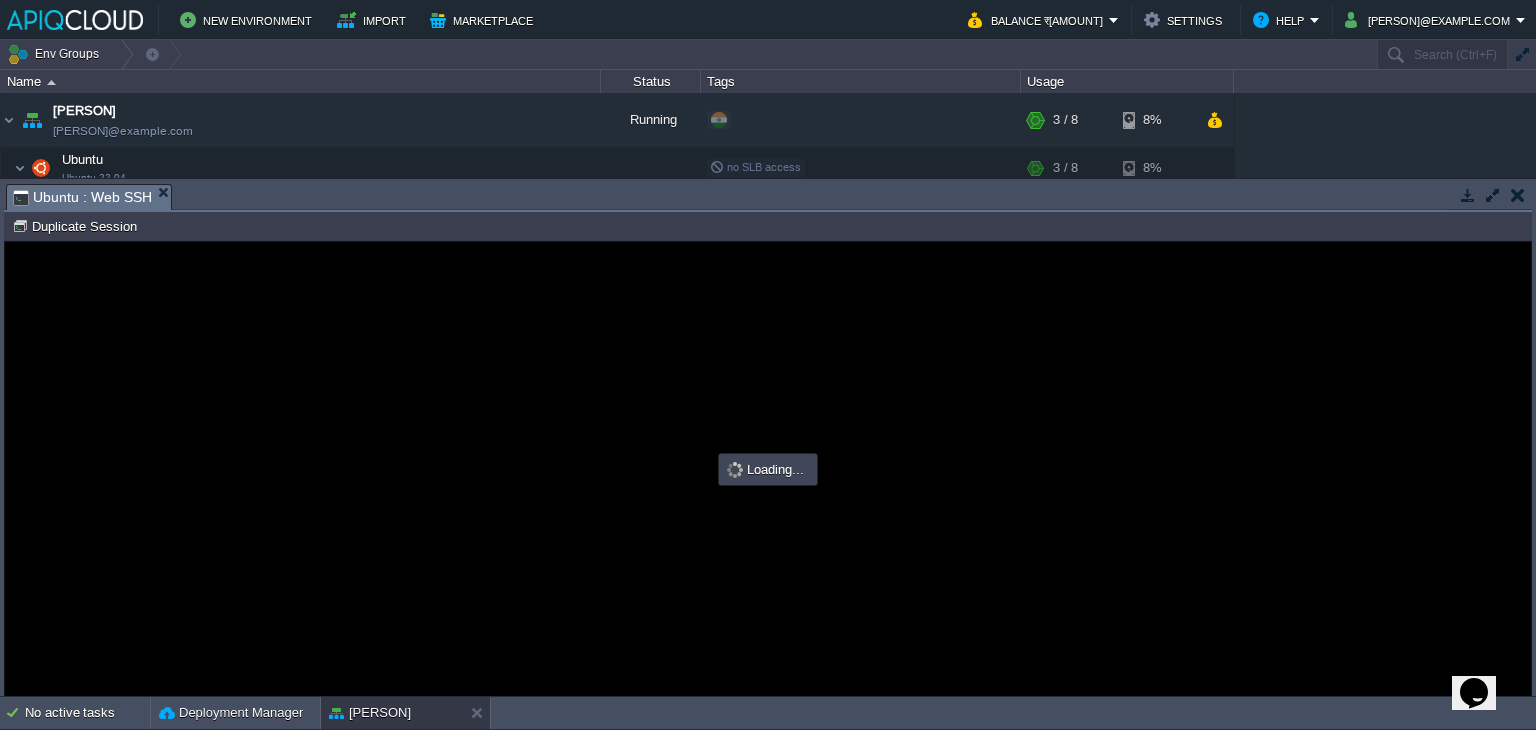 scroll, scrollTop: 0, scrollLeft: 0, axis: both 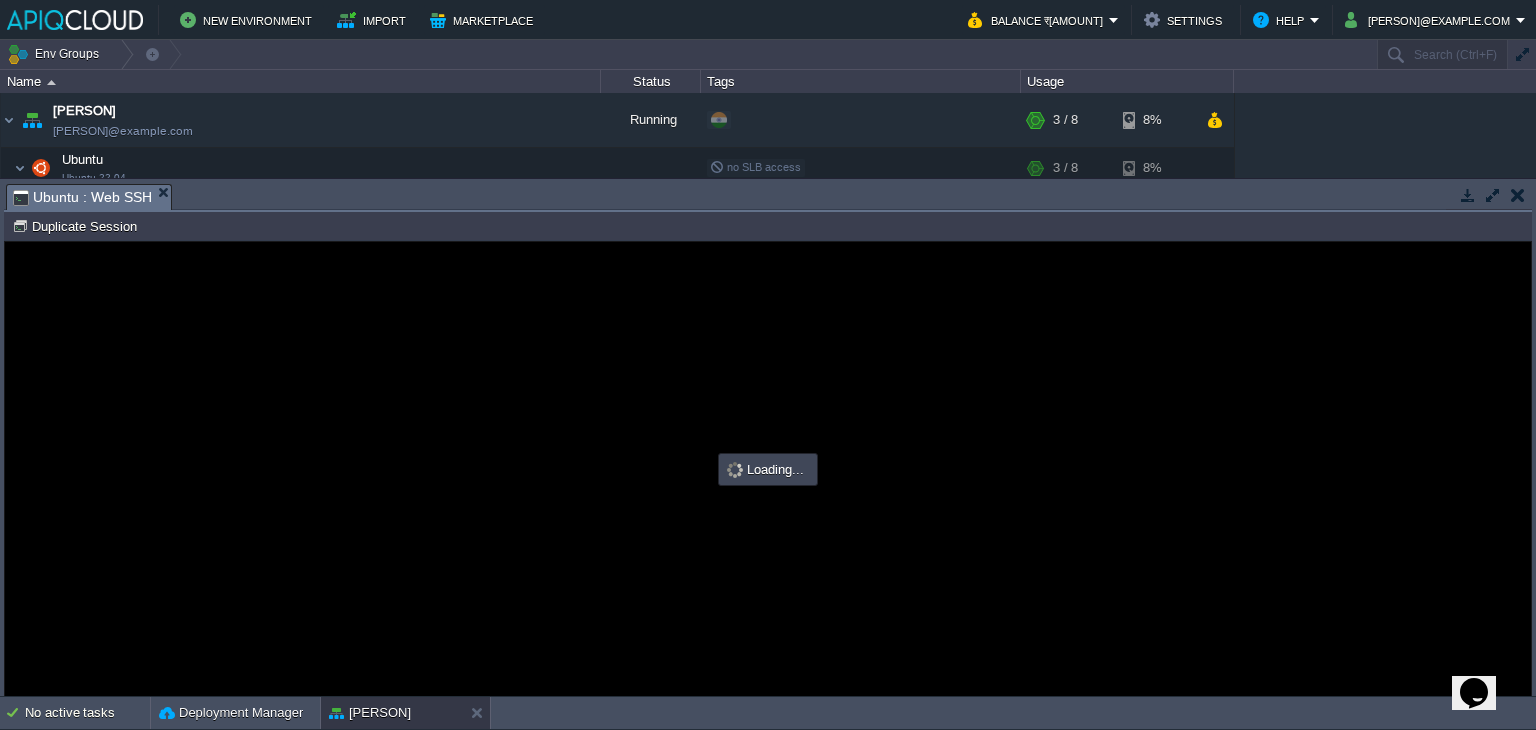 type on "#000000" 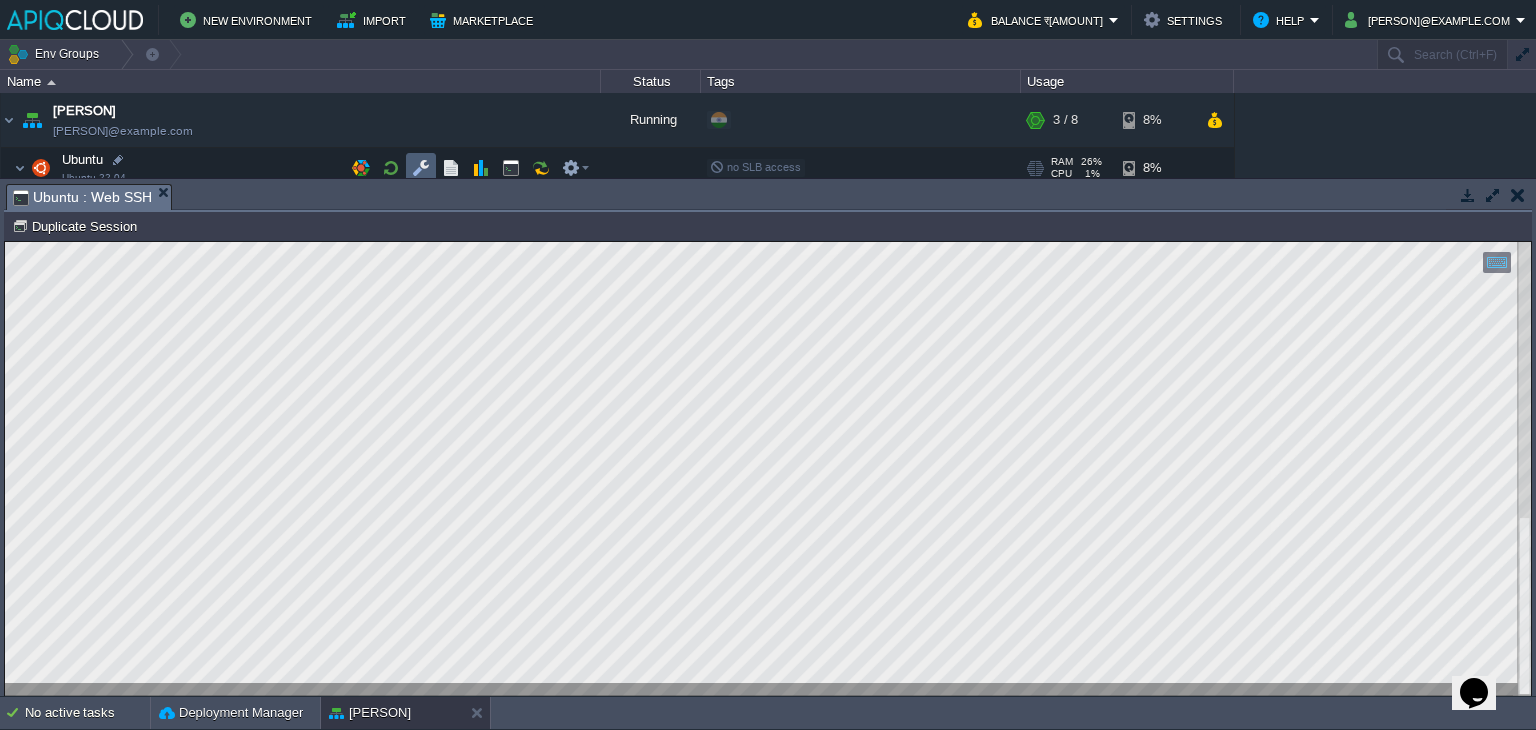 click at bounding box center [421, 168] 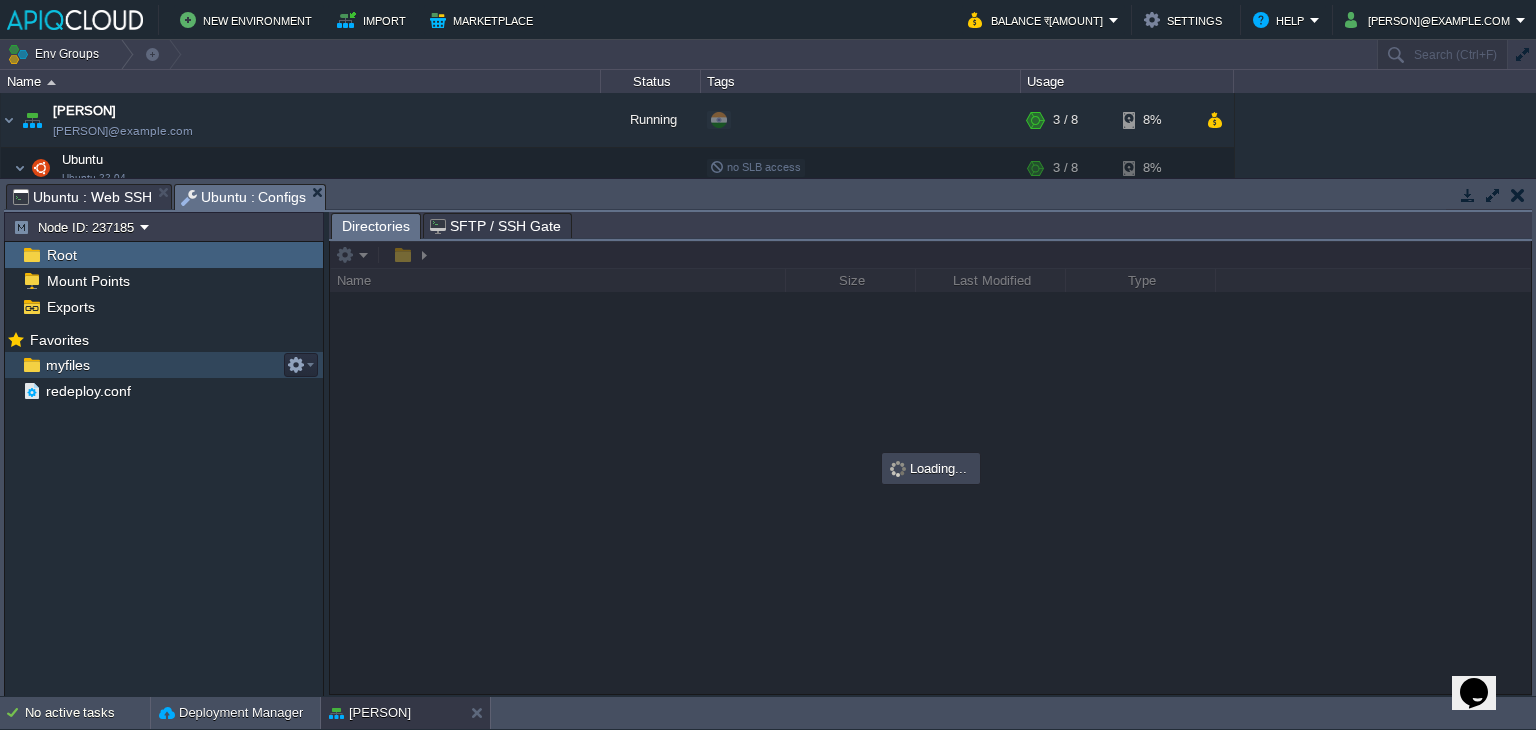 click on "myfiles" at bounding box center (67, 365) 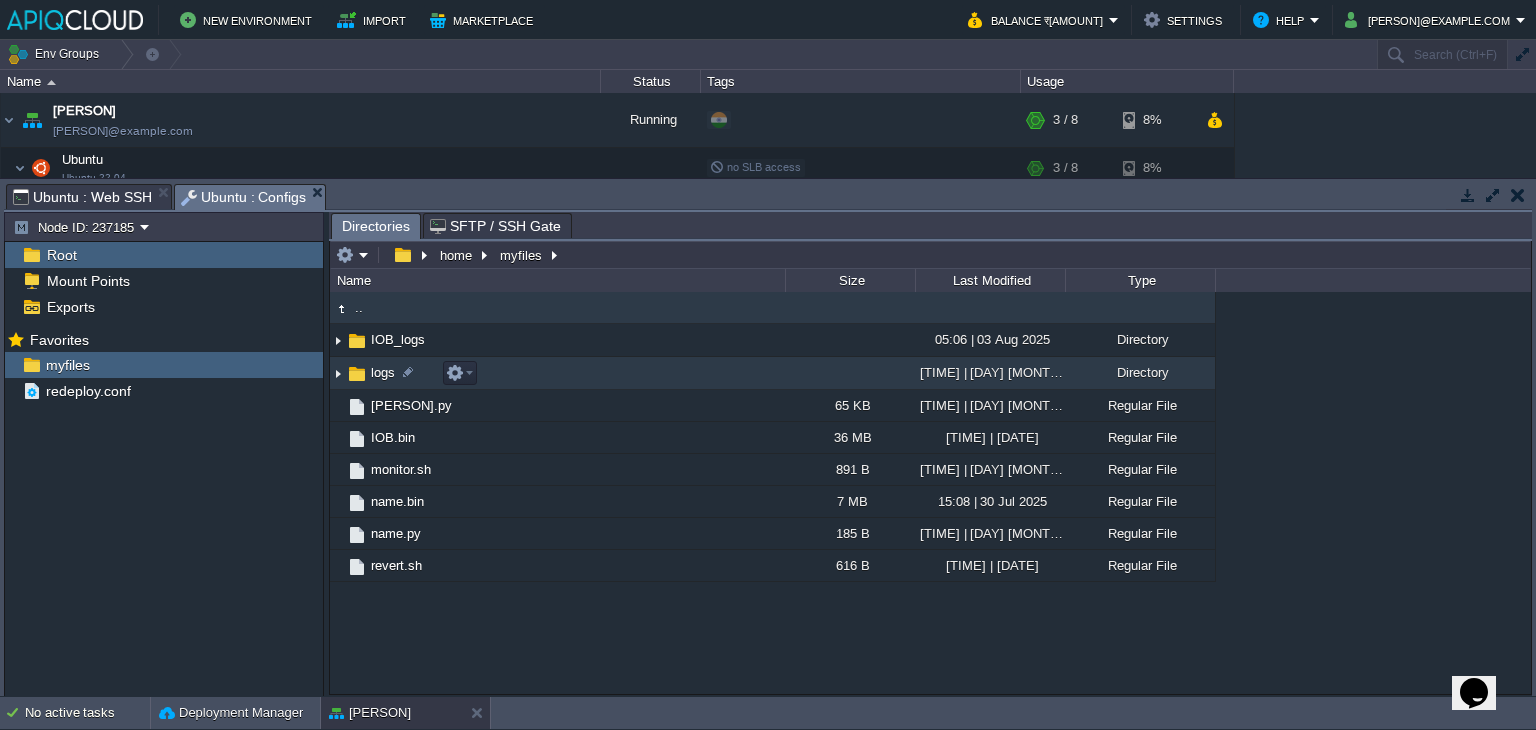 click at bounding box center (338, 373) 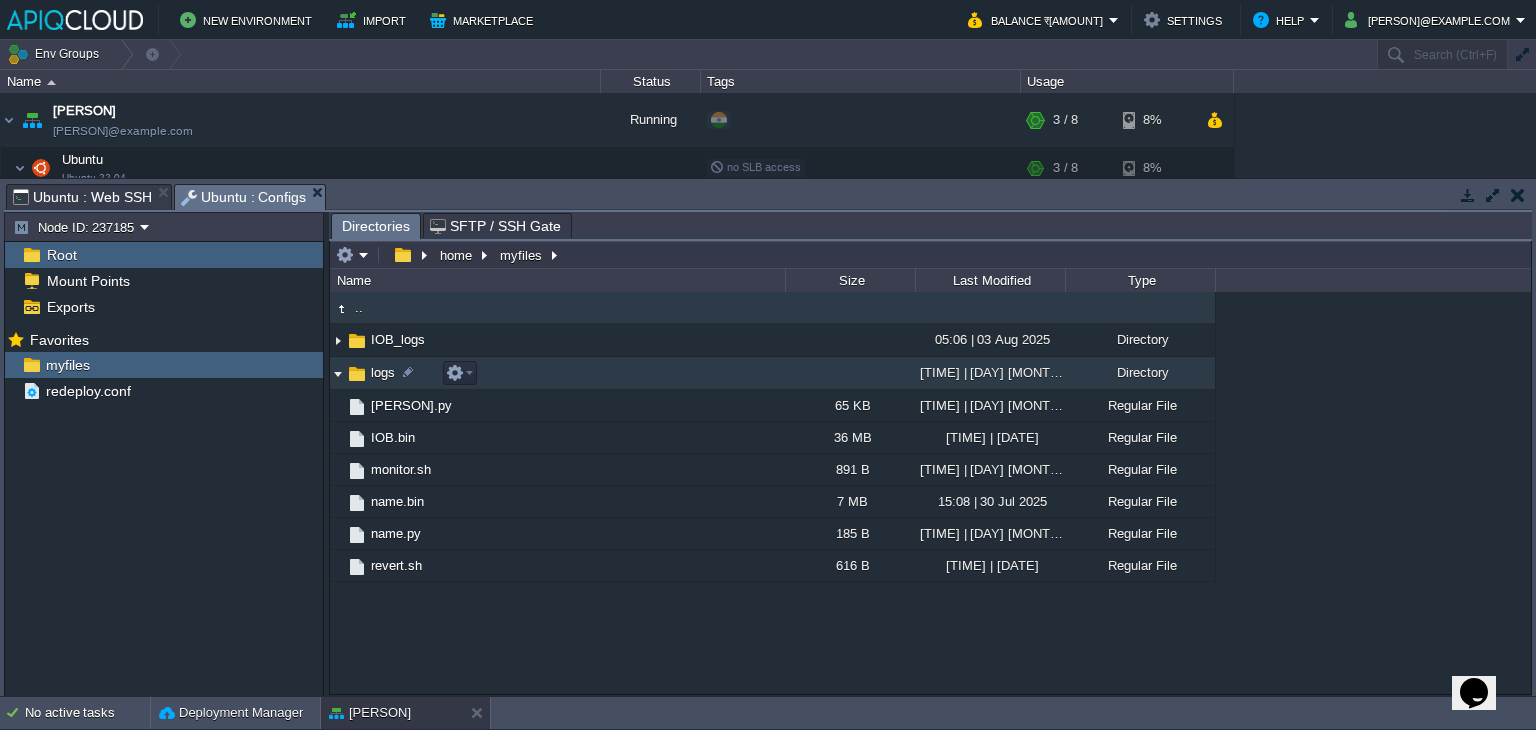 click at bounding box center (338, 373) 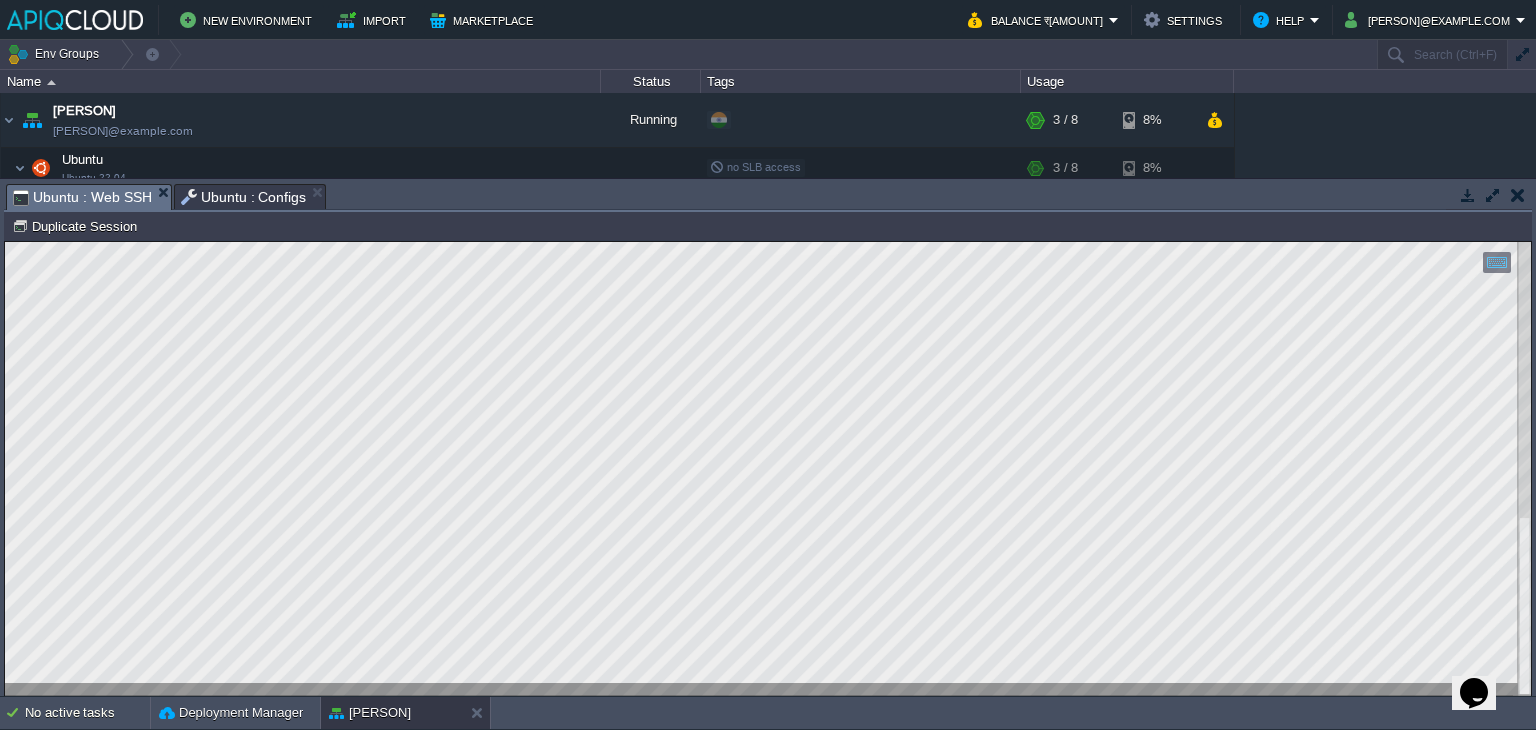 click on "Ubuntu : Web SSH" at bounding box center [82, 197] 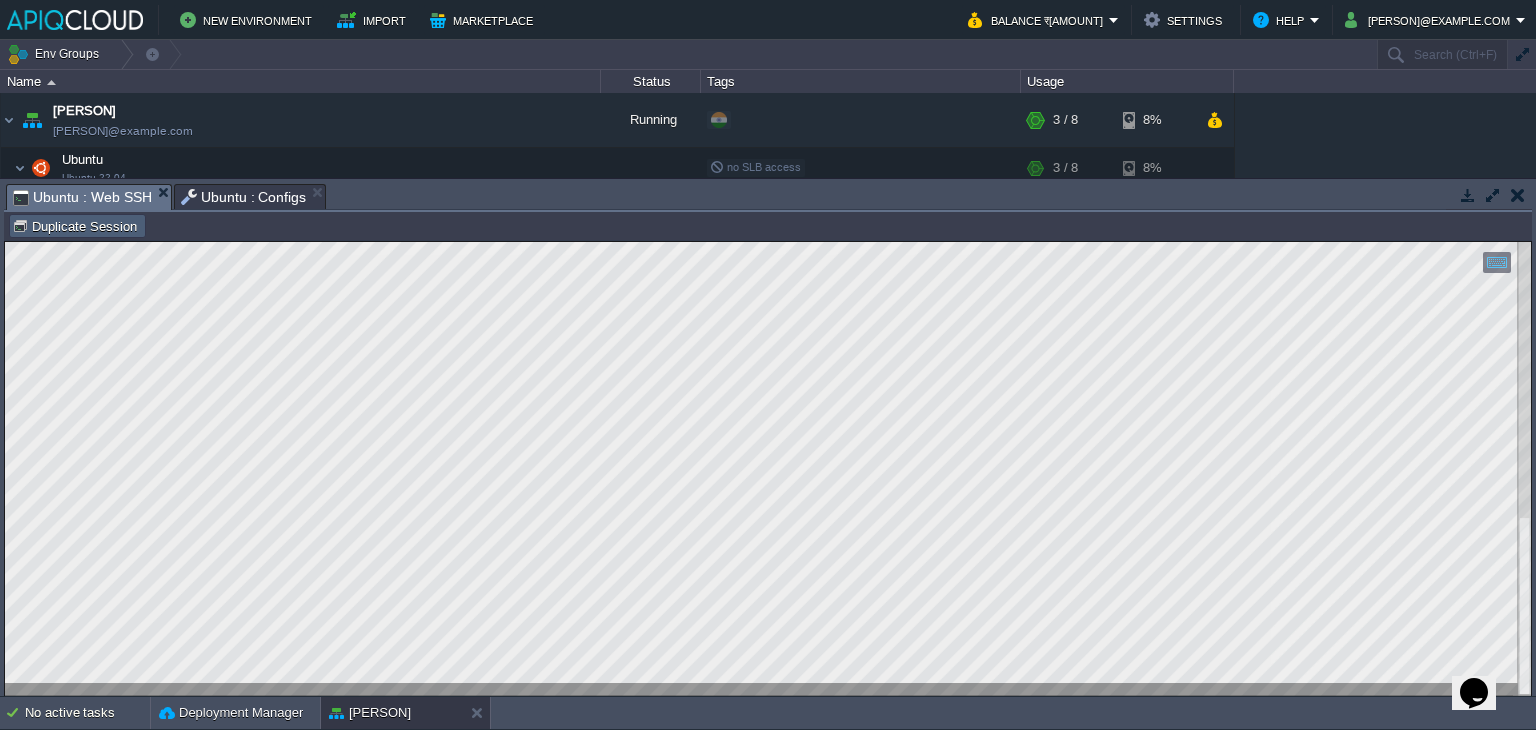 click on "Duplicate Session" at bounding box center (77, 226) 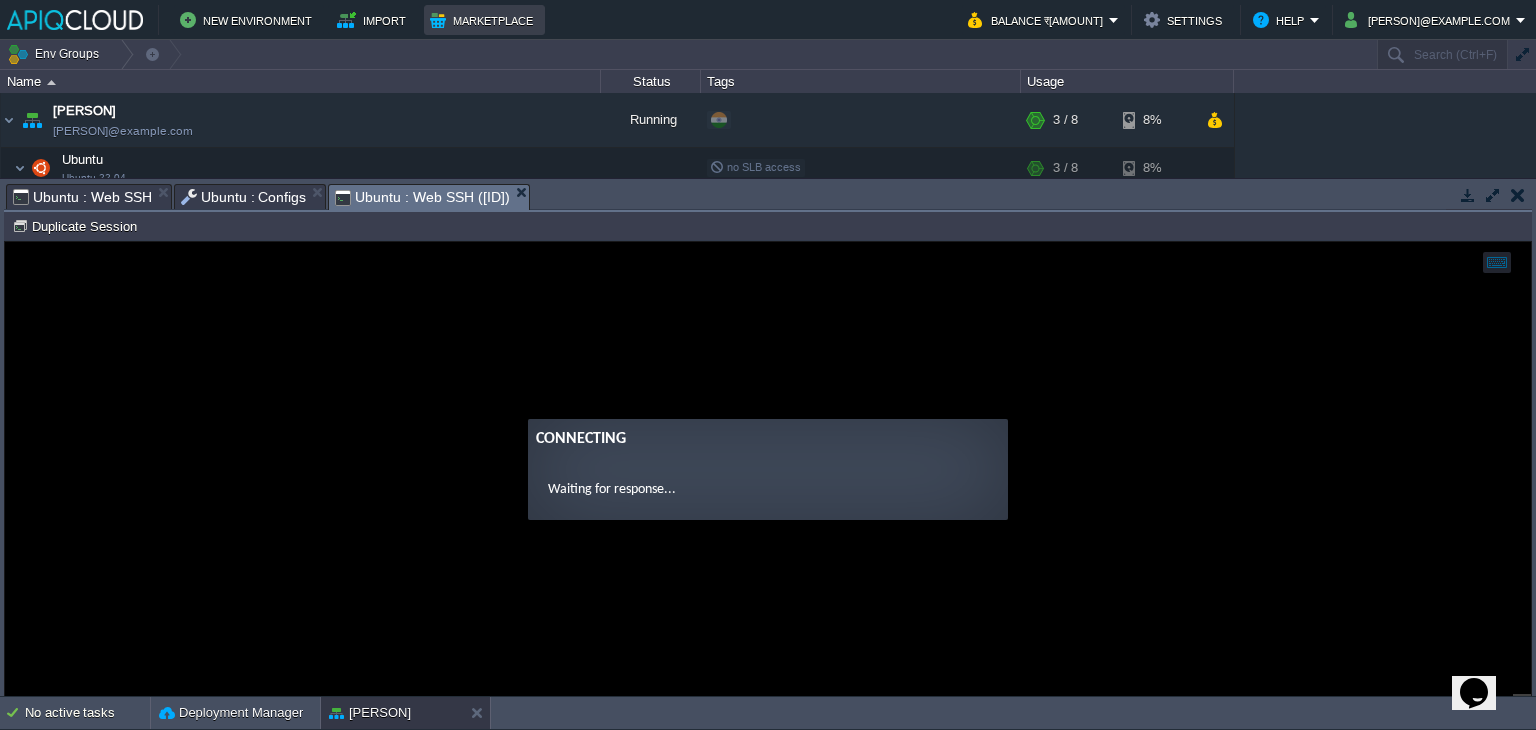 scroll, scrollTop: 0, scrollLeft: 0, axis: both 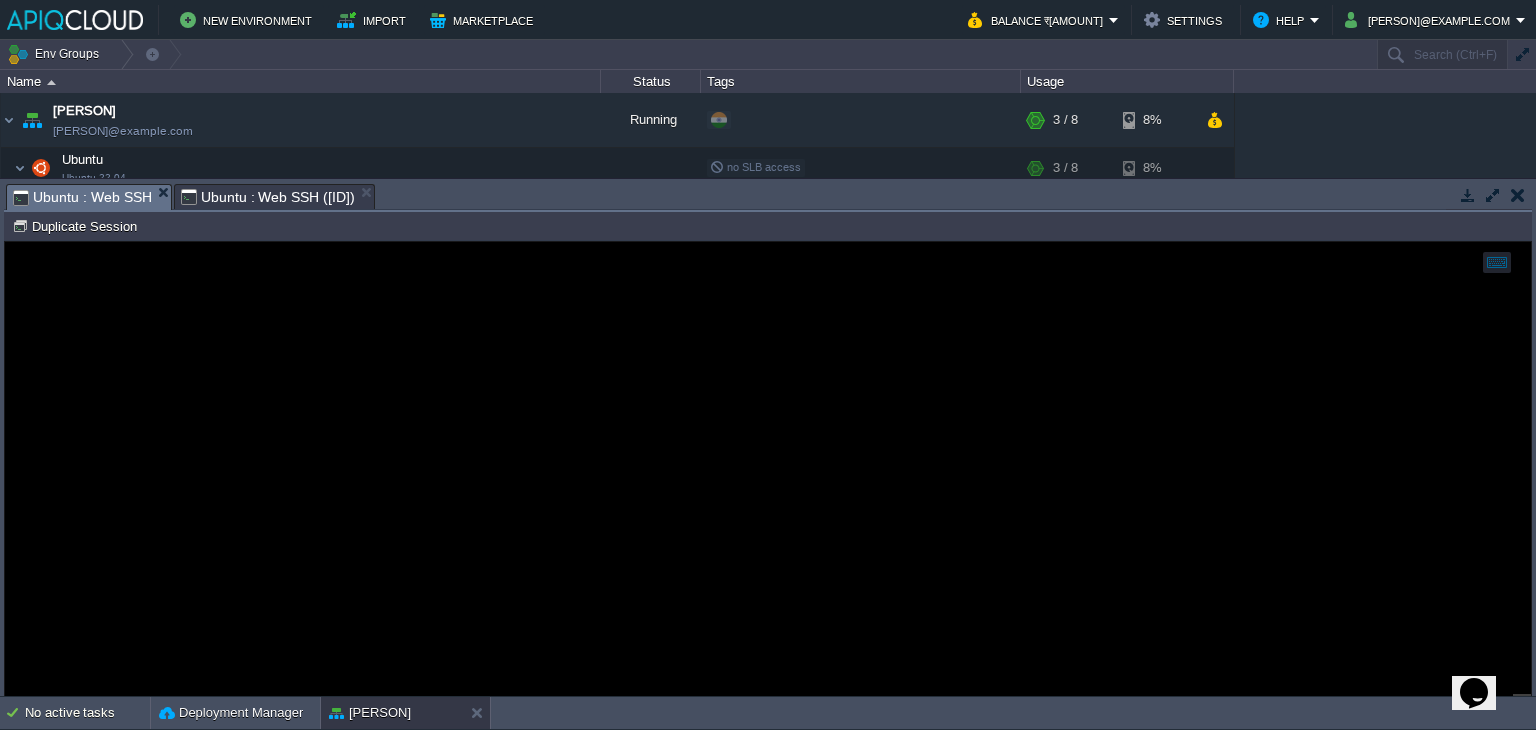 click on "Ubuntu : Web SSH" at bounding box center [82, 197] 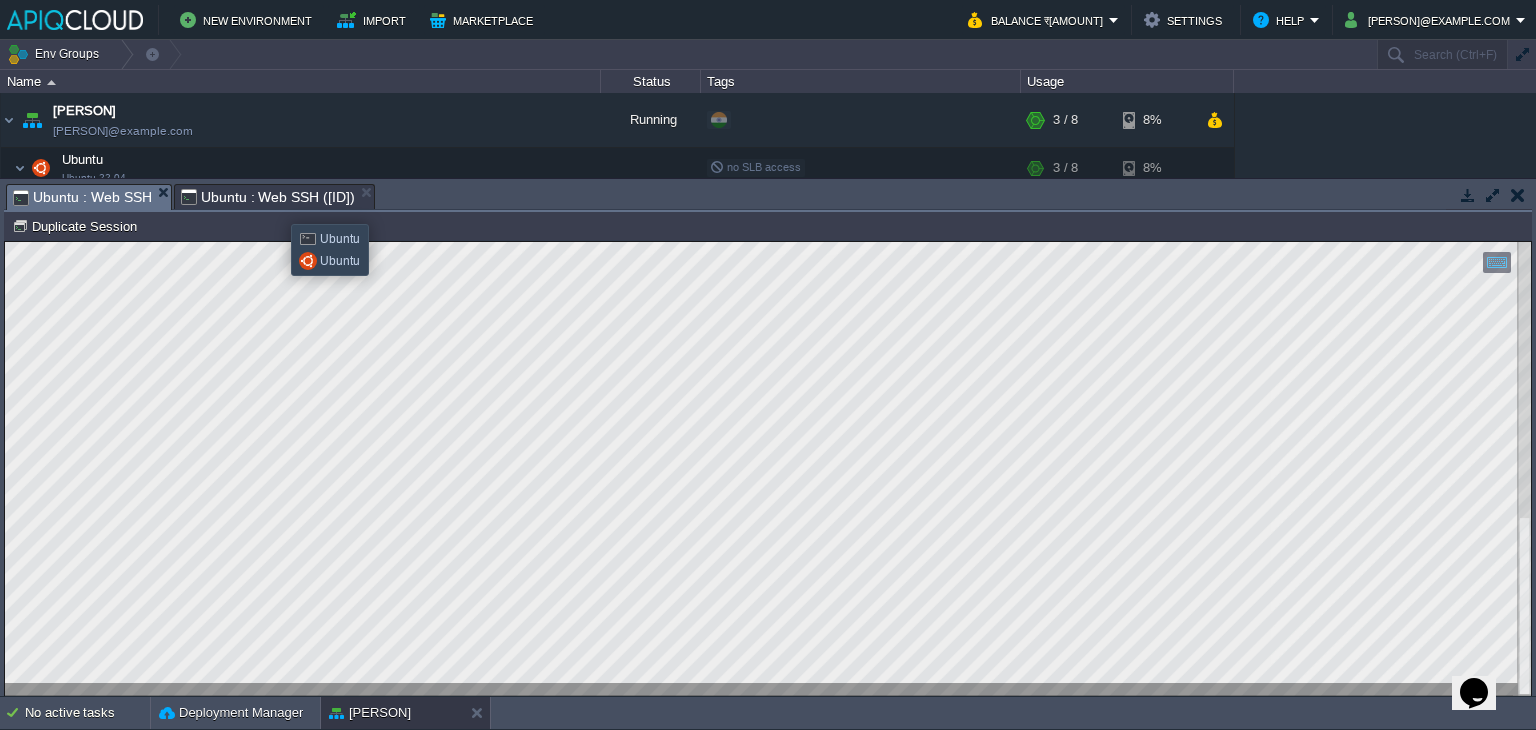 click on "Ubuntu : Web SSH ([ID])" at bounding box center [268, 197] 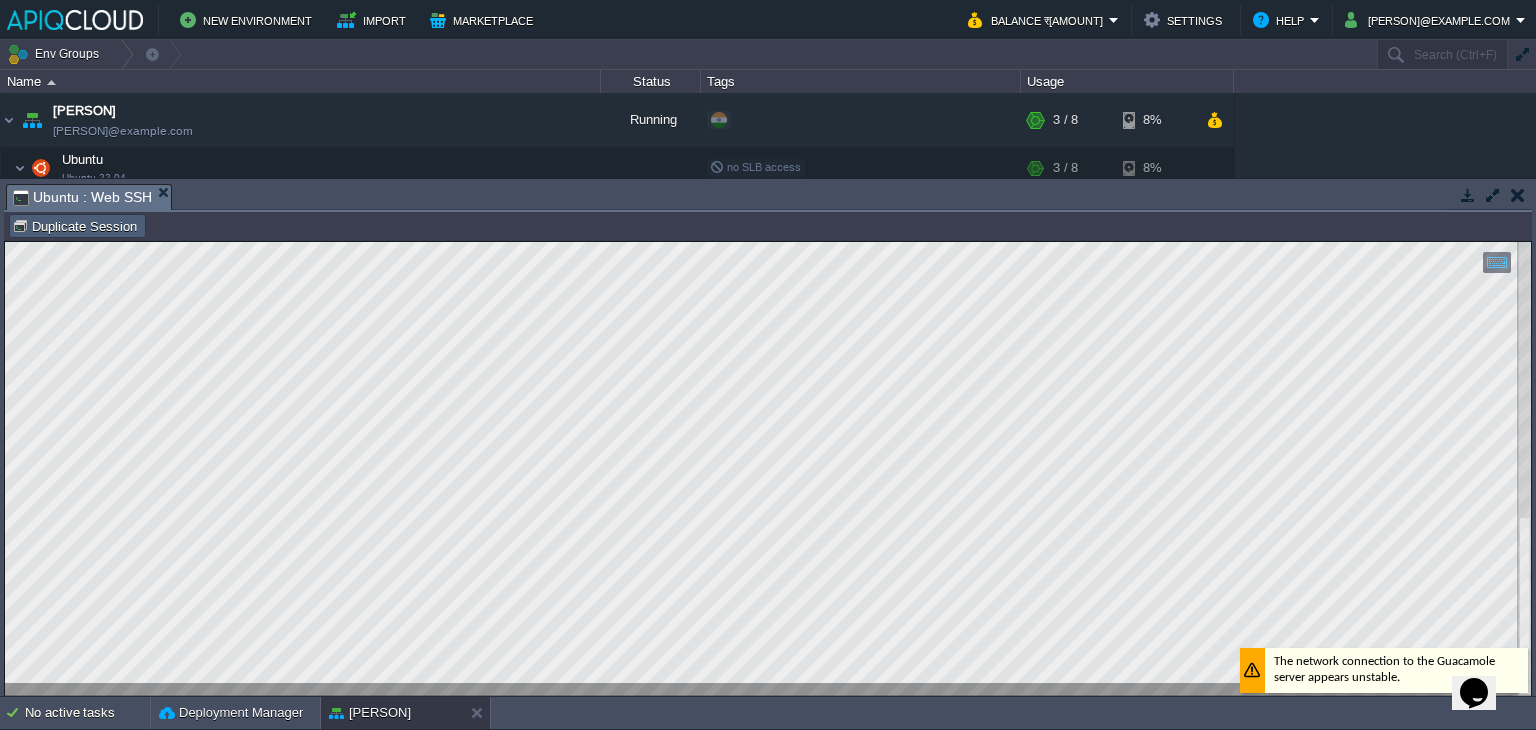 click on "Duplicate Session" at bounding box center (77, 226) 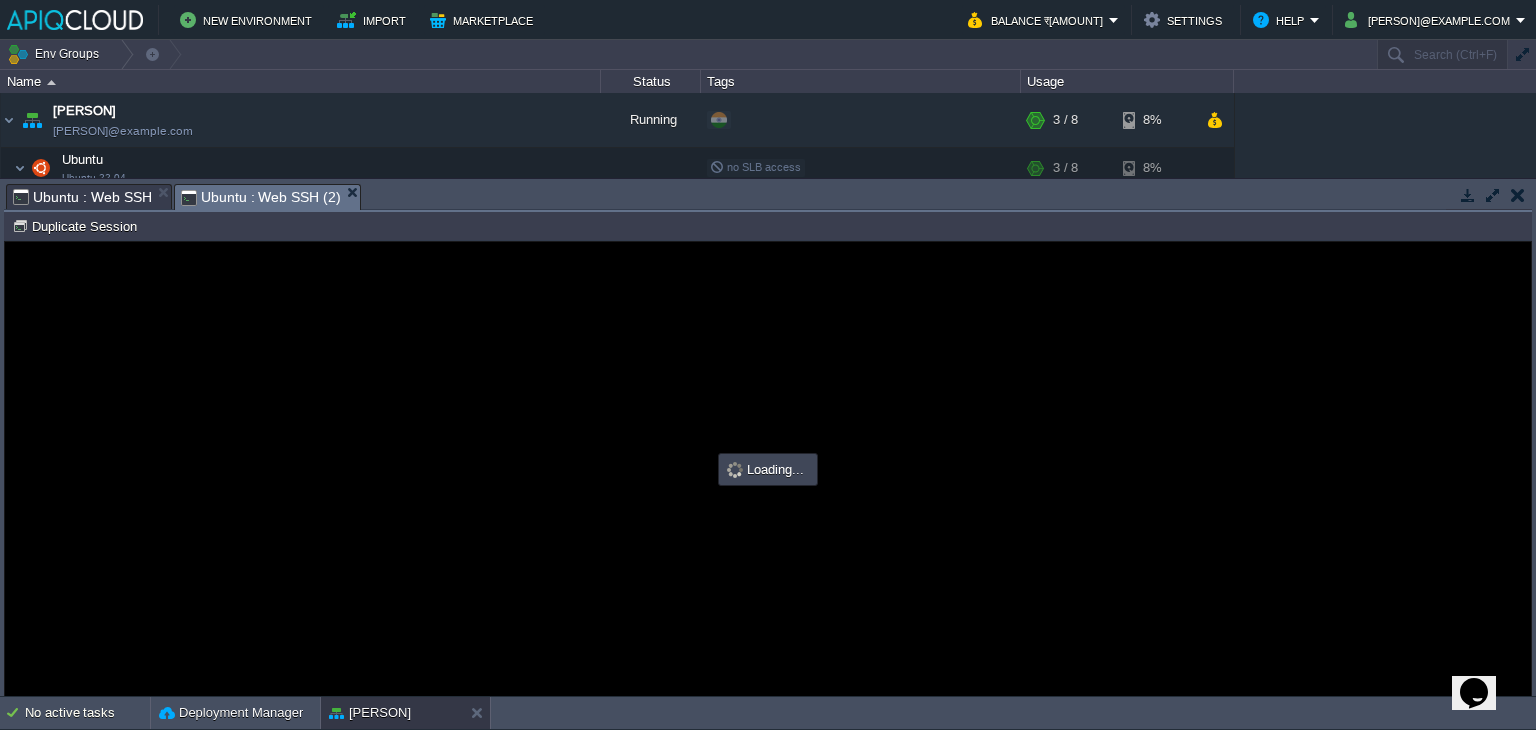 scroll, scrollTop: 0, scrollLeft: 0, axis: both 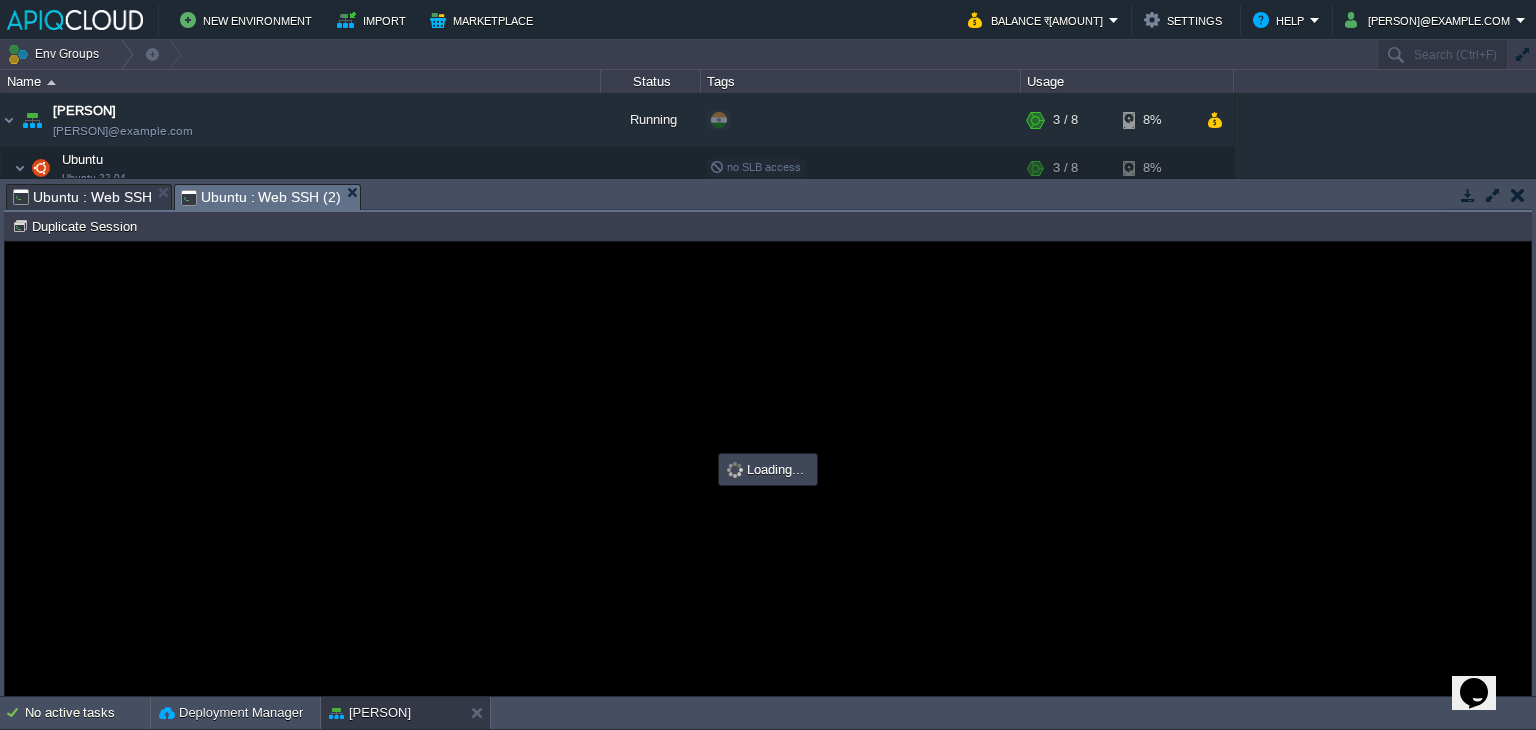 type on "#000000" 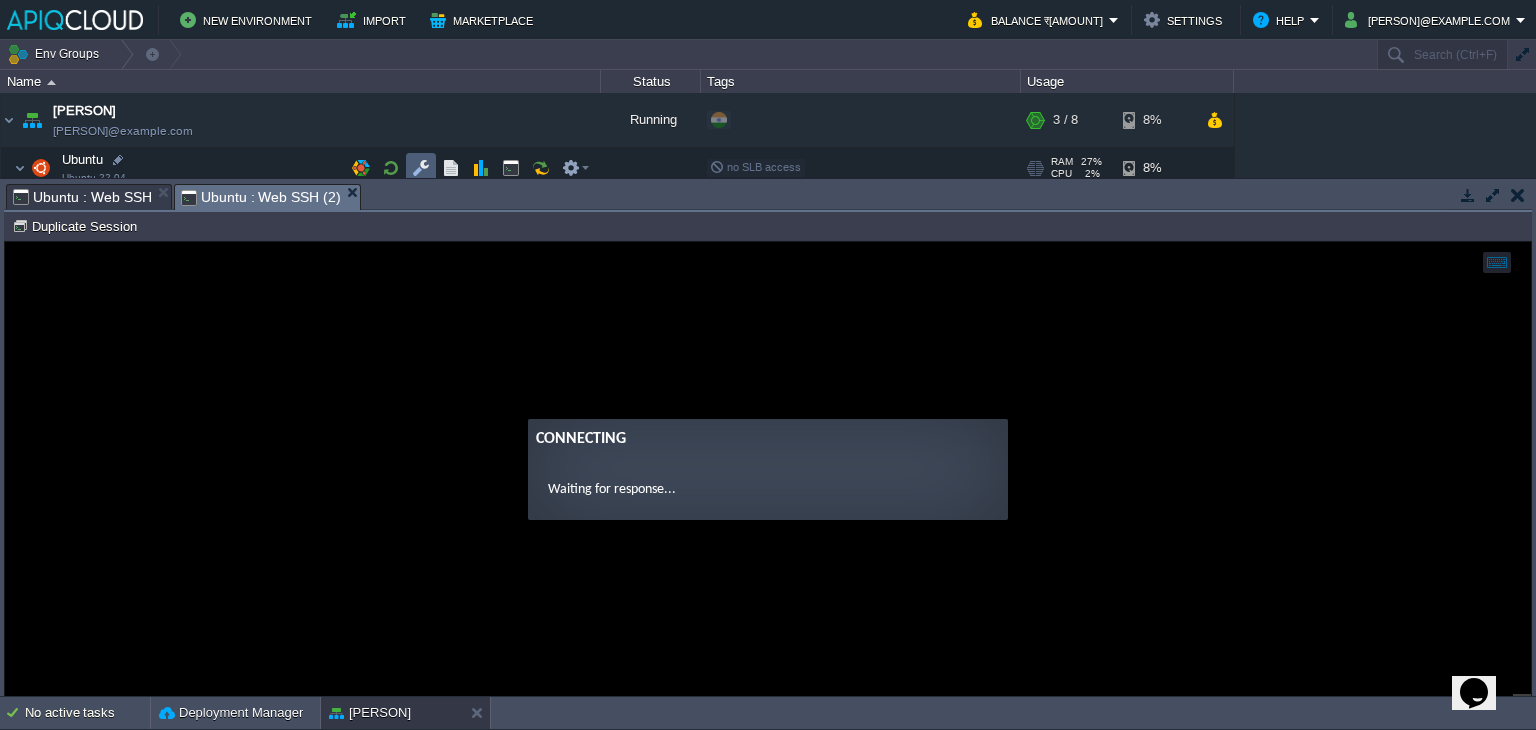 click at bounding box center [421, 168] 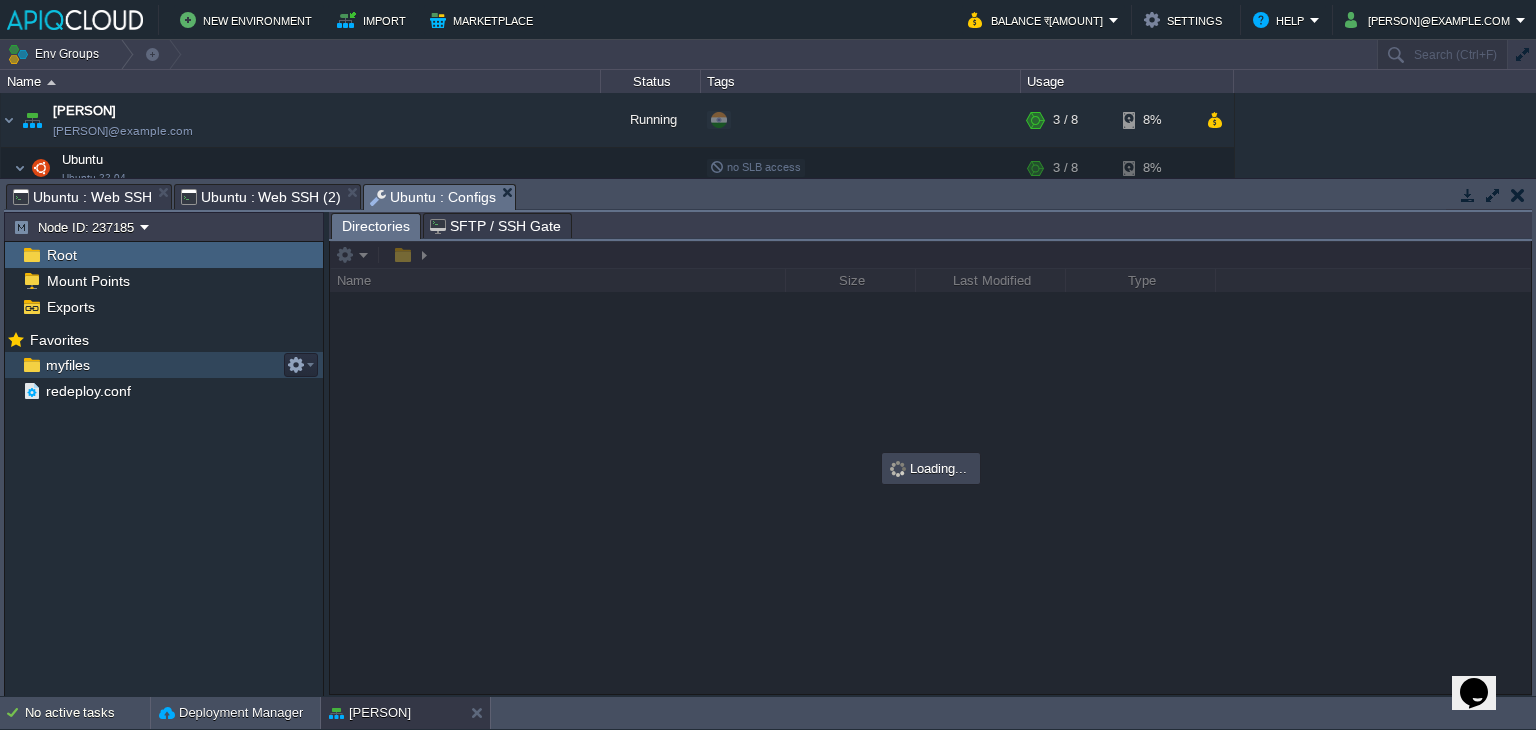 click on "myfiles" at bounding box center [67, 365] 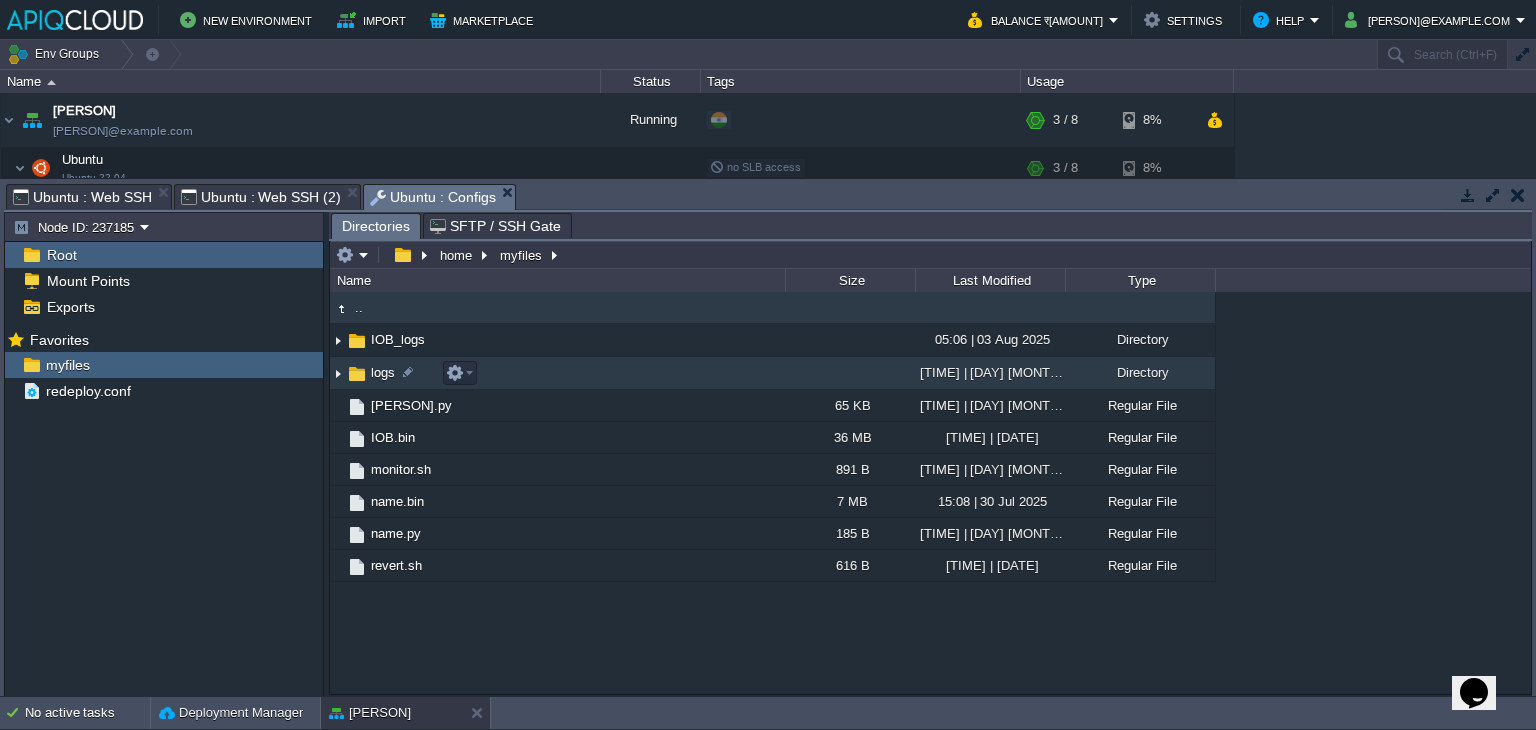 click at bounding box center [338, 373] 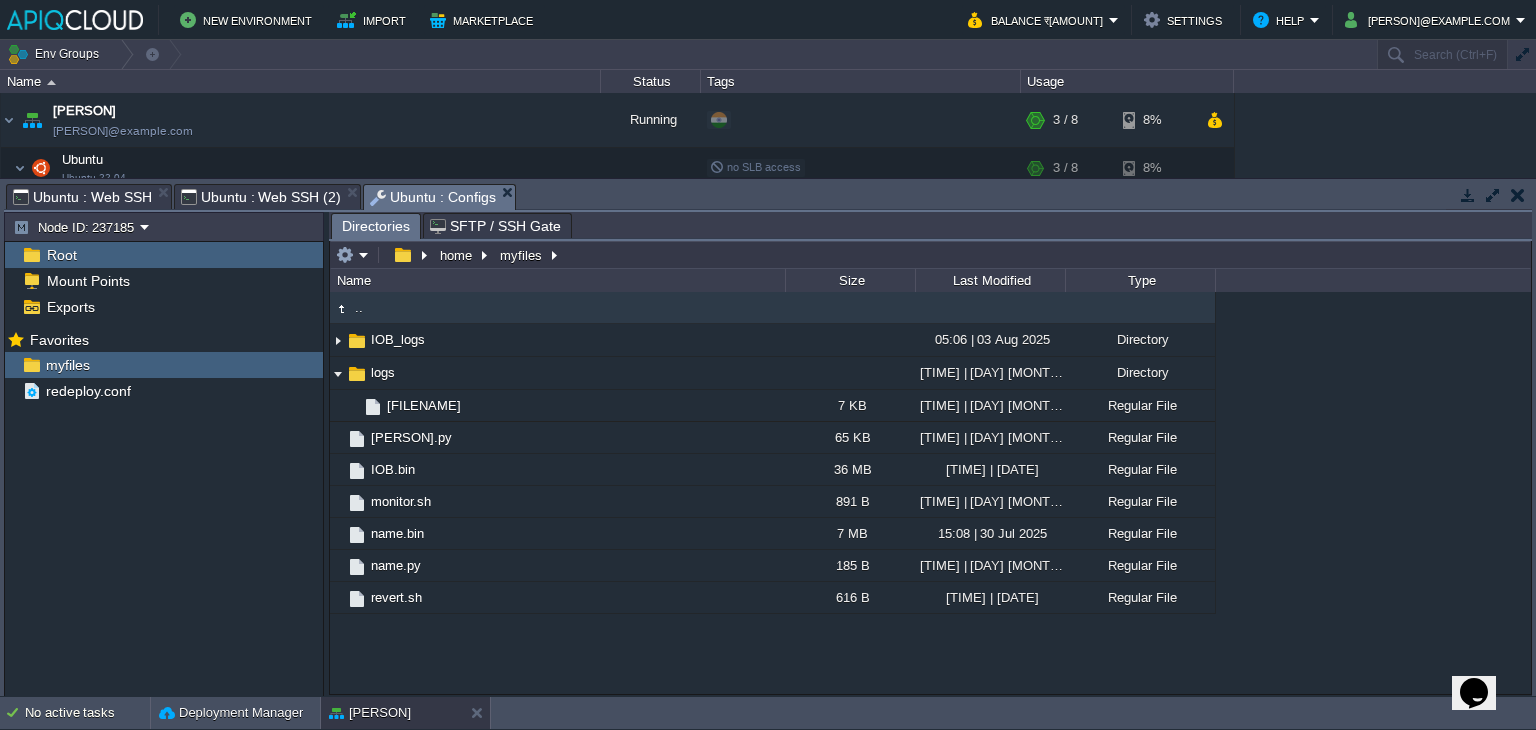 click on "Ubuntu : Web SSH (2)" at bounding box center (261, 197) 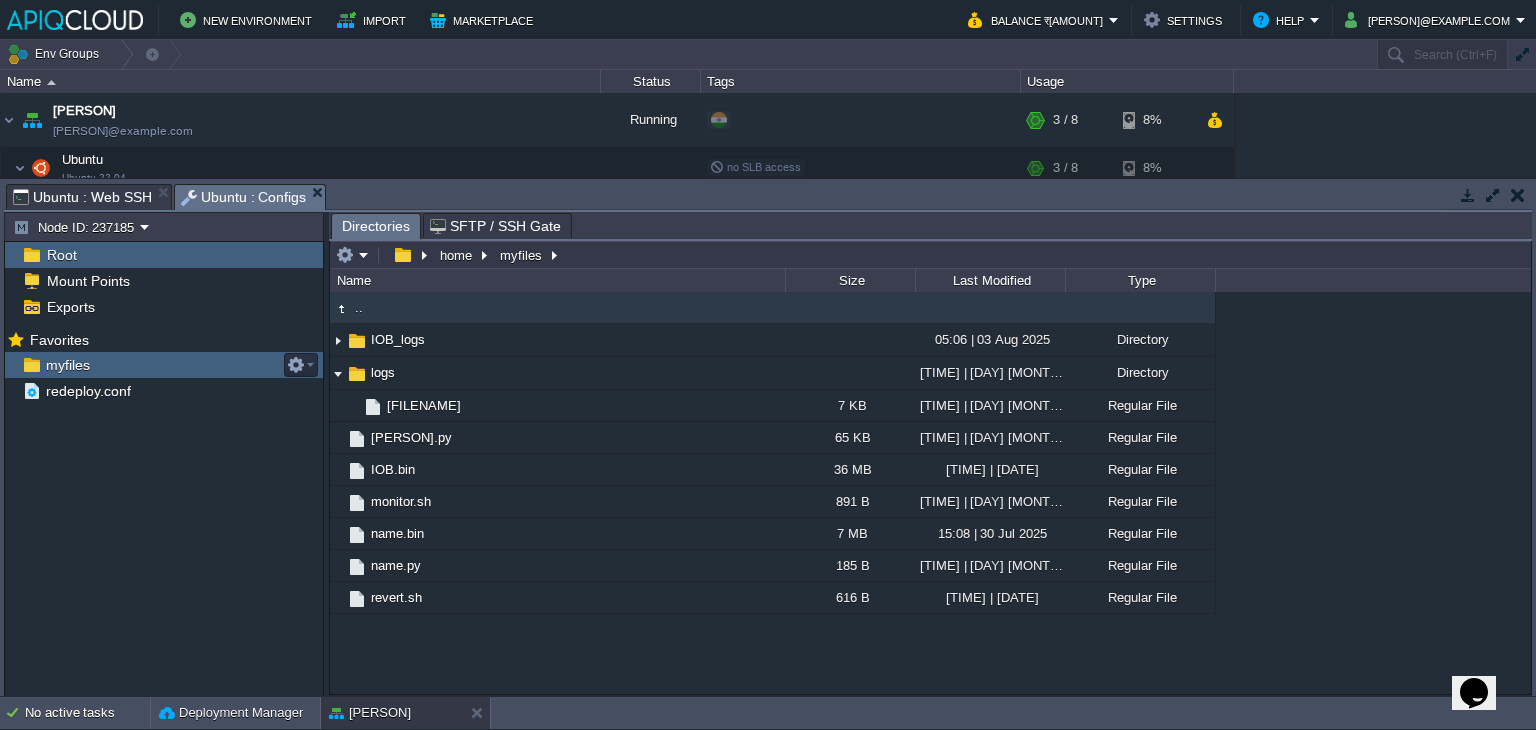click on "myfiles" at bounding box center [164, 365] 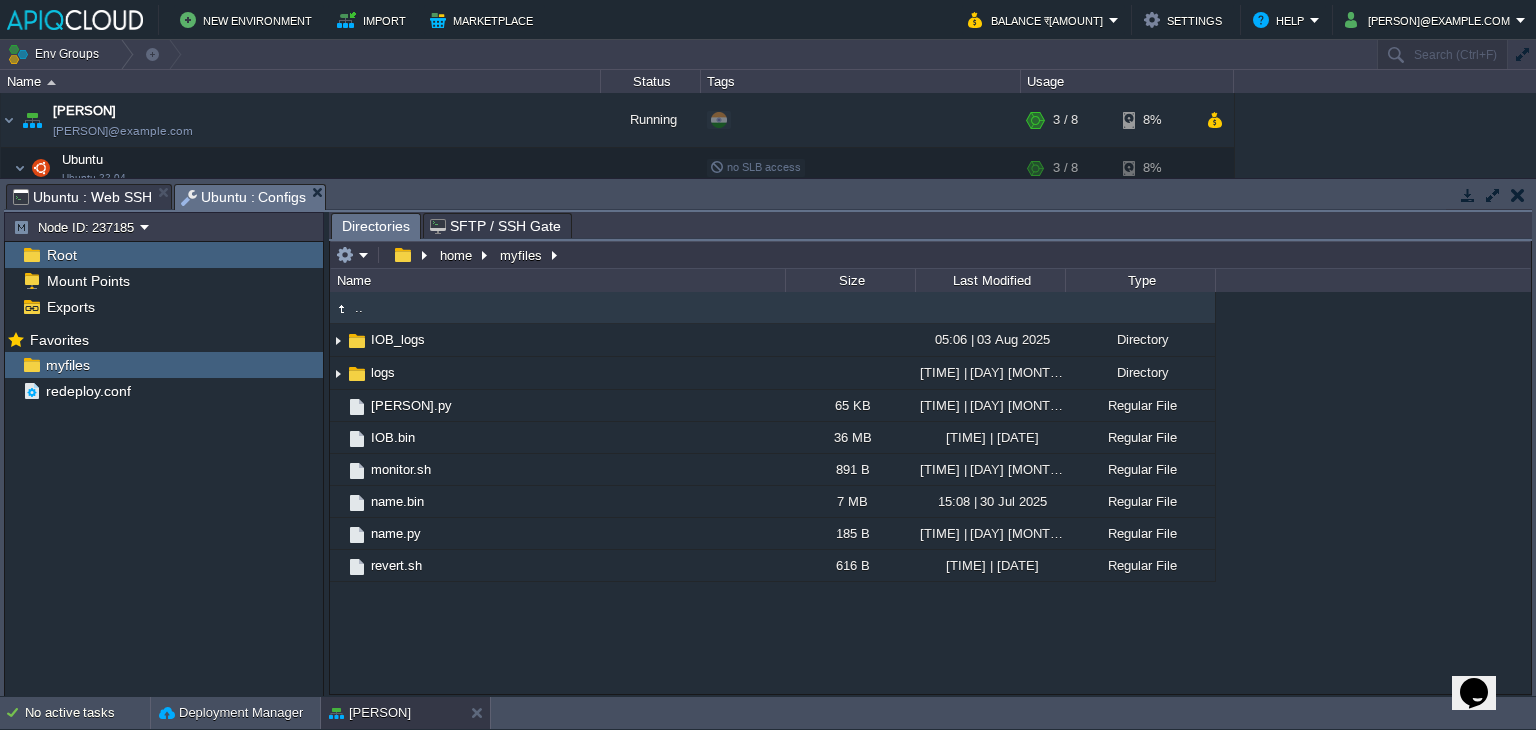 click on "Ubuntu : Web SSH" at bounding box center [82, 197] 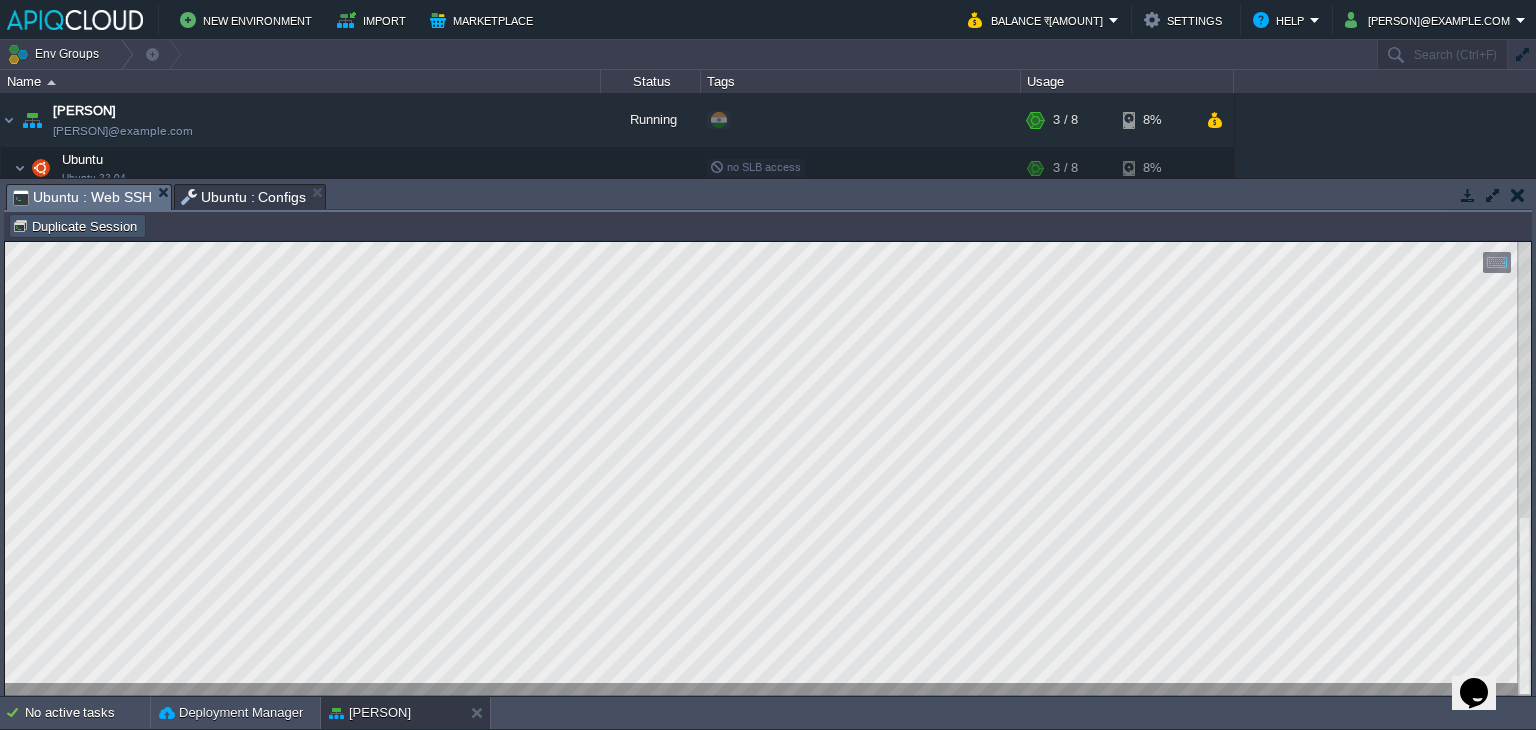click on "Duplicate Session" at bounding box center (77, 226) 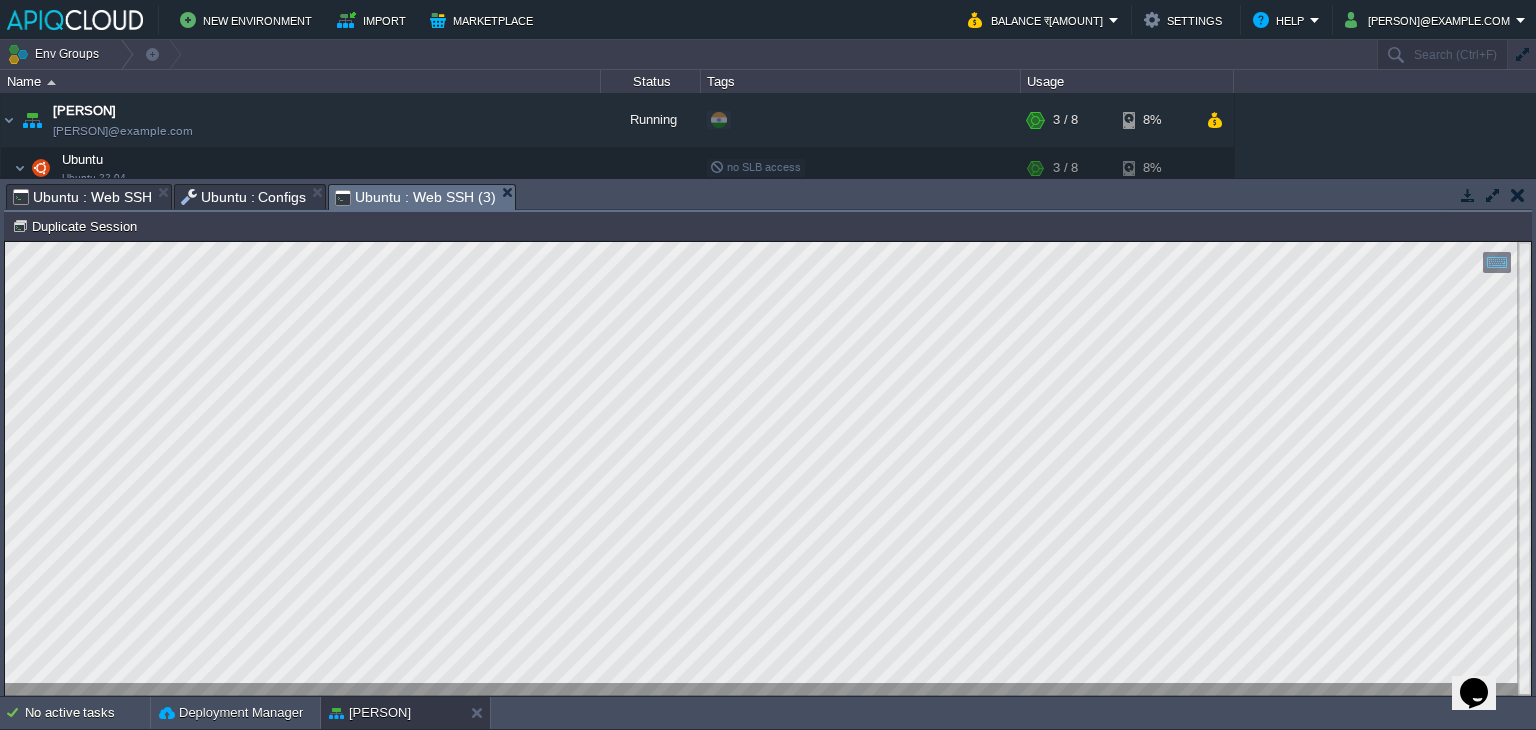 scroll, scrollTop: 0, scrollLeft: 0, axis: both 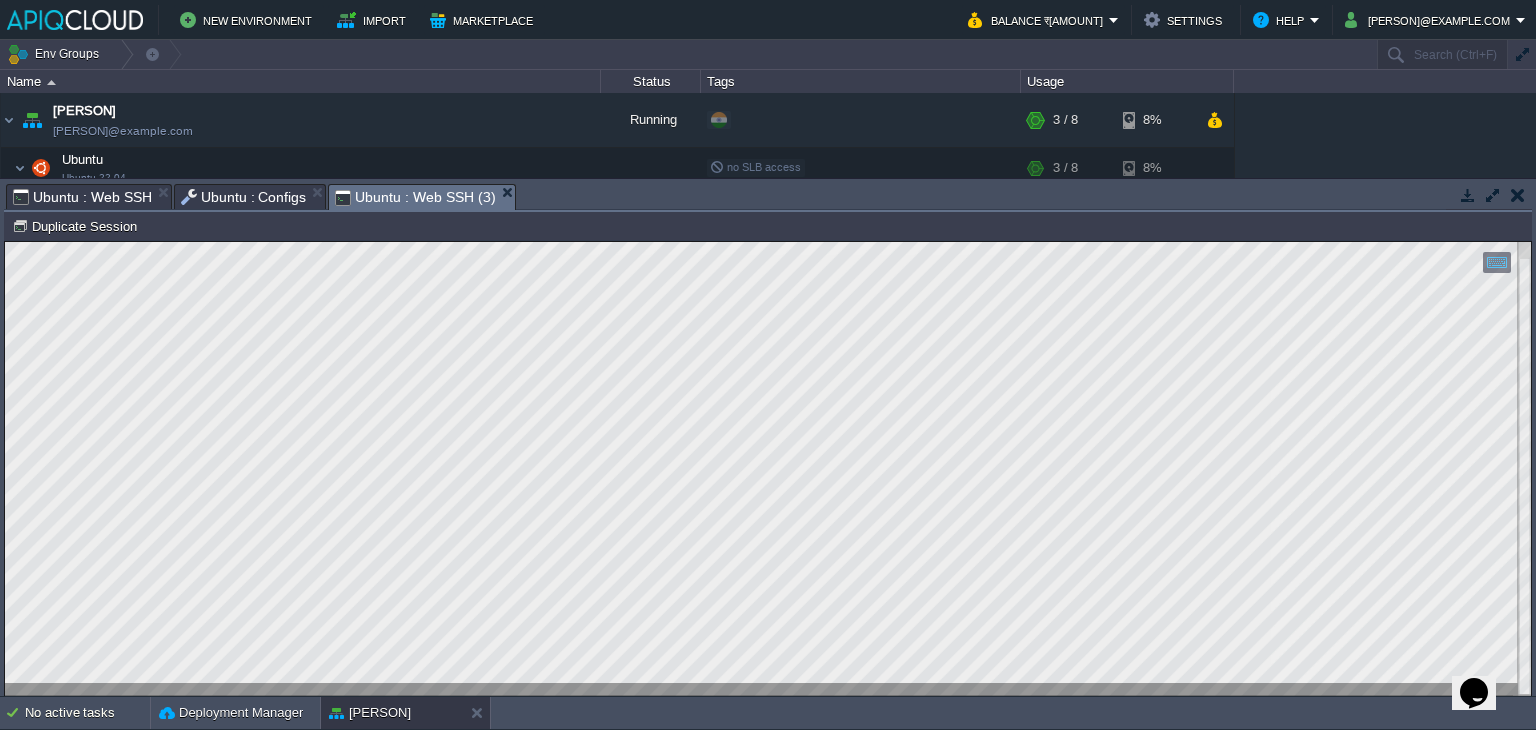 click at bounding box center [768, 469] 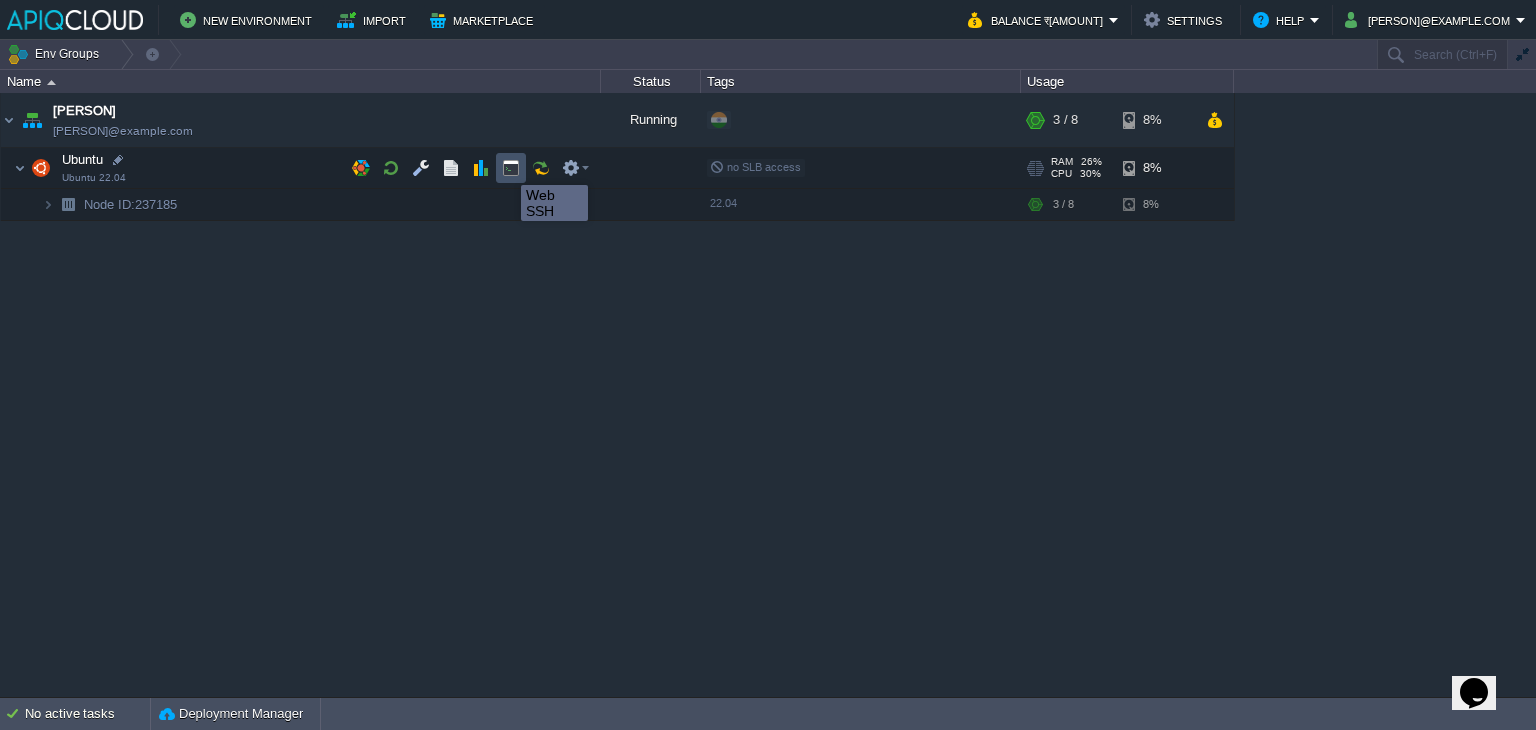 click at bounding box center [511, 168] 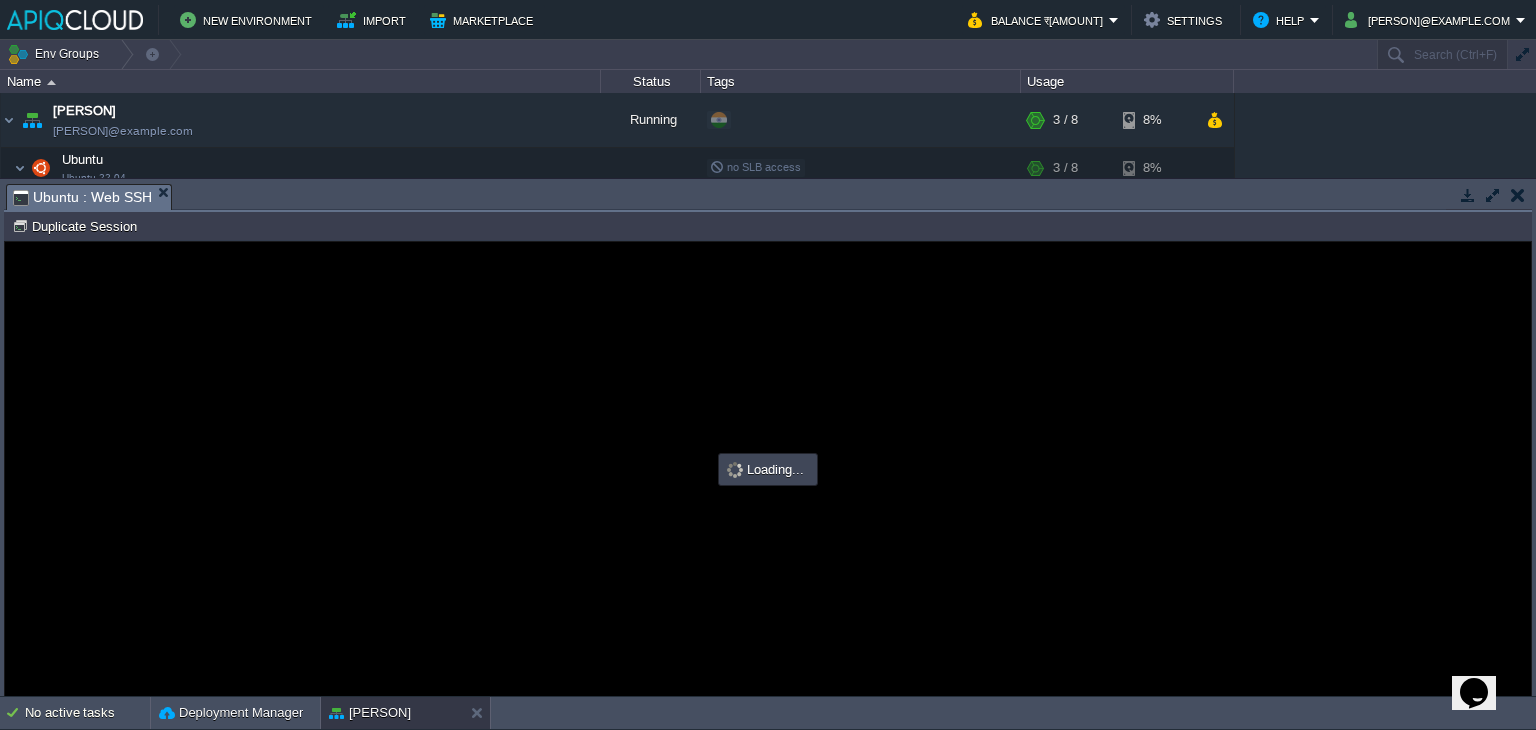 scroll, scrollTop: 0, scrollLeft: 0, axis: both 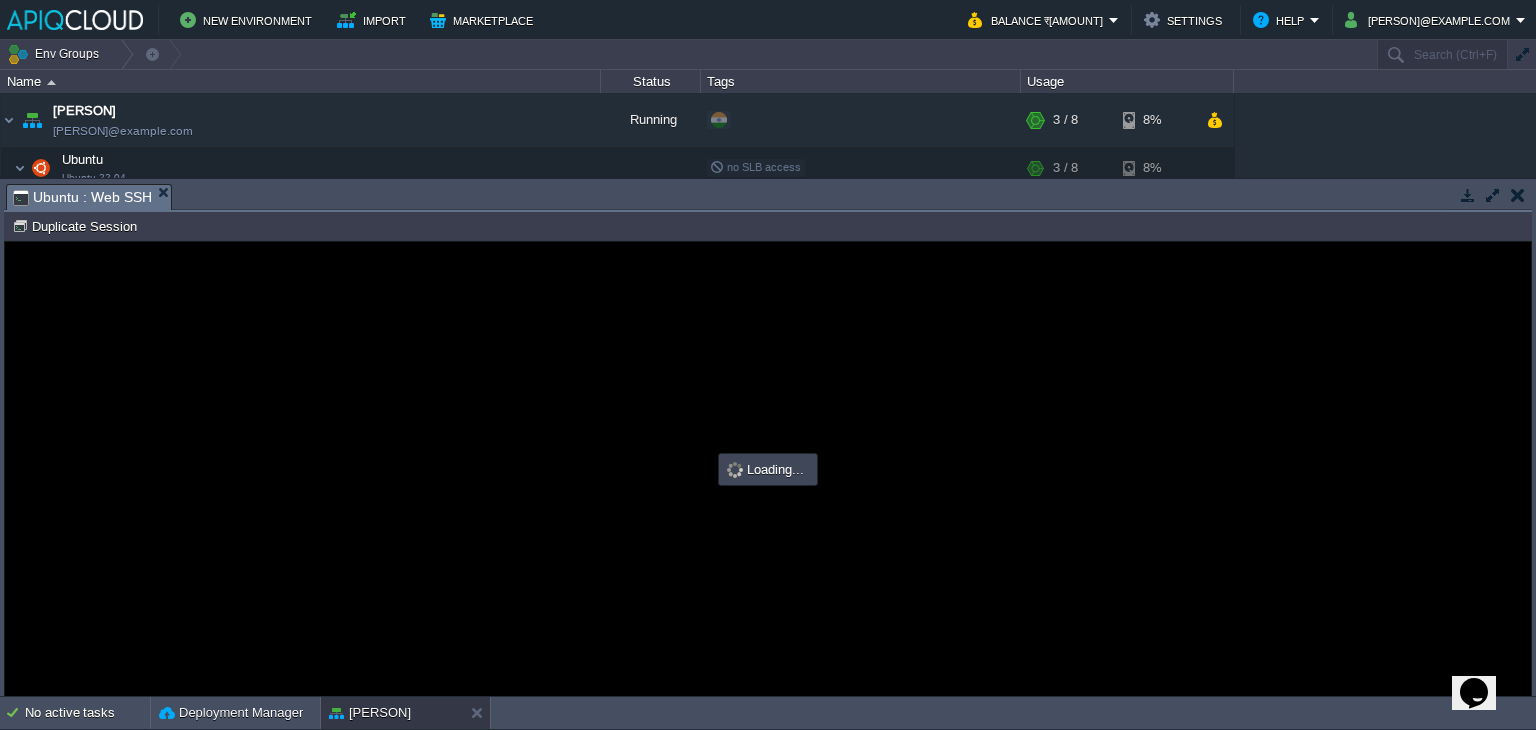type on "#000000" 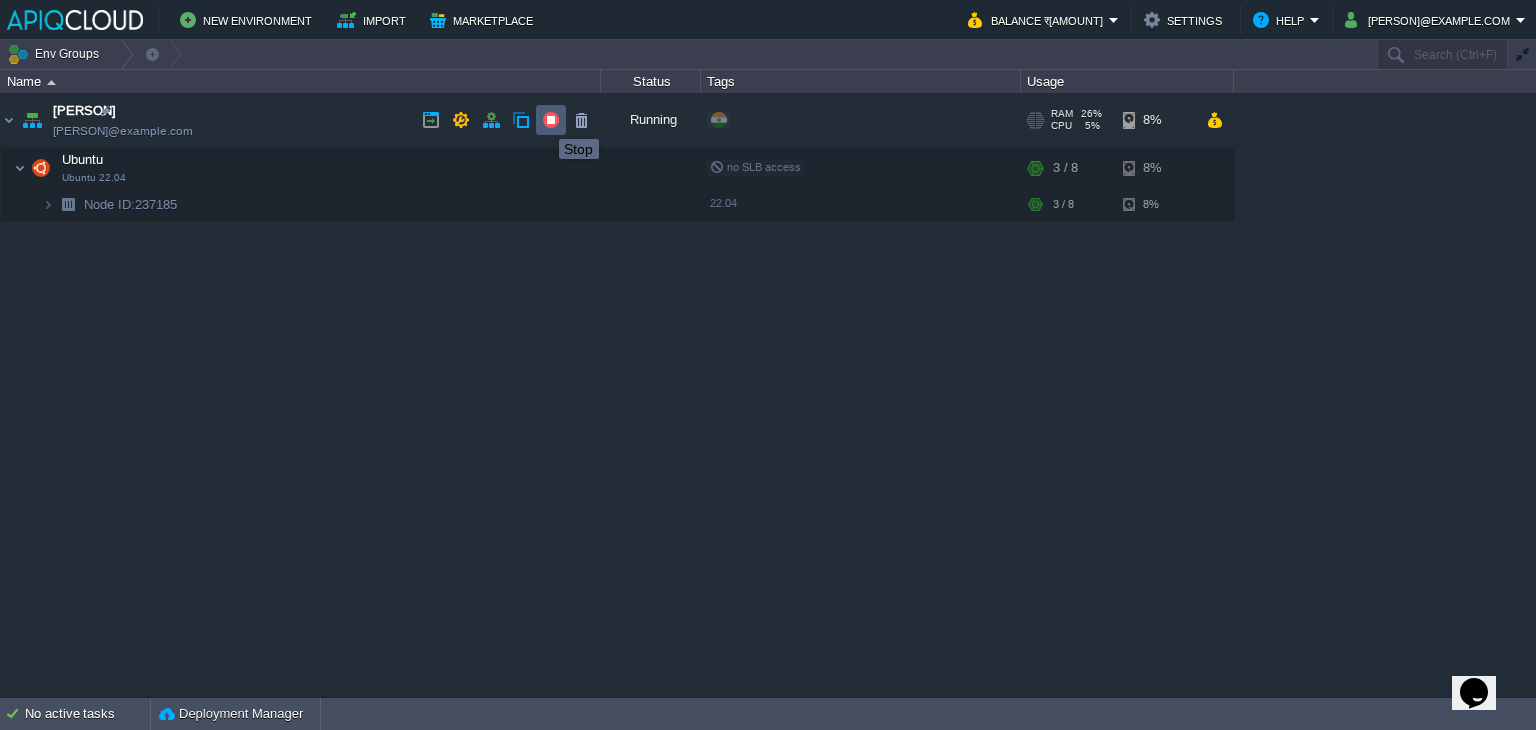 click at bounding box center [551, 120] 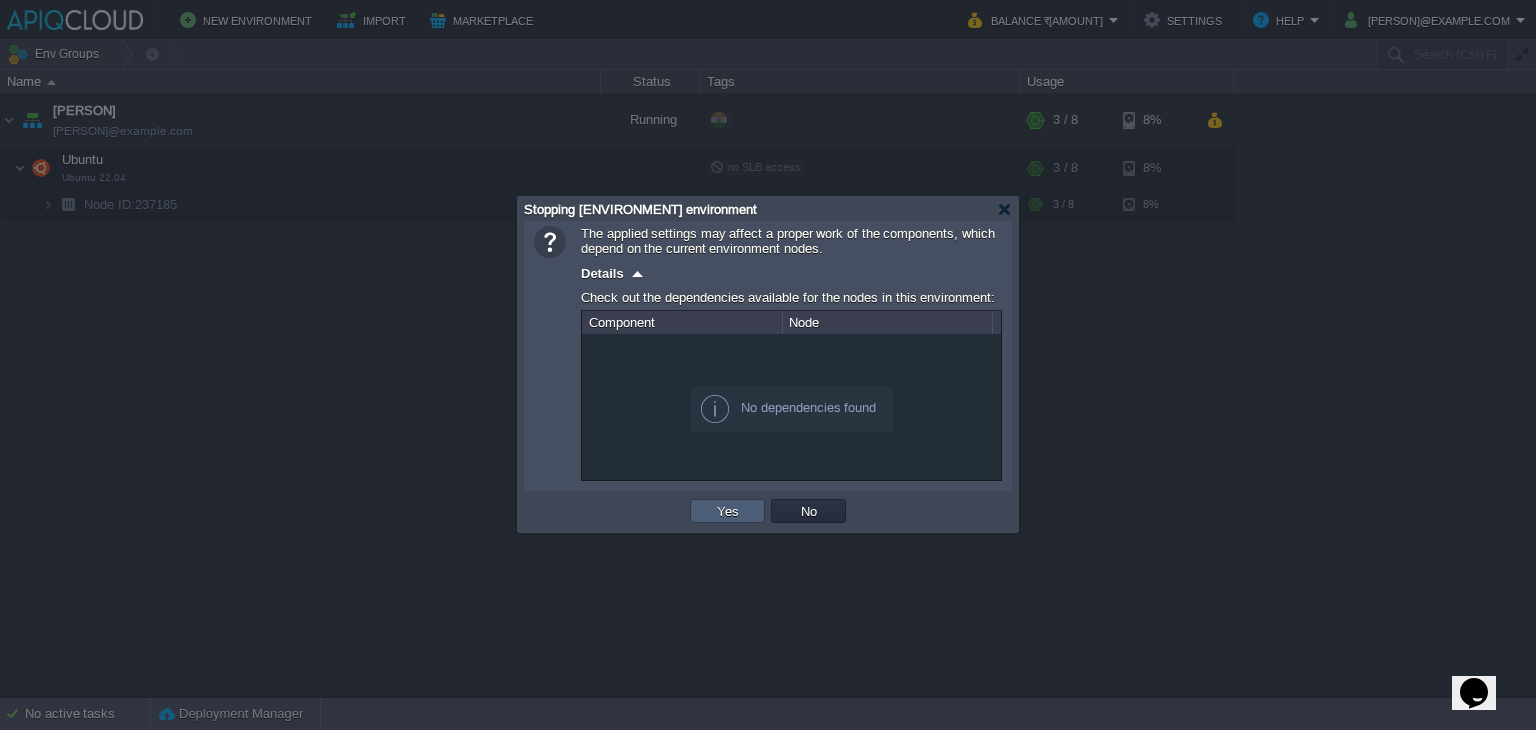 click on "Yes" at bounding box center [728, 511] 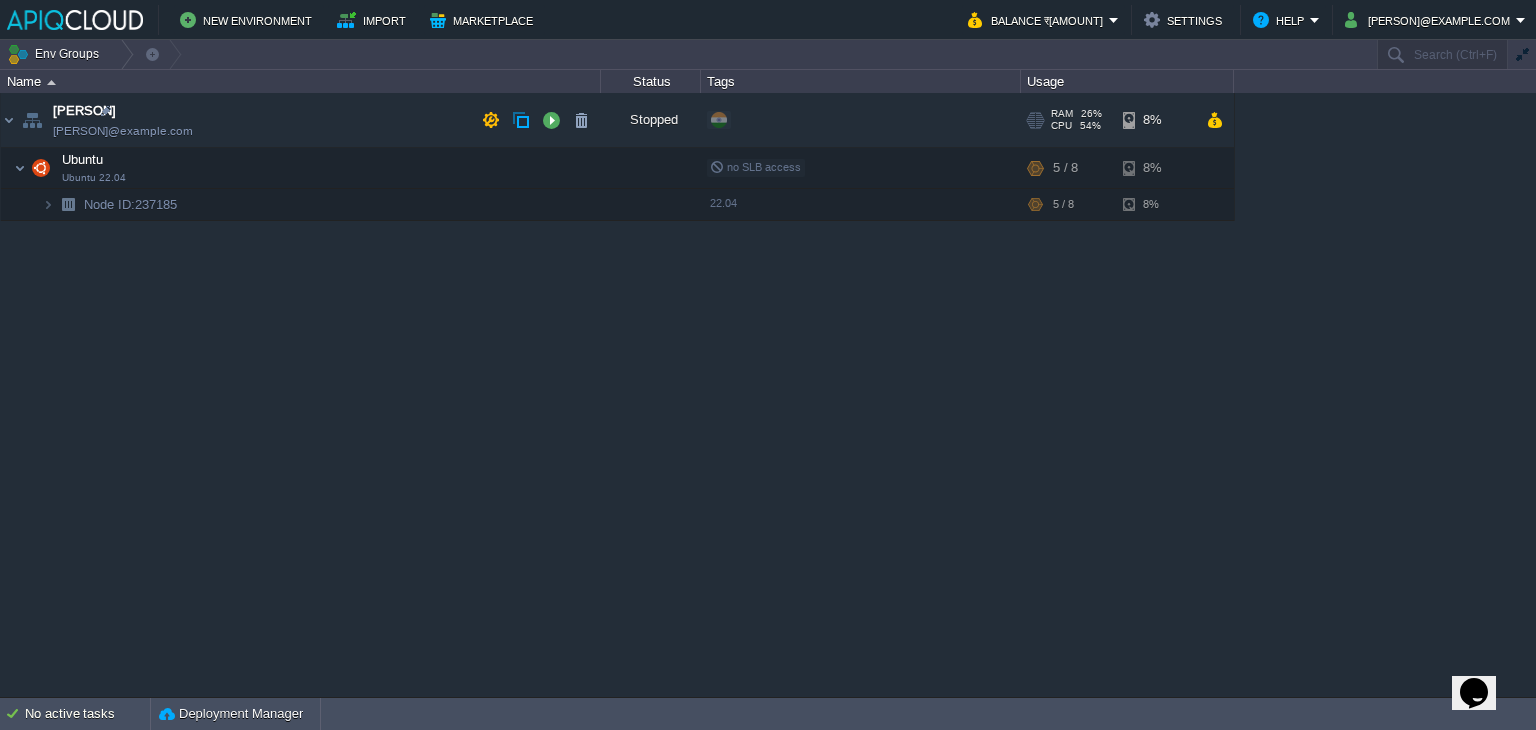 click at bounding box center [1031, 123] 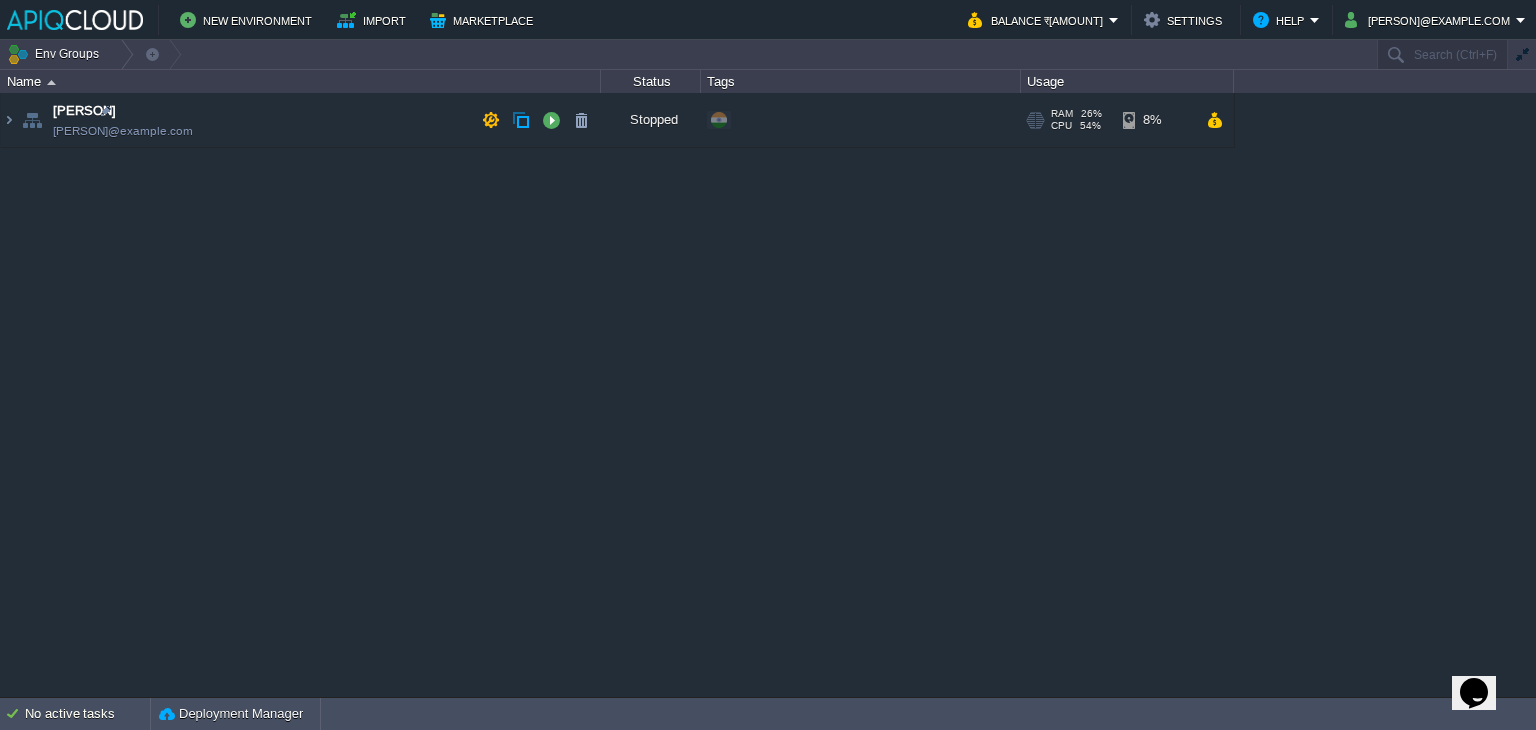 click at bounding box center [1031, 123] 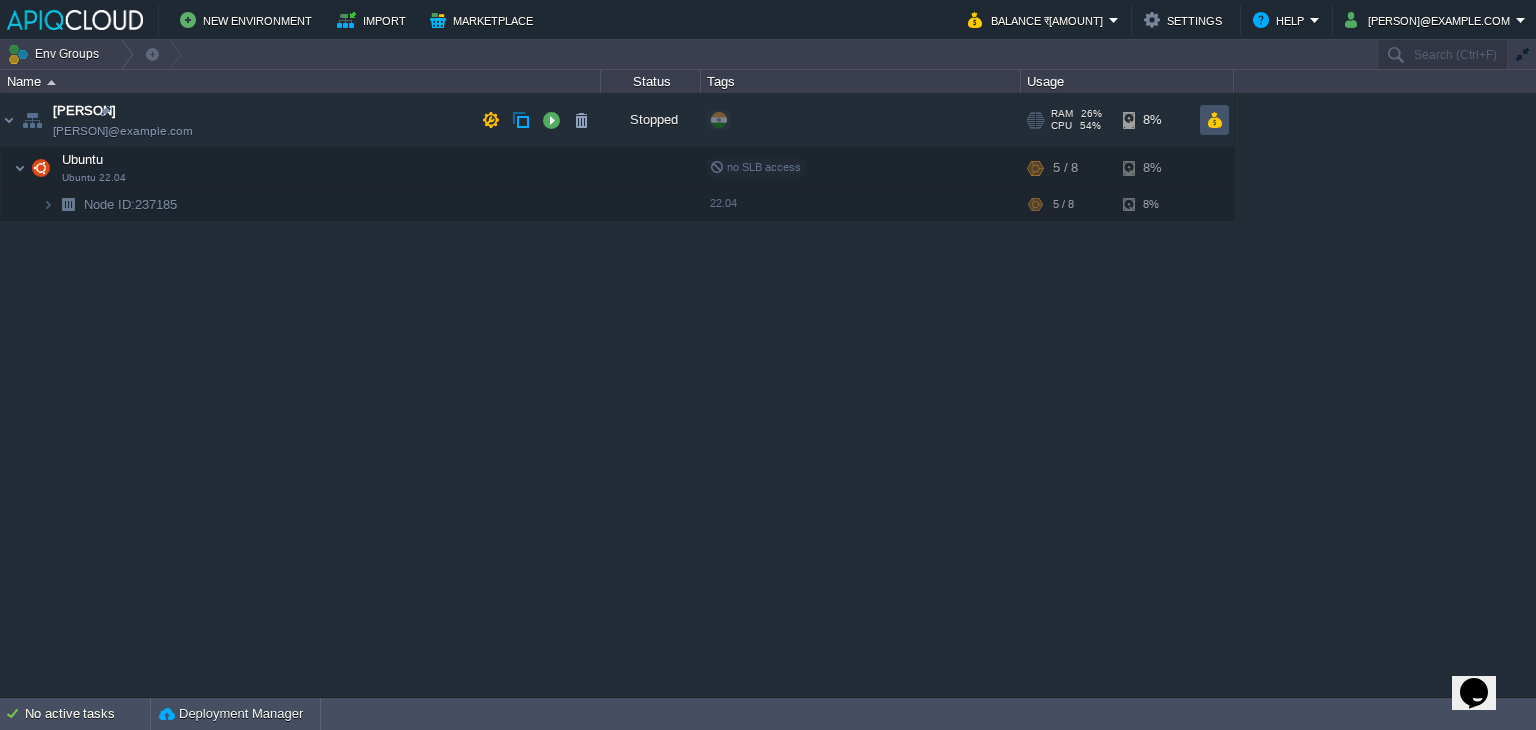 click at bounding box center [1214, 120] 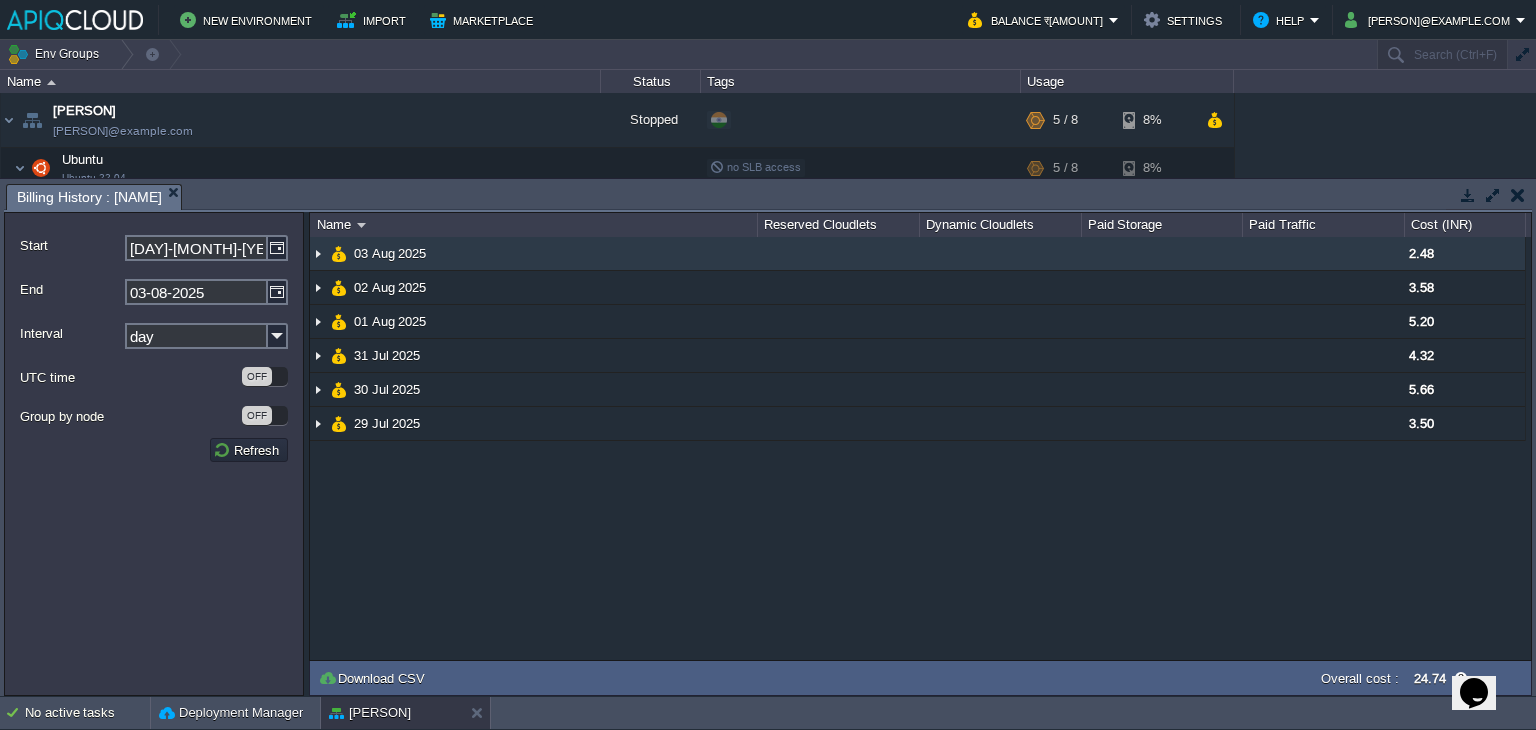 click at bounding box center [318, 253] 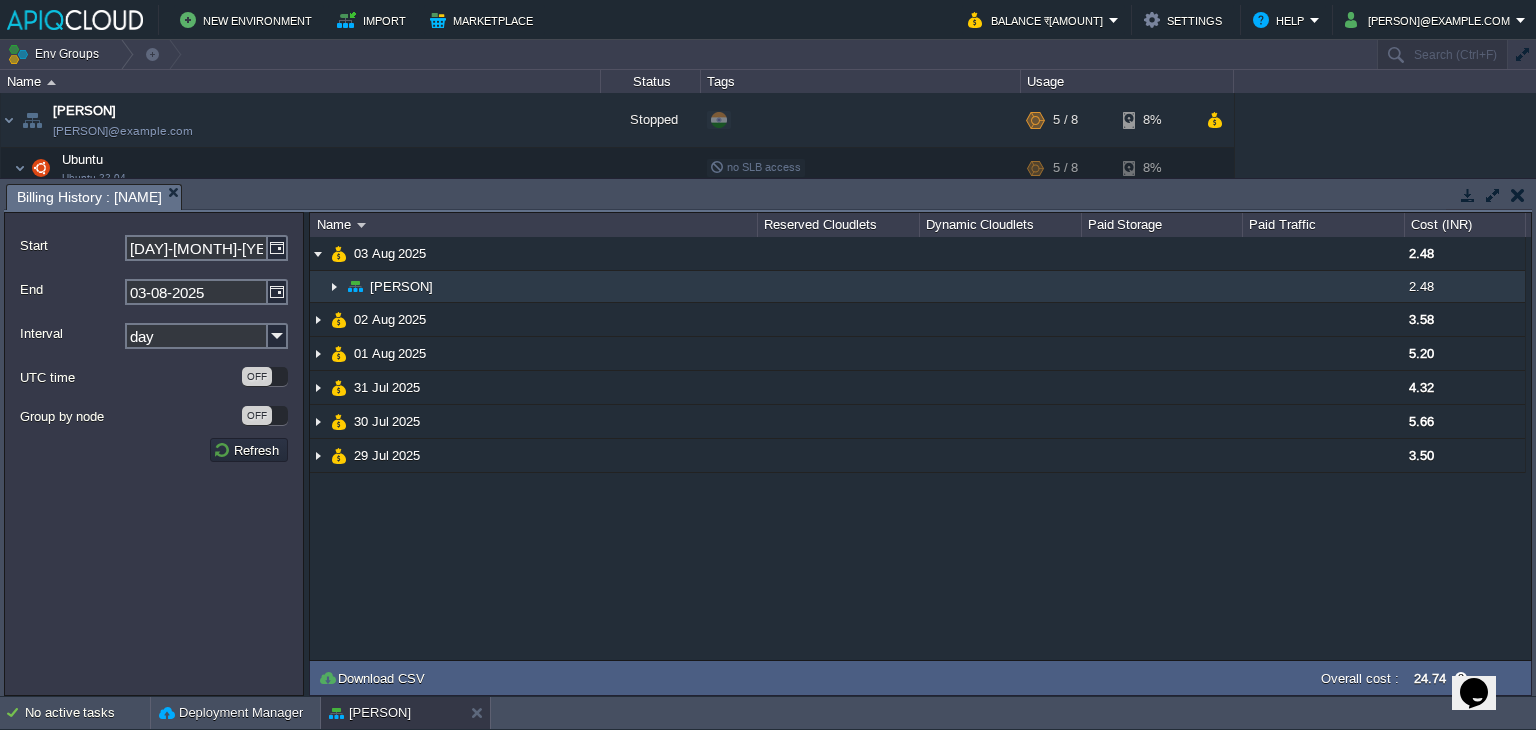 click at bounding box center (334, 286) 